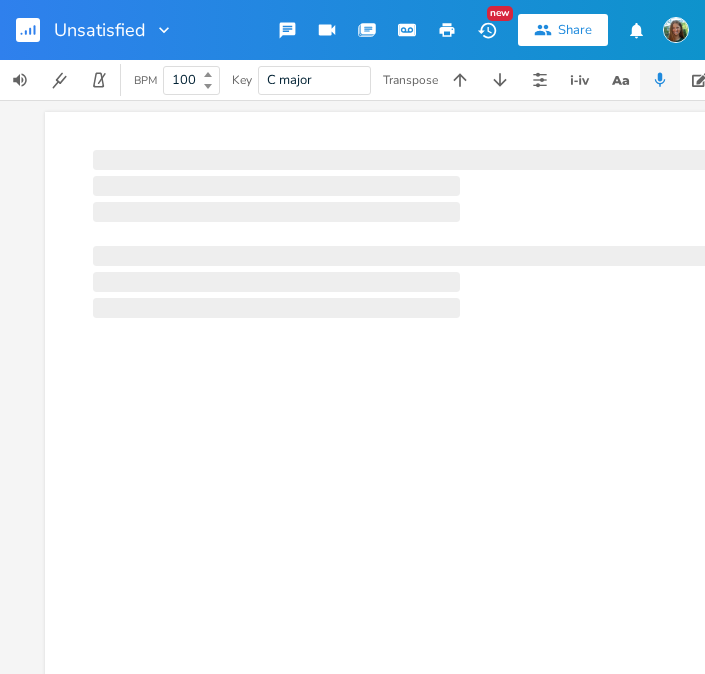 scroll, scrollTop: 0, scrollLeft: 0, axis: both 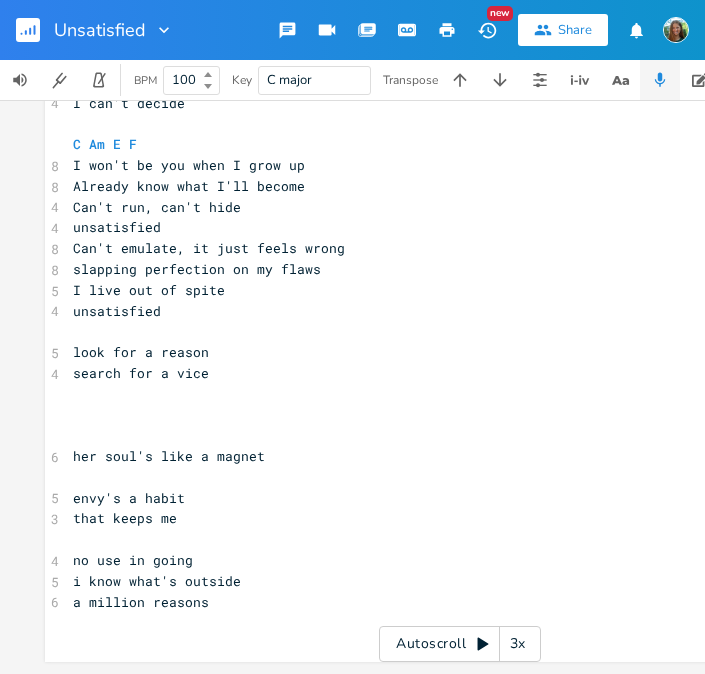 click on "search for a vice" at bounding box center (460, 373) 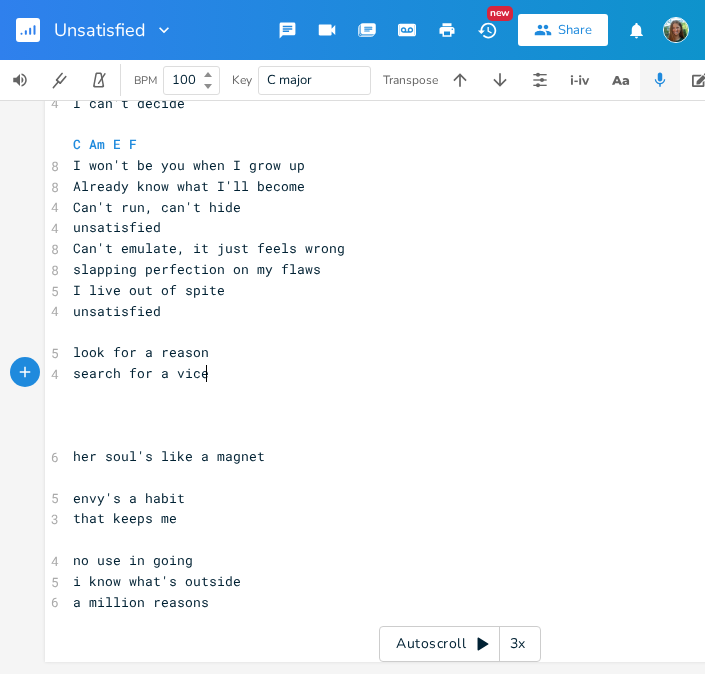 click on "​" at bounding box center [460, 394] 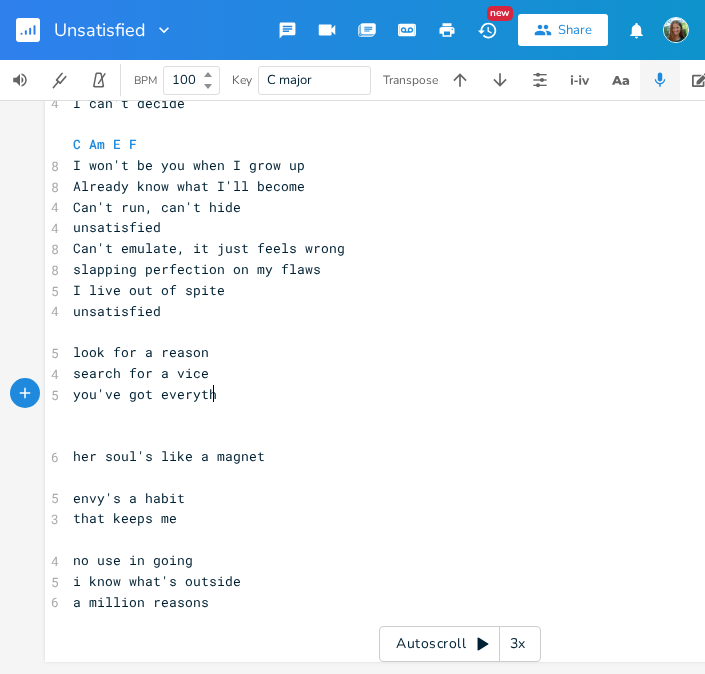 type on "you've got everythn" 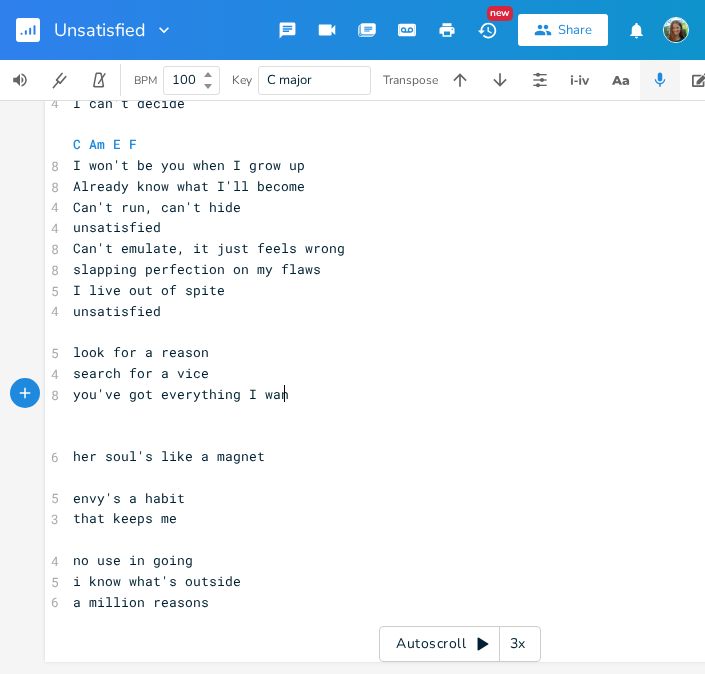type on "ing I want" 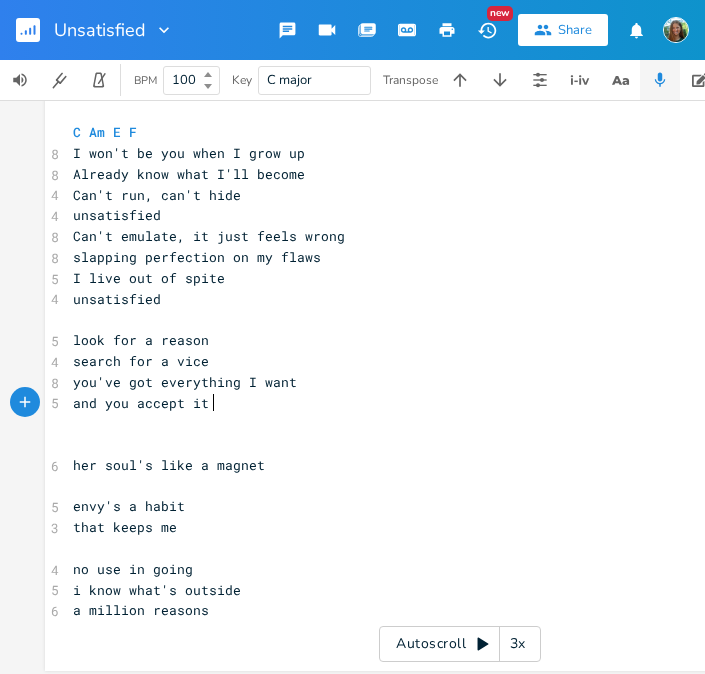 scroll, scrollTop: 0, scrollLeft: 102, axis: horizontal 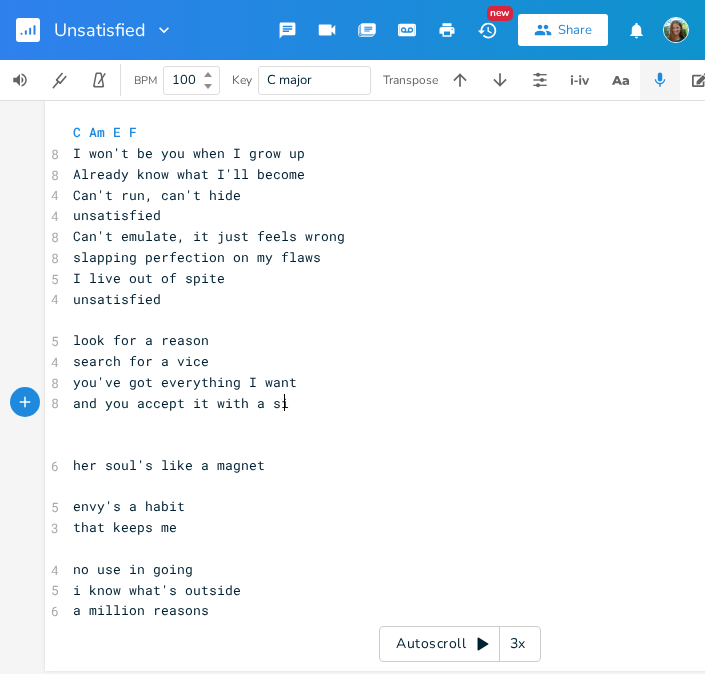 type on "with a sigh" 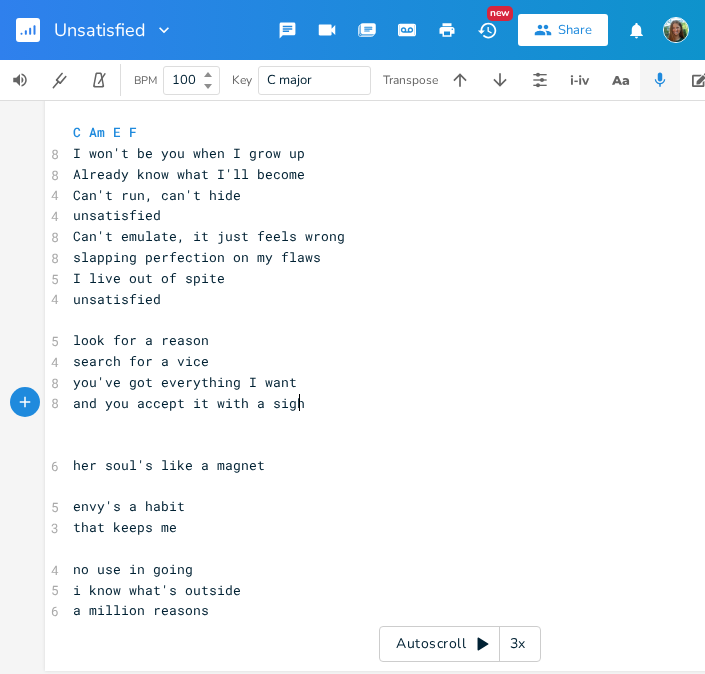 scroll, scrollTop: 0, scrollLeft: 64, axis: horizontal 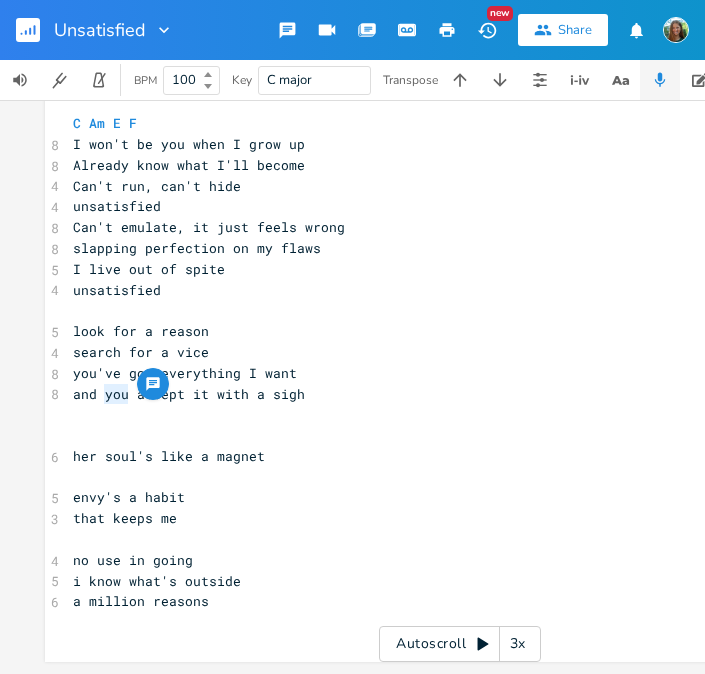 drag, startPoint x: 101, startPoint y: 385, endPoint x: 122, endPoint y: 390, distance: 21.587032 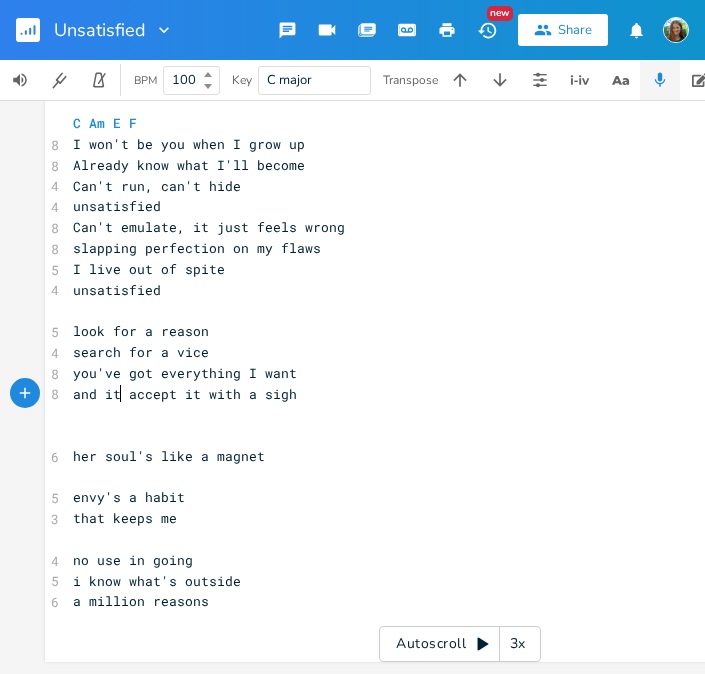 type on "it's" 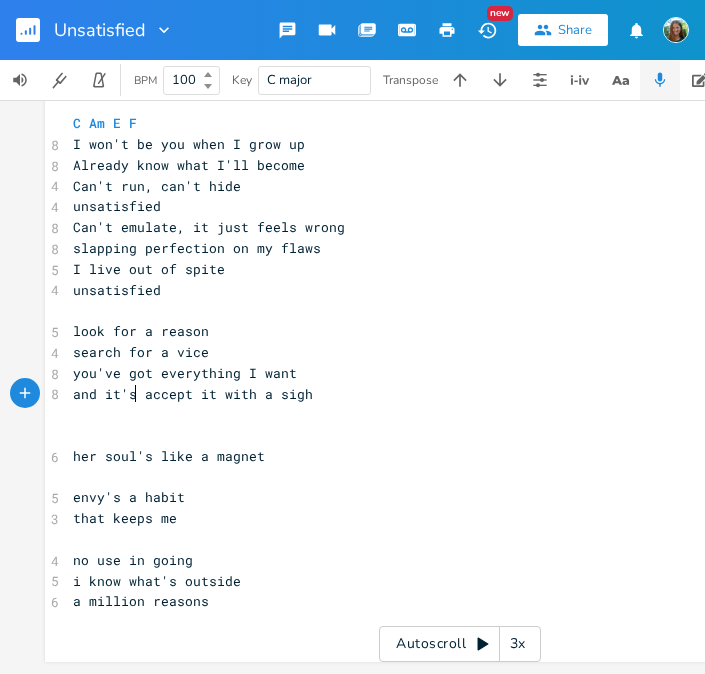 scroll, scrollTop: 0, scrollLeft: 15, axis: horizontal 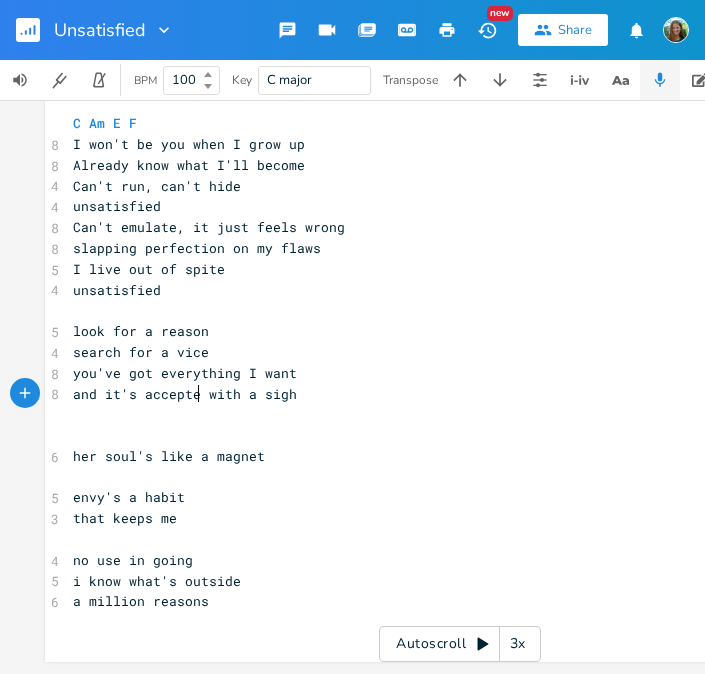 type on "ed" 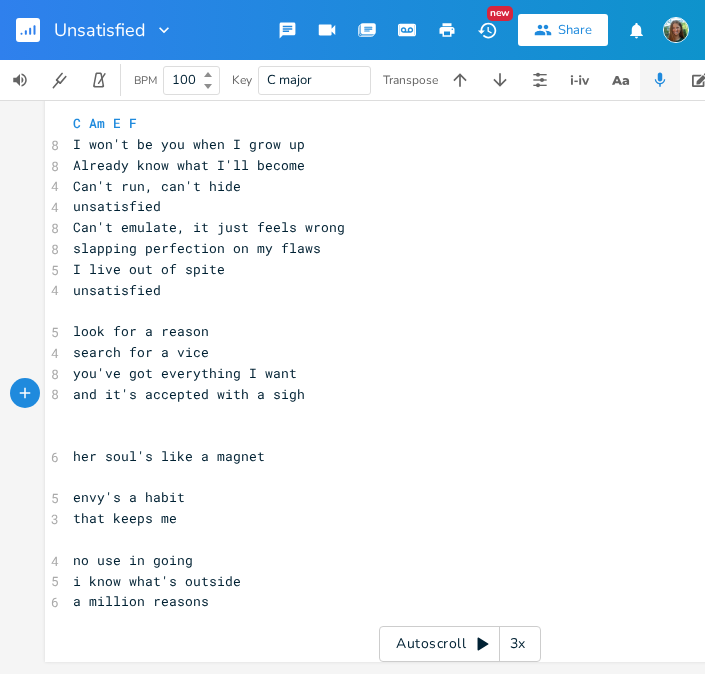 click on "you've got everything I want" at bounding box center (185, 373) 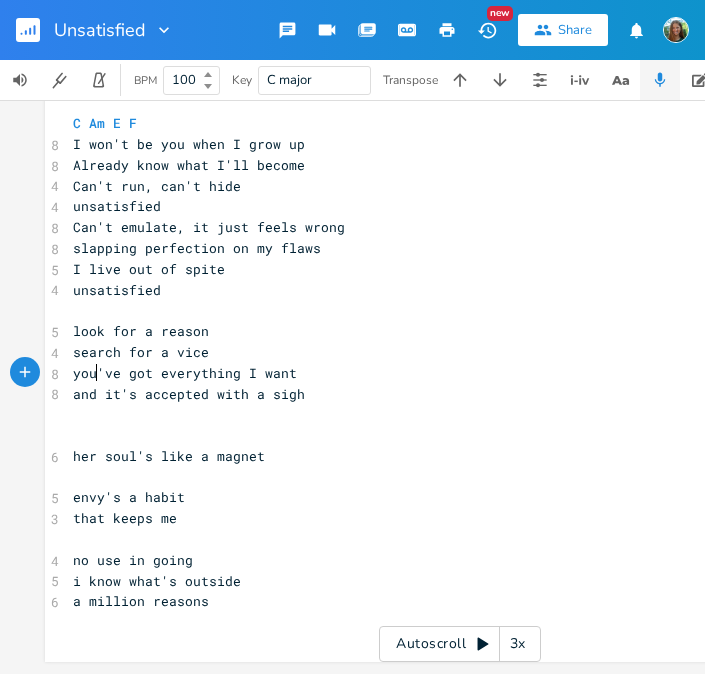type on "you" 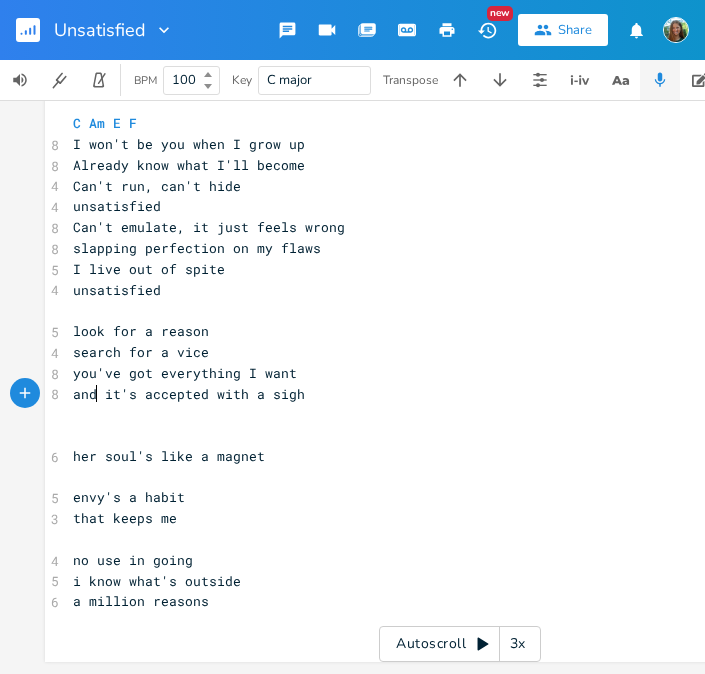 click on "and it's accepted with a sigh" at bounding box center [460, 394] 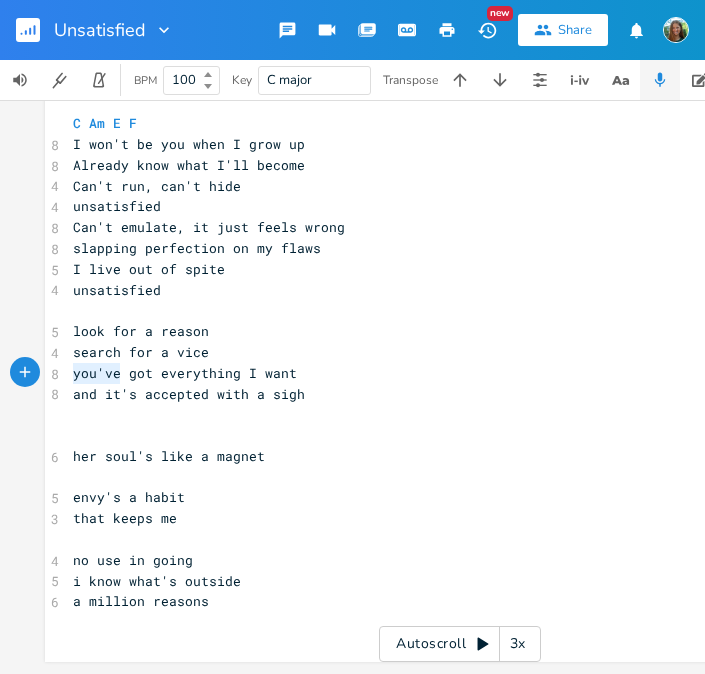 drag, startPoint x: 115, startPoint y: 365, endPoint x: 66, endPoint y: 359, distance: 49.365982 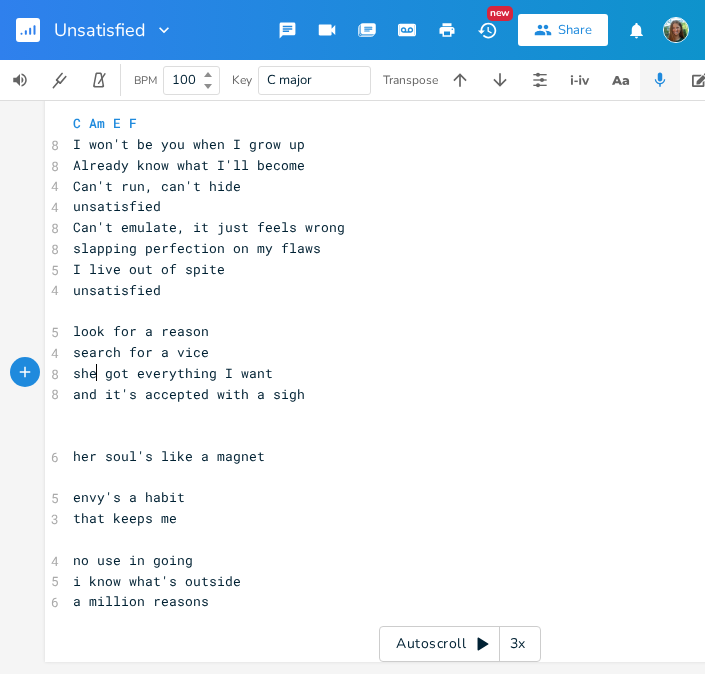 type on "she's" 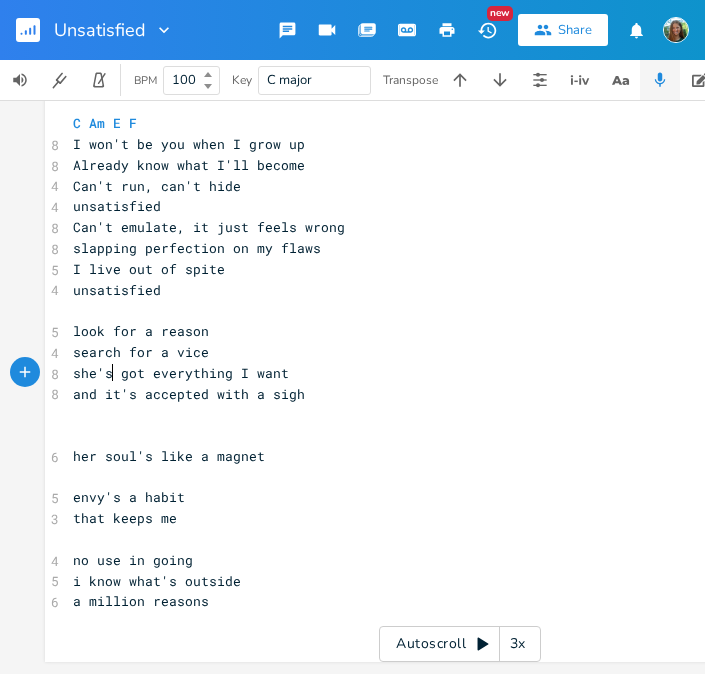 scroll, scrollTop: 0, scrollLeft: 29, axis: horizontal 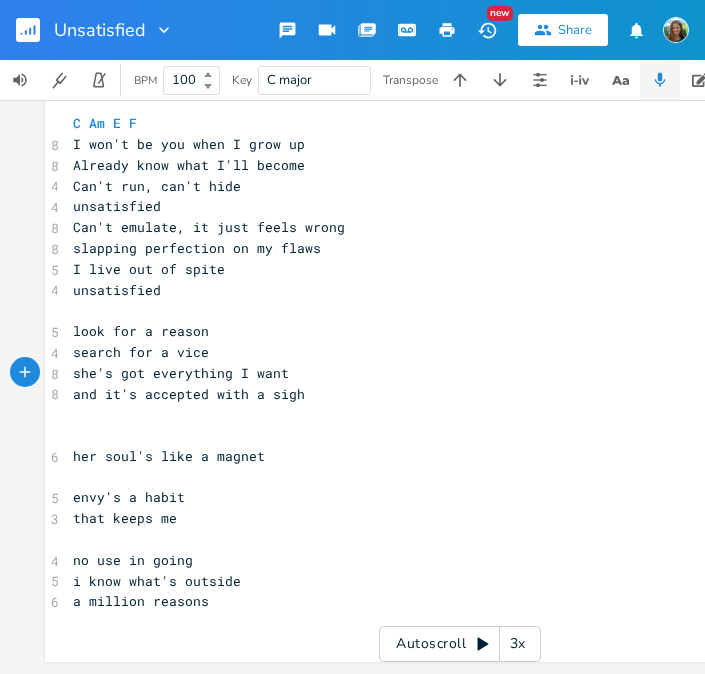 click on "​" at bounding box center [460, 477] 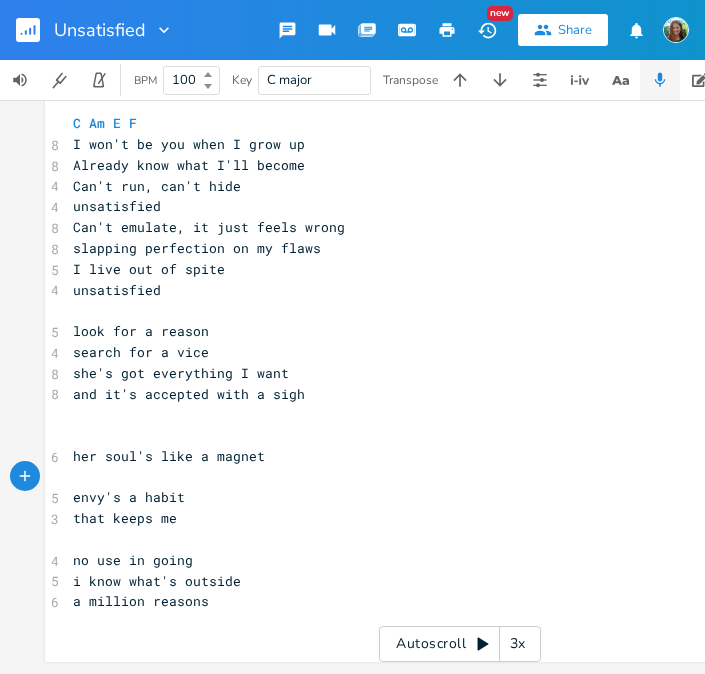 click on "​" at bounding box center (460, 435) 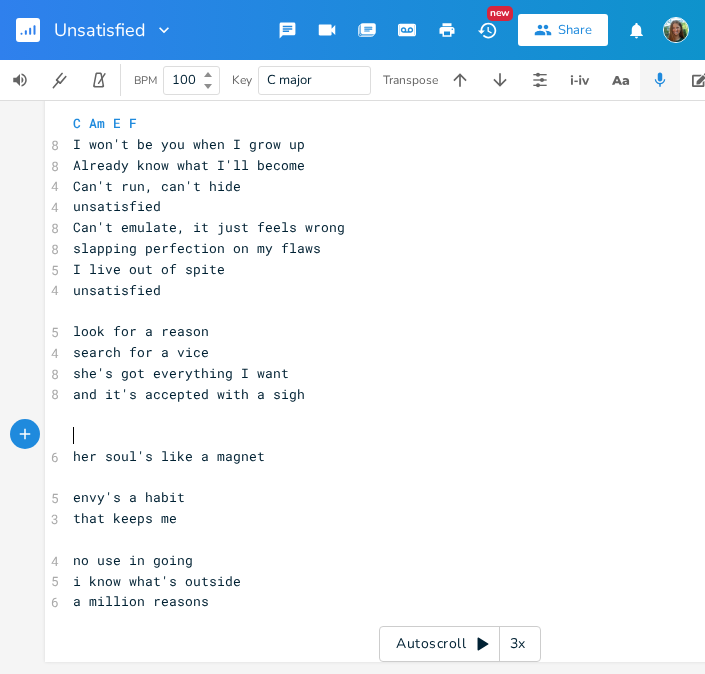 scroll, scrollTop: 578, scrollLeft: 0, axis: vertical 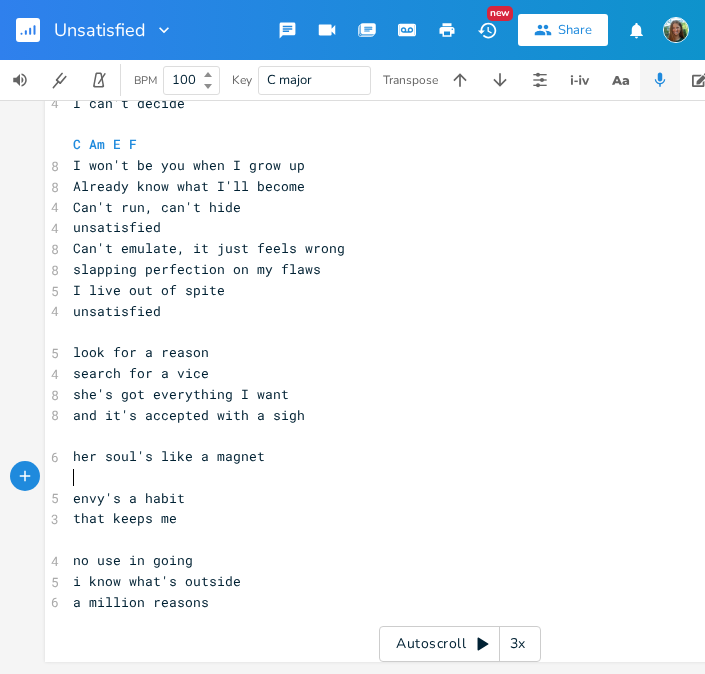 click on "​" at bounding box center [460, 477] 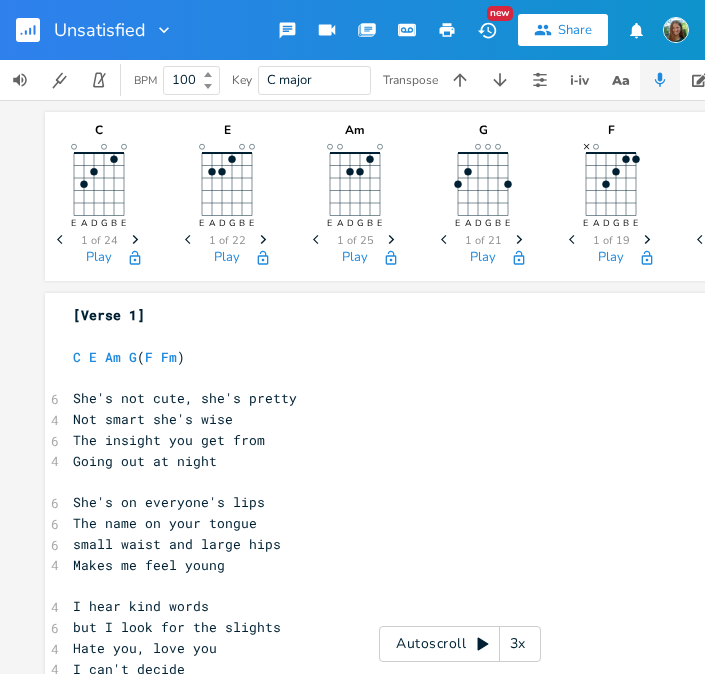 scroll, scrollTop: 578, scrollLeft: 0, axis: vertical 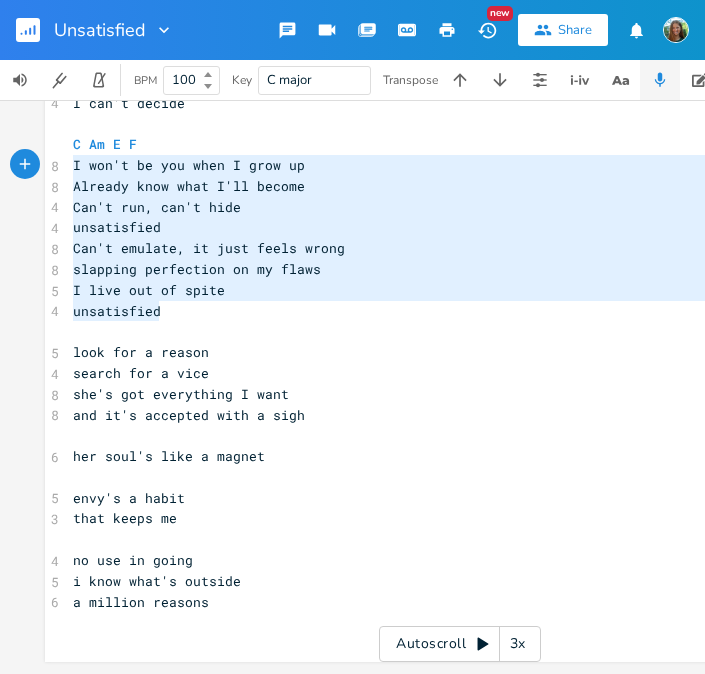 type on "C Am E F
I won't be you when I grow up
Already know what I'll become
Can't run, can't hide
unsatisfied
Can't emulate, it just feels wrong
slapping perfection on my flaws
I live out of spite
unsatisfied" 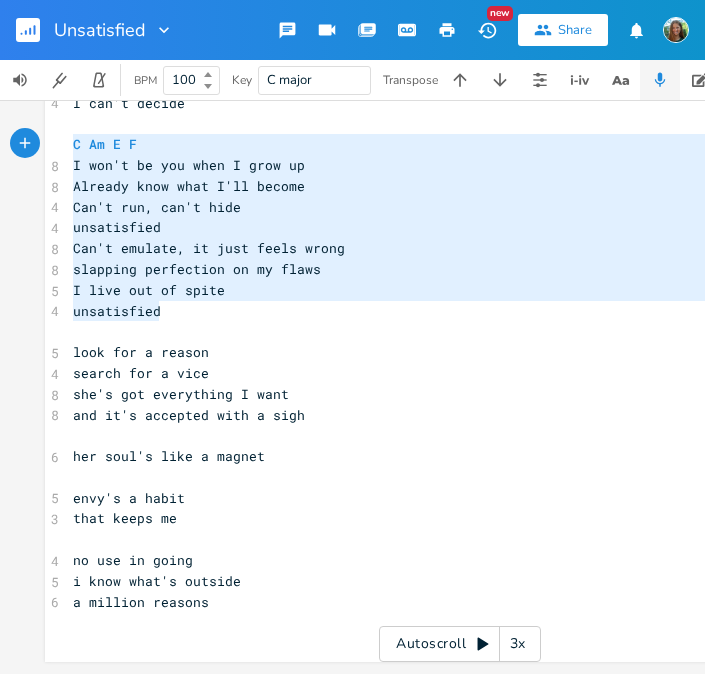 drag, startPoint x: 164, startPoint y: 301, endPoint x: 53, endPoint y: 140, distance: 195.55562 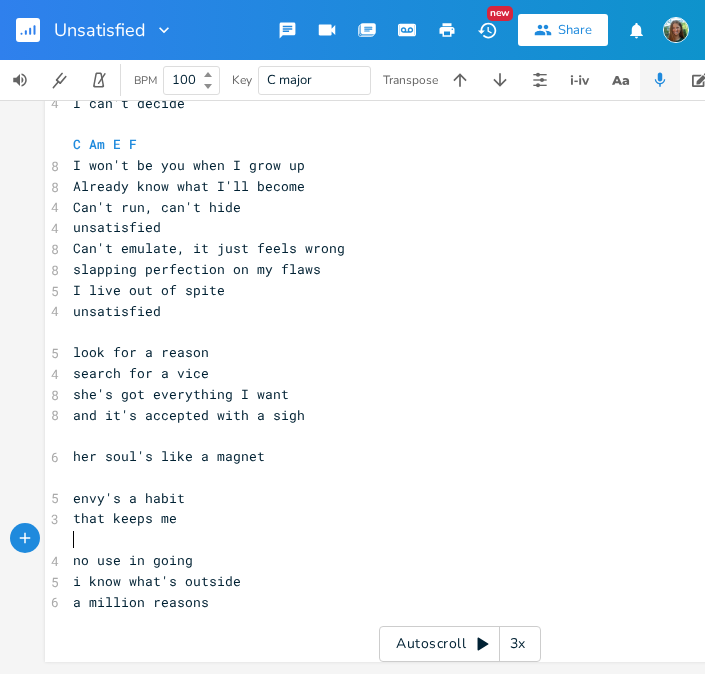 click on "​" at bounding box center (460, 539) 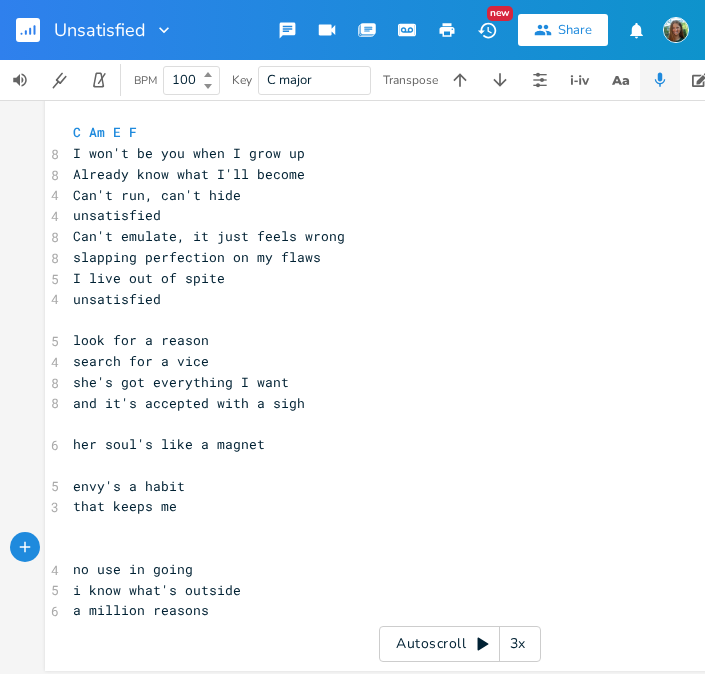 scroll, scrollTop: 691, scrollLeft: 0, axis: vertical 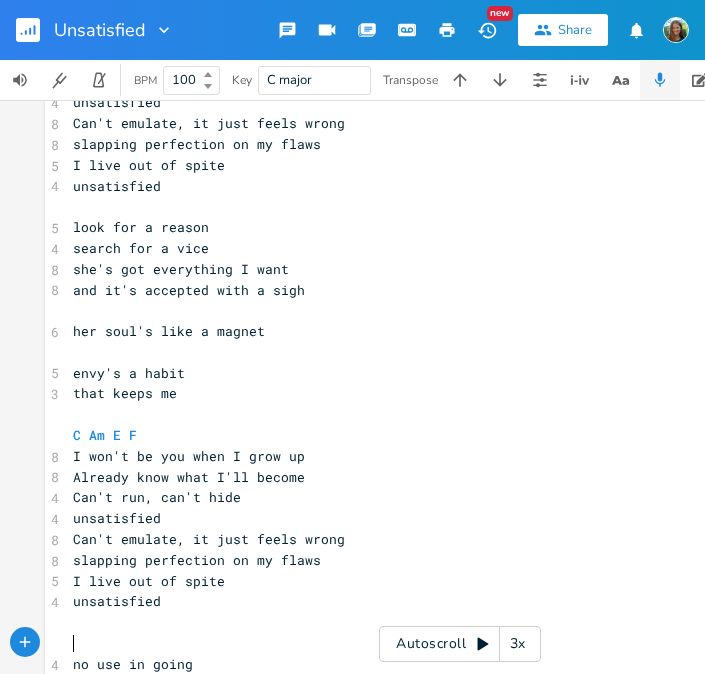 click on "​" at bounding box center (460, 352) 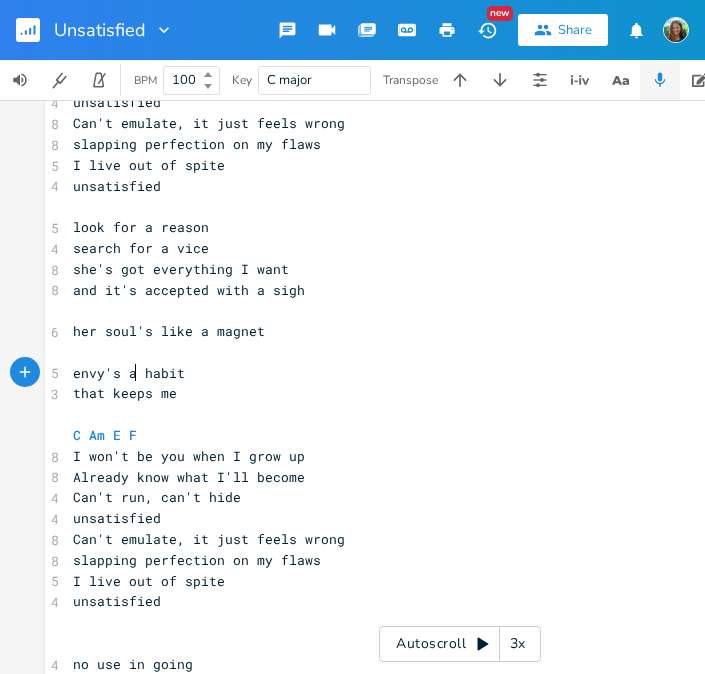 click on "envy's a habit" at bounding box center (129, 373) 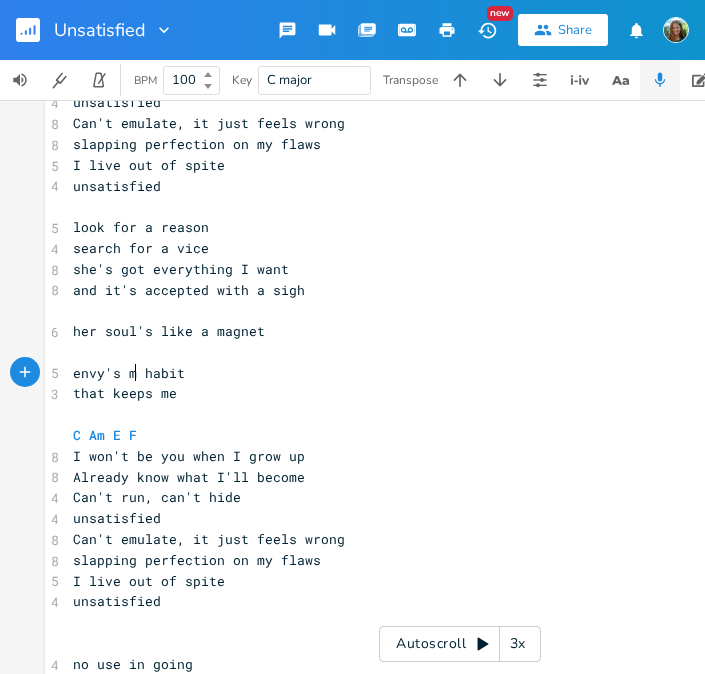 type on "my" 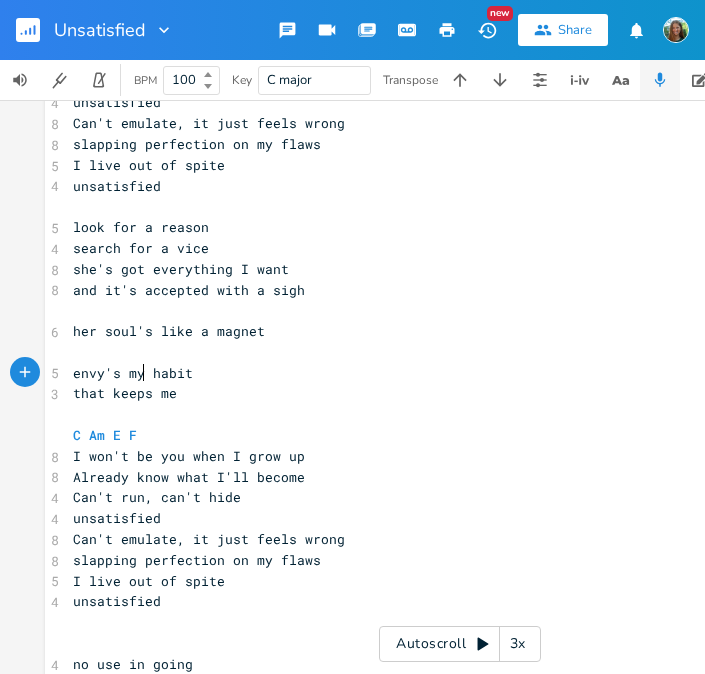click on "​" at bounding box center (460, 352) 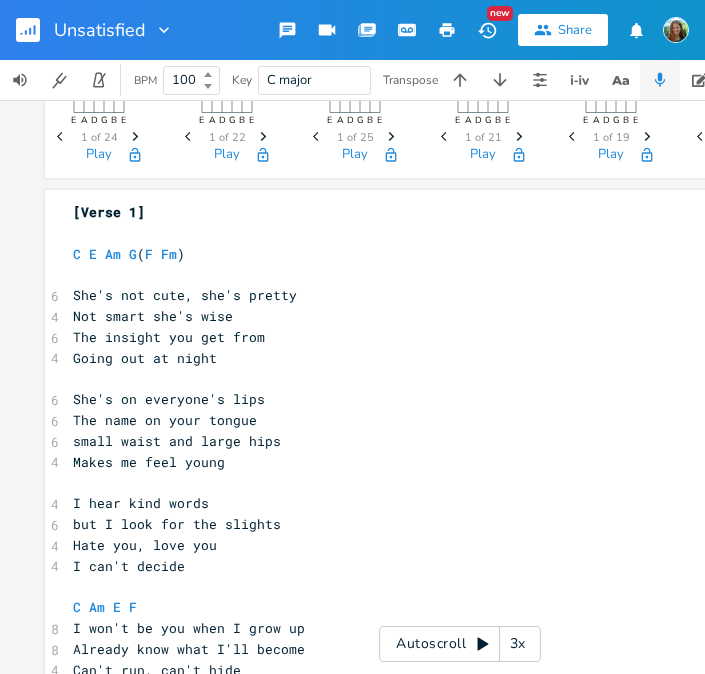 scroll, scrollTop: 8, scrollLeft: 0, axis: vertical 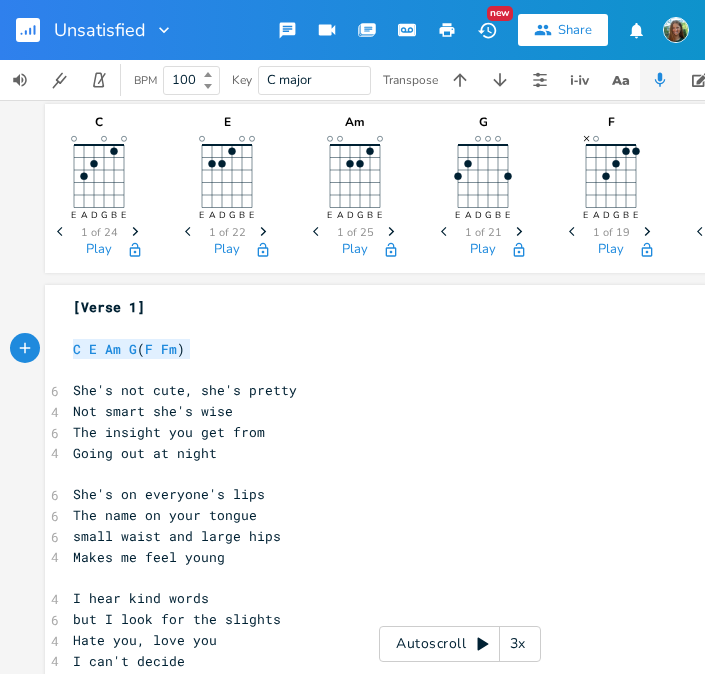 drag, startPoint x: 189, startPoint y: 357, endPoint x: 24, endPoint y: 349, distance: 165.19383 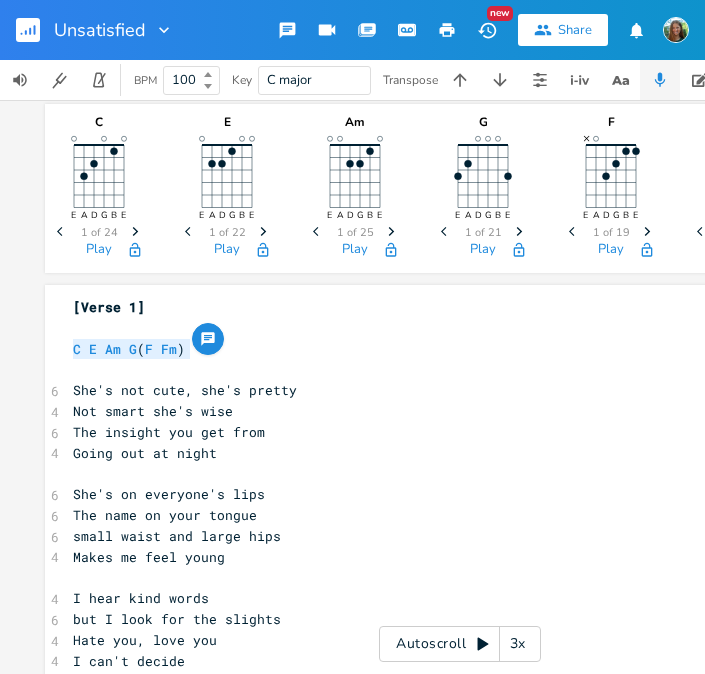 type on "C E Am G (F Fm)" 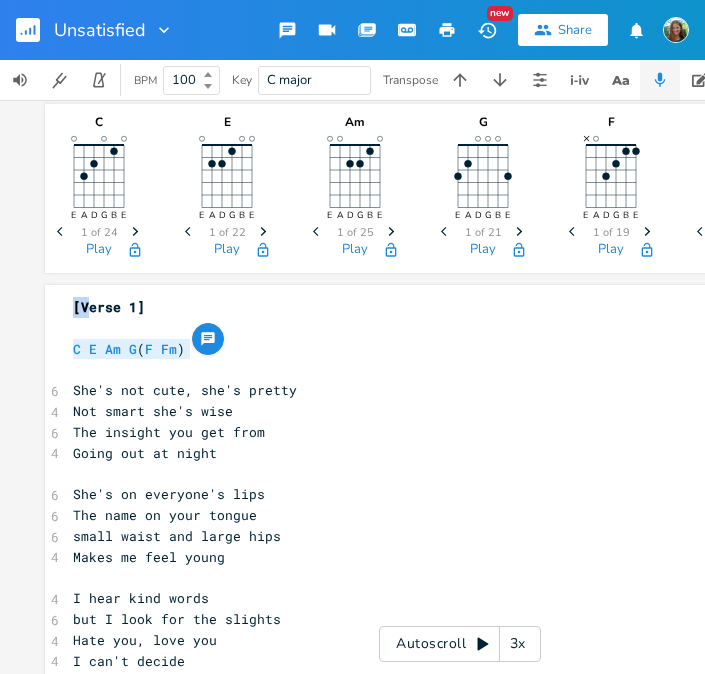 drag, startPoint x: 58, startPoint y: 304, endPoint x: 81, endPoint y: 305, distance: 23.021729 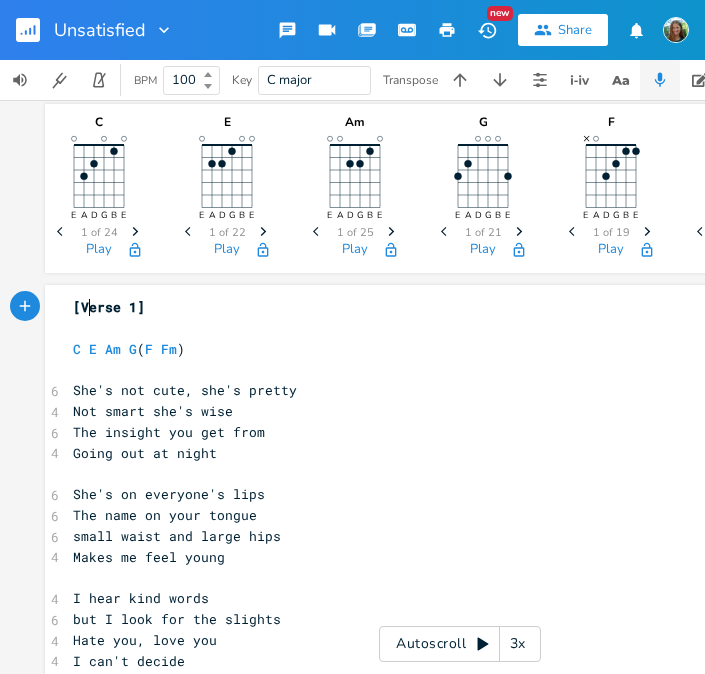 click on "[Verse 1]" at bounding box center [109, 307] 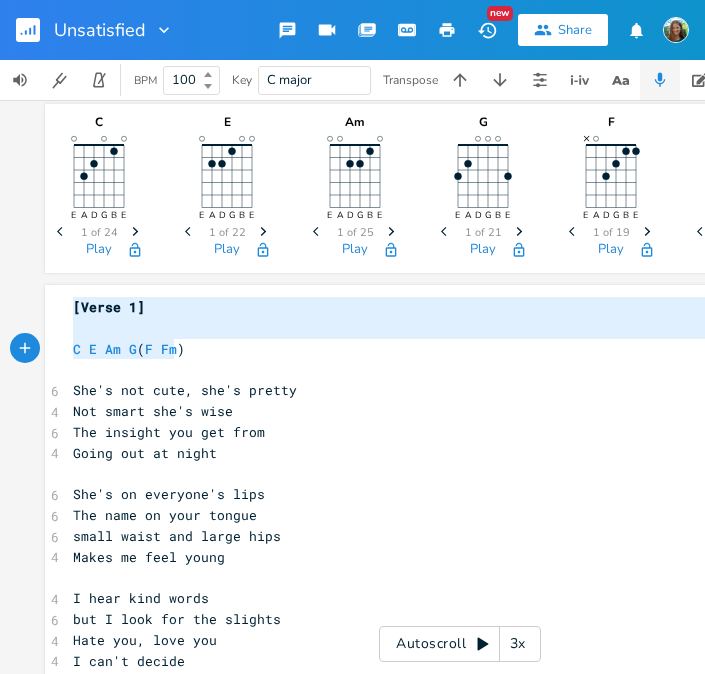 type on "[Verse 1]
C E Am G (F Fm)" 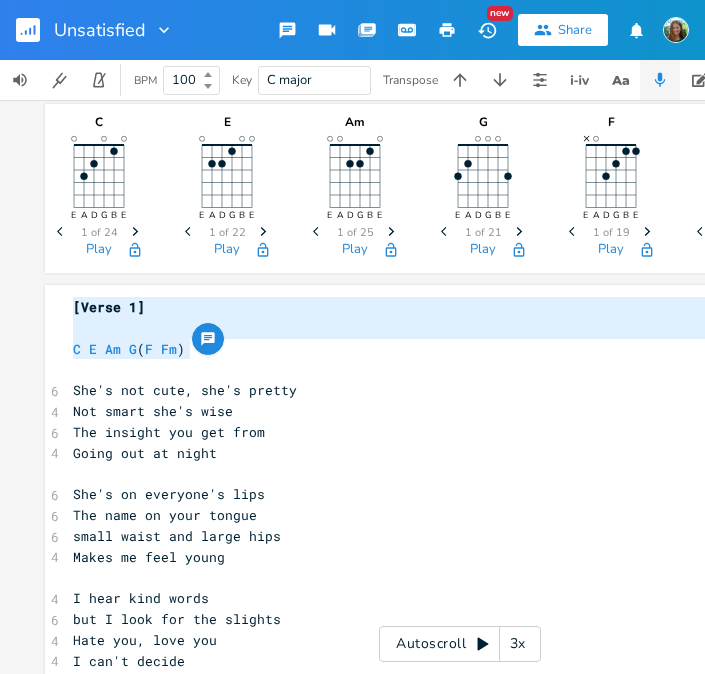 drag, startPoint x: 67, startPoint y: 305, endPoint x: 184, endPoint y: 355, distance: 127.236 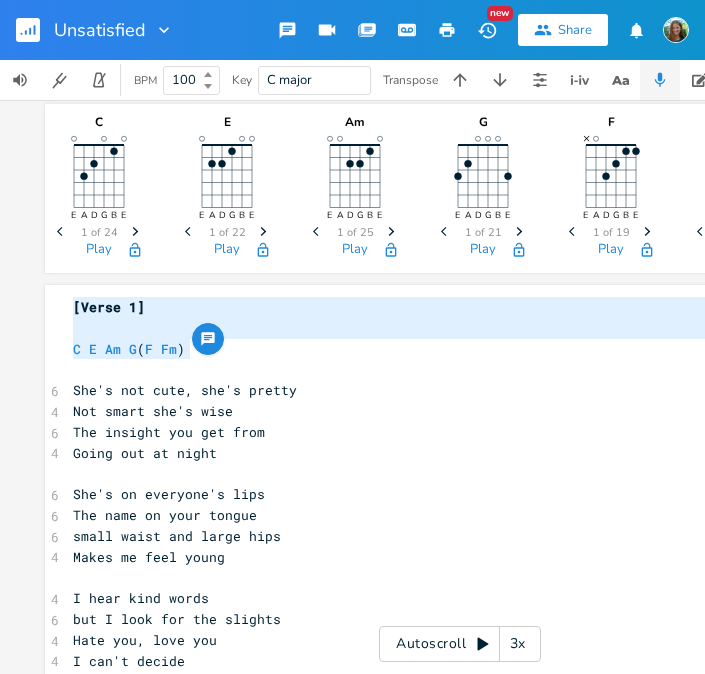 click on "​" at bounding box center [460, 473] 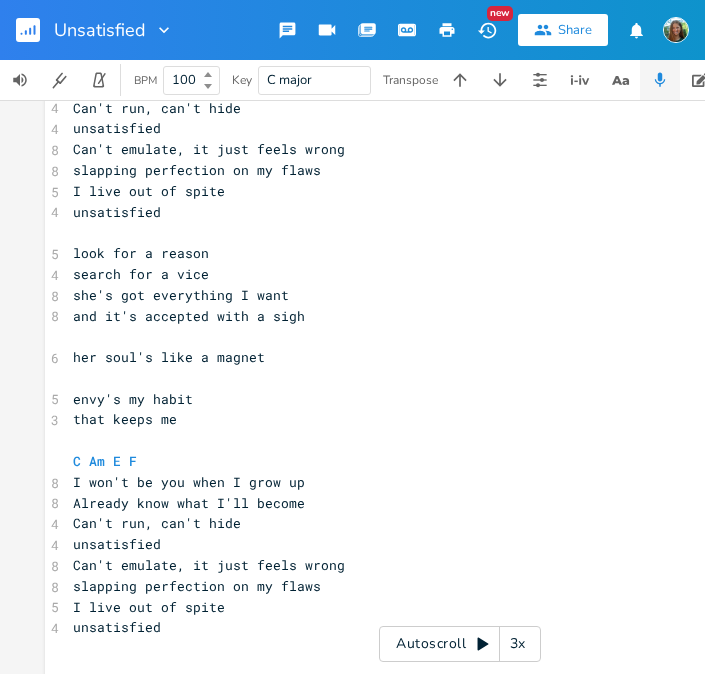 scroll, scrollTop: 664, scrollLeft: 0, axis: vertical 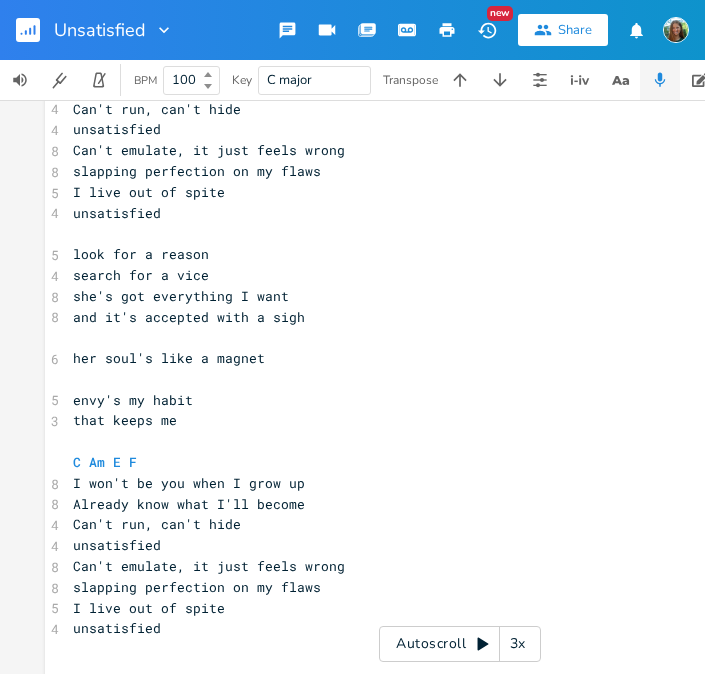 click on "​" at bounding box center [460, 337] 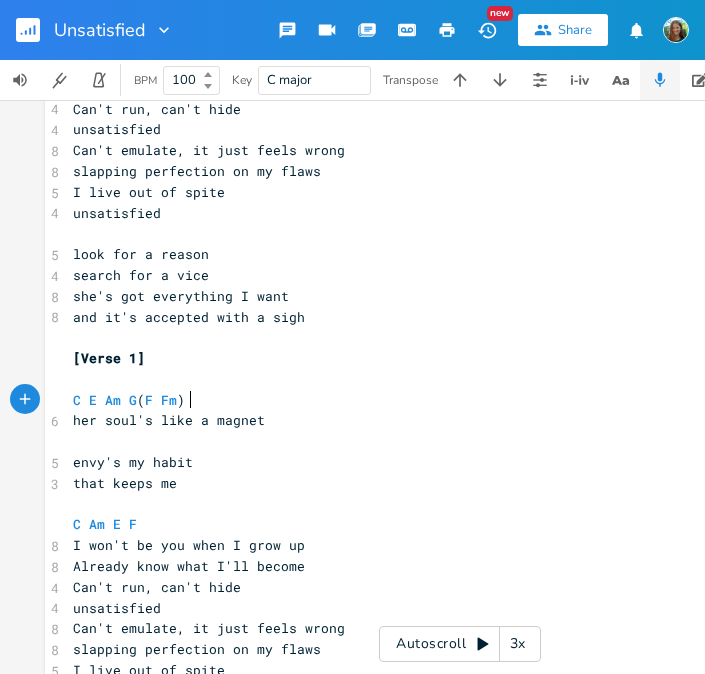 click on "[Verse 1]" at bounding box center (109, 358) 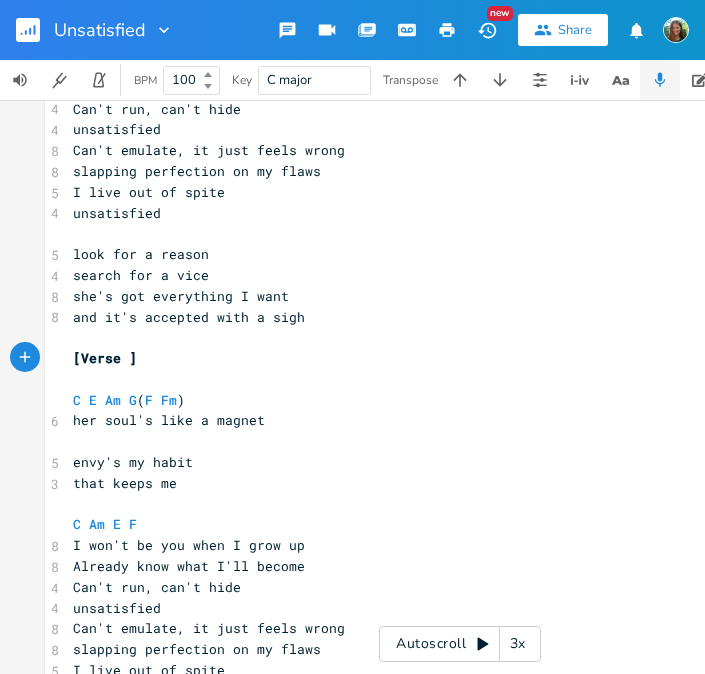 type on "2" 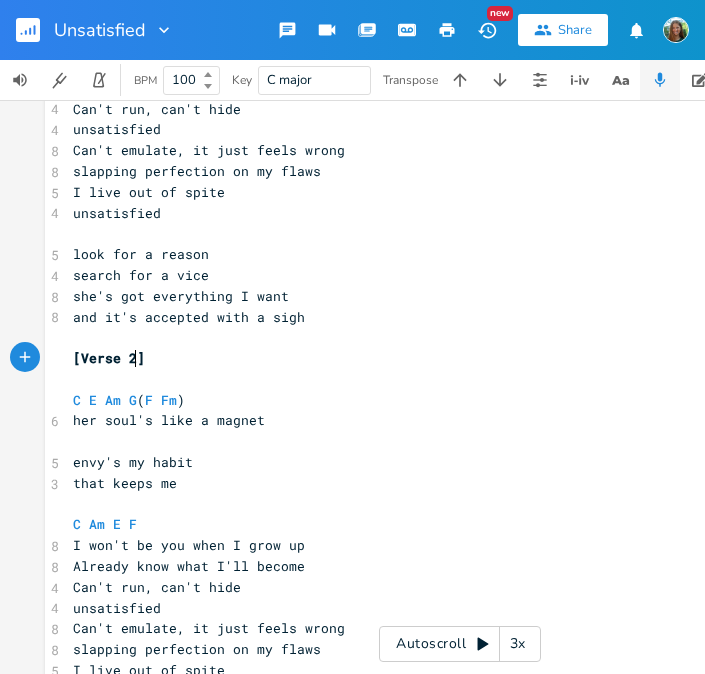scroll, scrollTop: 0, scrollLeft: 8, axis: horizontal 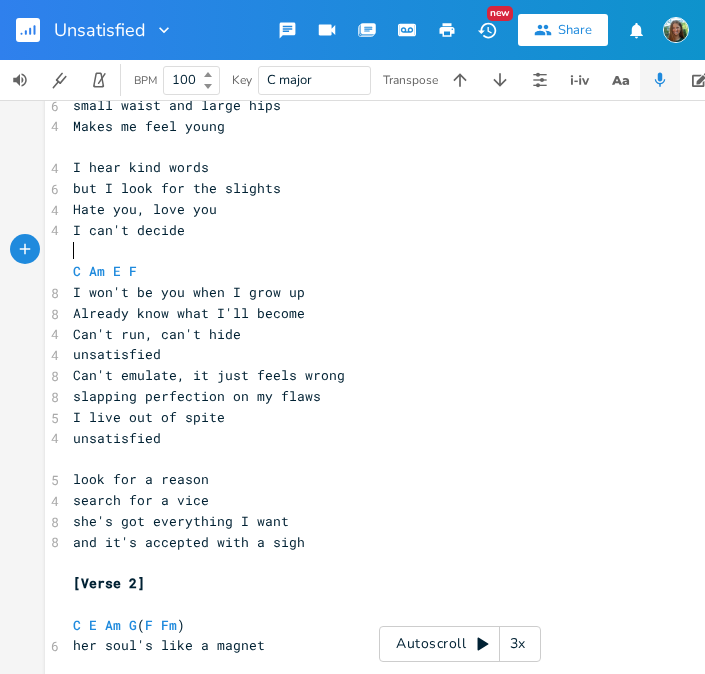 click on "​" at bounding box center (460, 250) 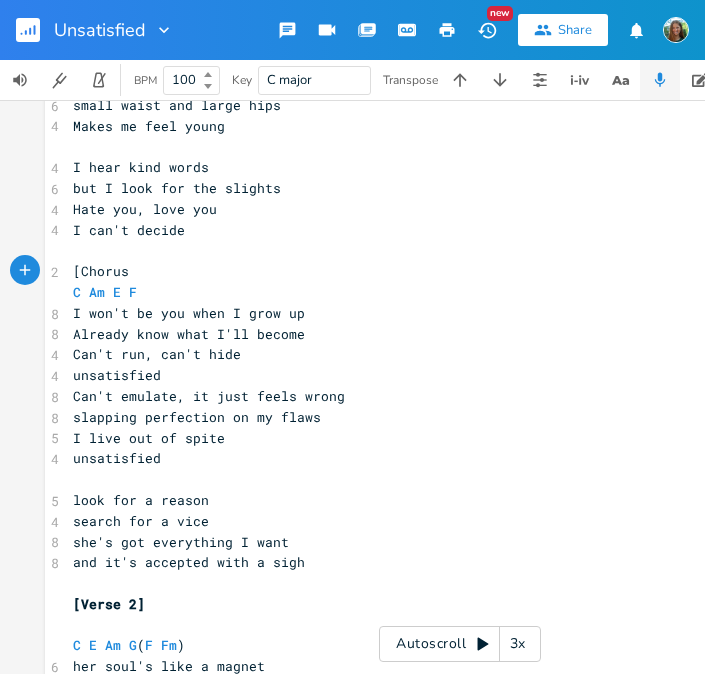 type on "[Chorus]" 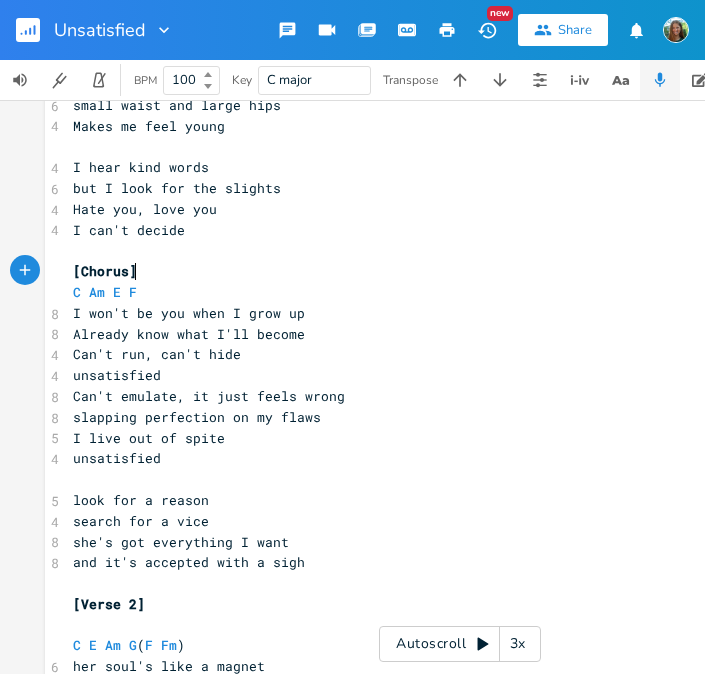 scroll, scrollTop: 0, scrollLeft: 49, axis: horizontal 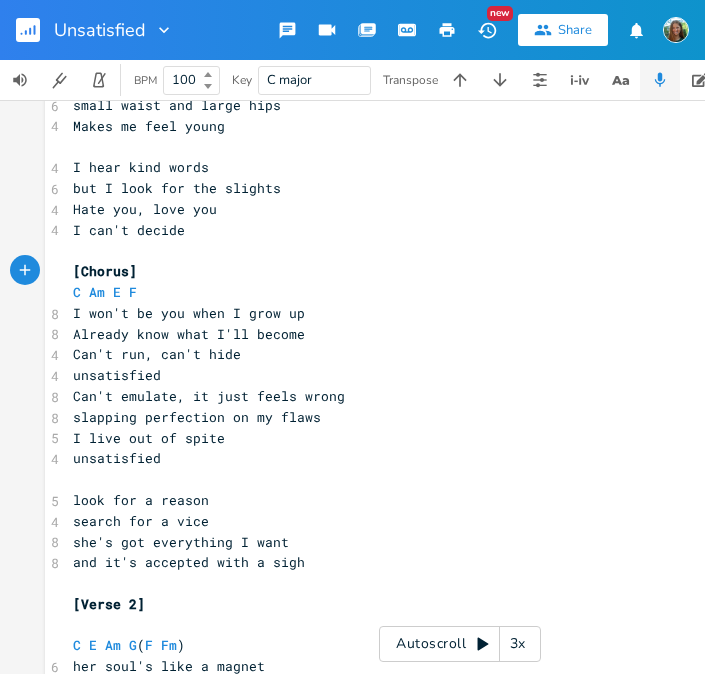 click on "[Chorus]" at bounding box center (105, 271) 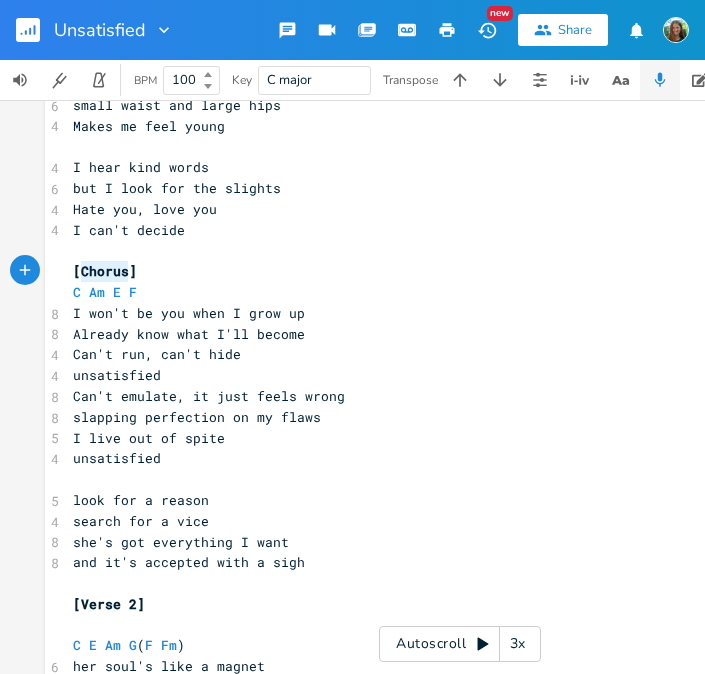 click on "[Chorus]" at bounding box center [105, 271] 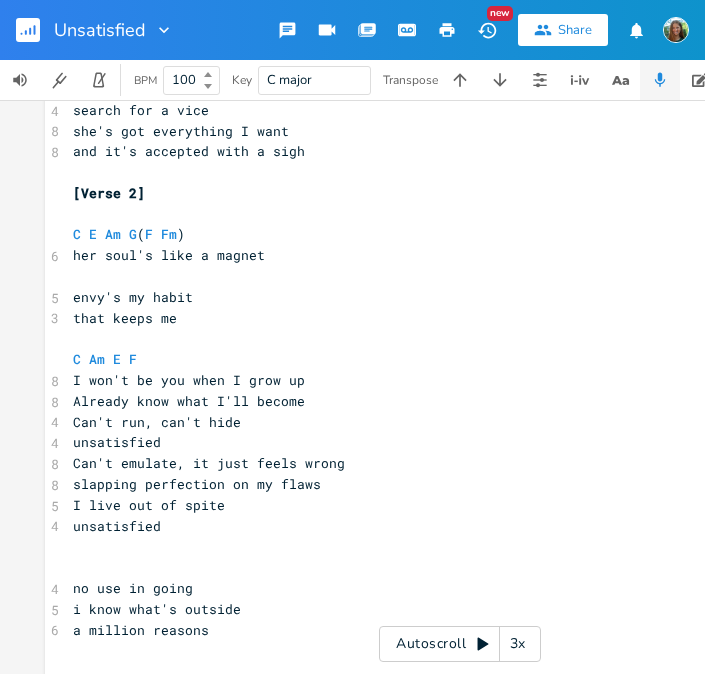 scroll, scrollTop: 851, scrollLeft: 0, axis: vertical 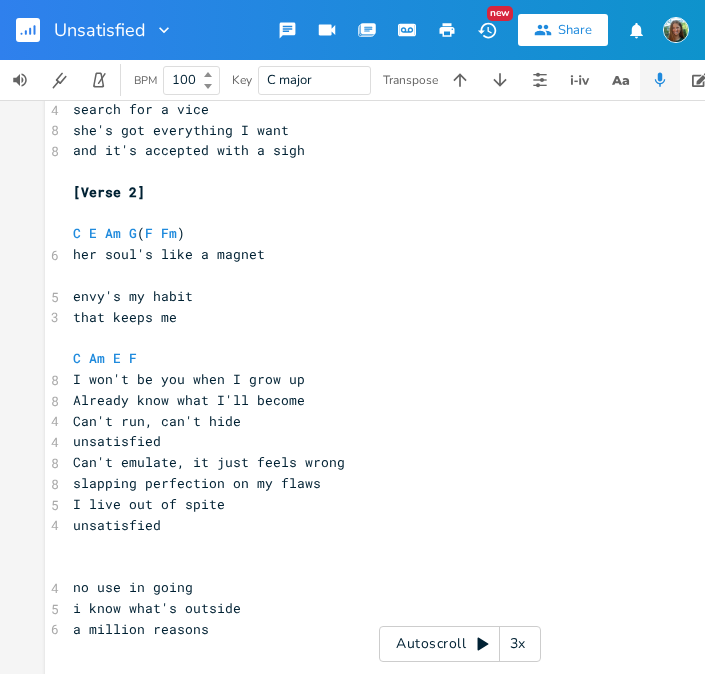 type on "[Chorus]" 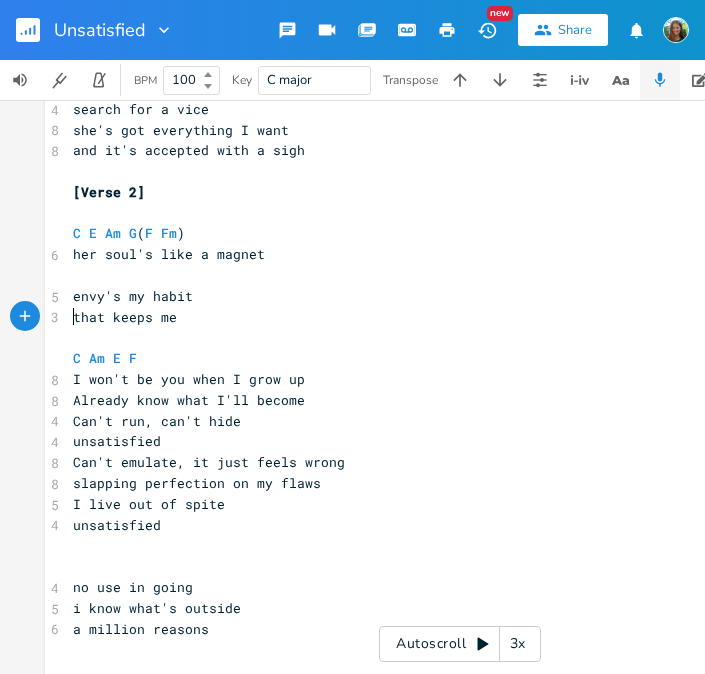 click on "​" at bounding box center [460, 337] 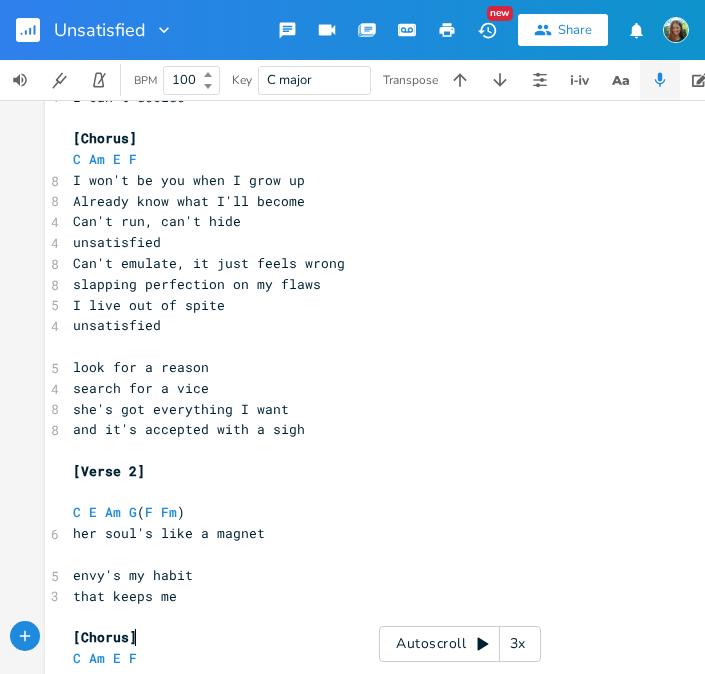 scroll, scrollTop: 570, scrollLeft: 0, axis: vertical 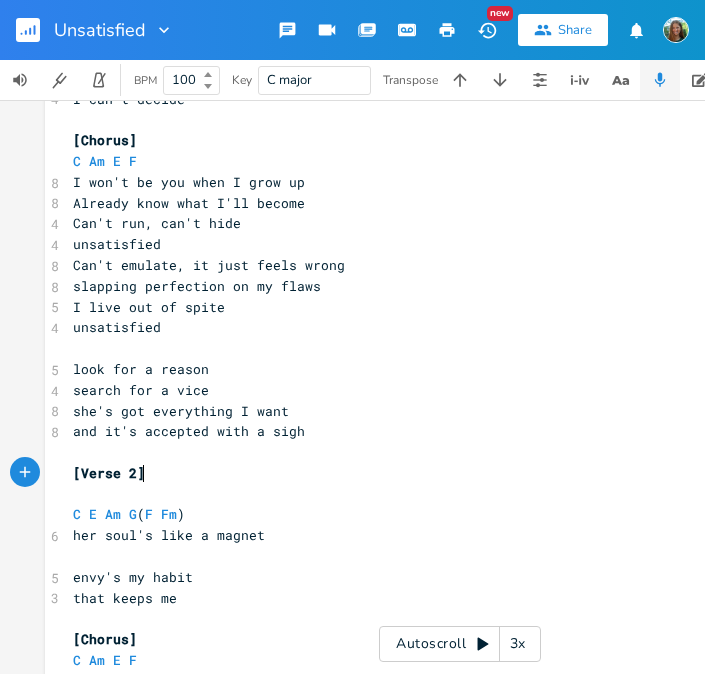 click on "[Verse 2]" at bounding box center (460, 473) 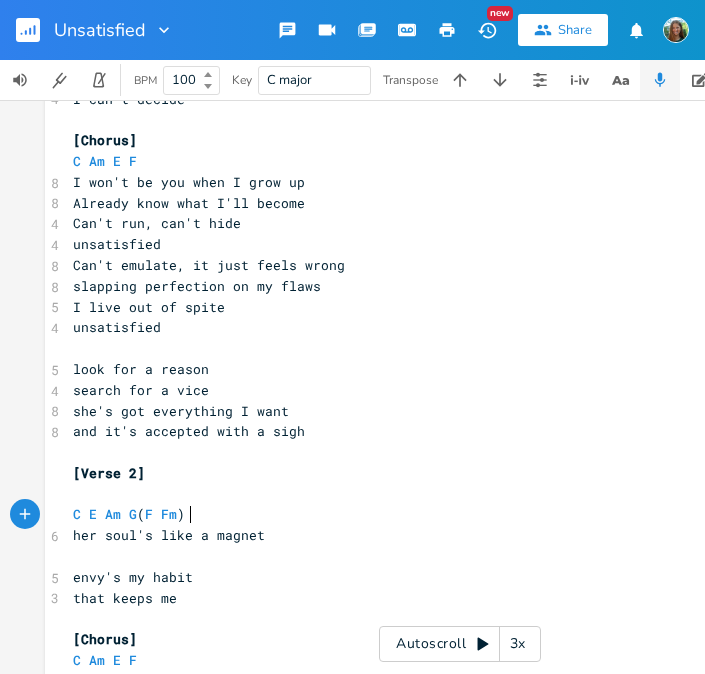 click on "C   E   Am   G  ( F   Fm )" at bounding box center [460, 514] 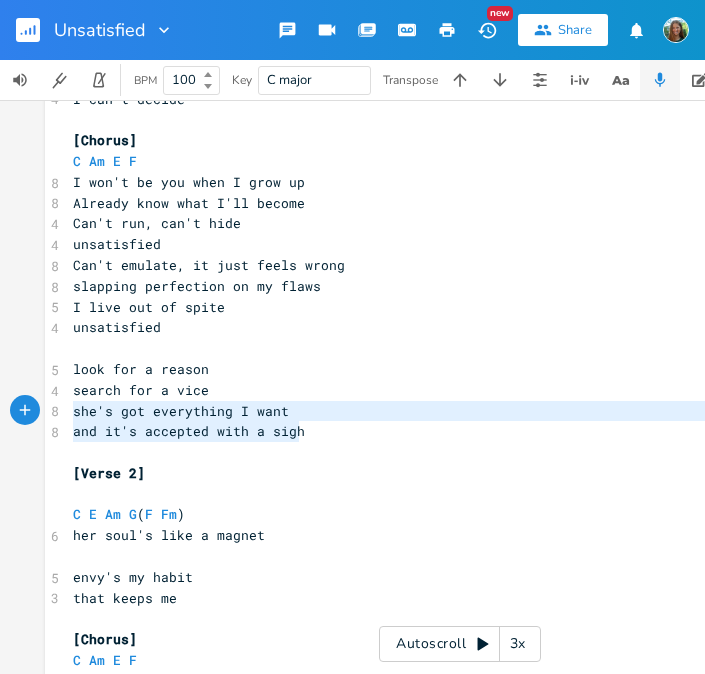 type on "look for a reason
search for a vice
she's got everything I want
and it's accepted with a sigh" 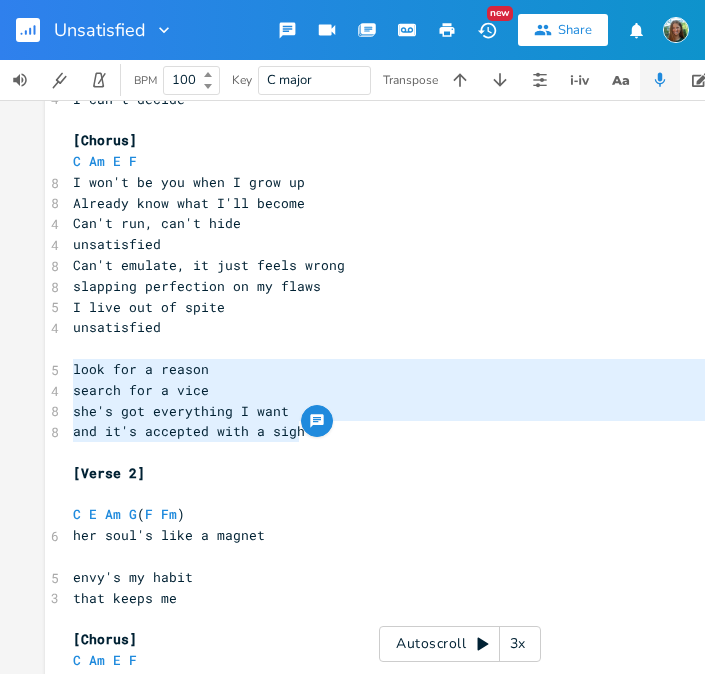 drag, startPoint x: 307, startPoint y: 431, endPoint x: 33, endPoint y: 359, distance: 283.30197 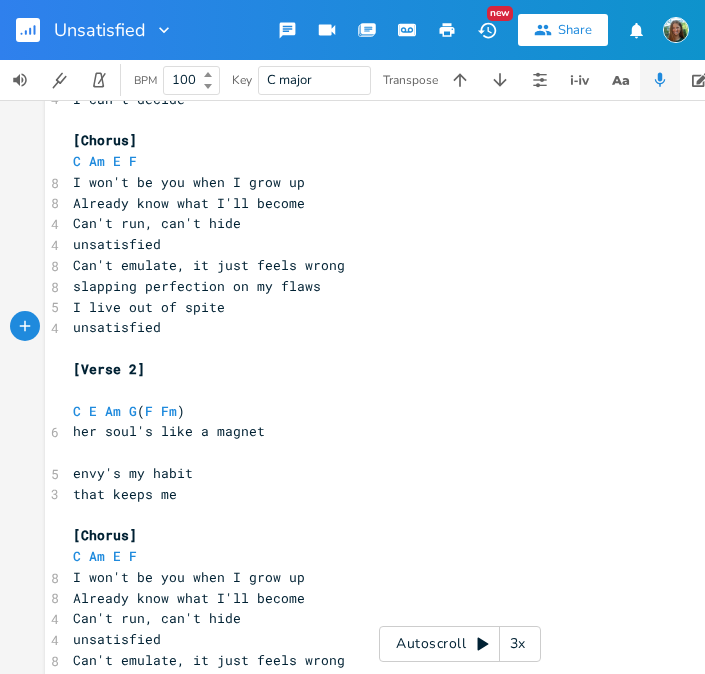 click on "C   E   Am   G  ( F   Fm )" at bounding box center [460, 411] 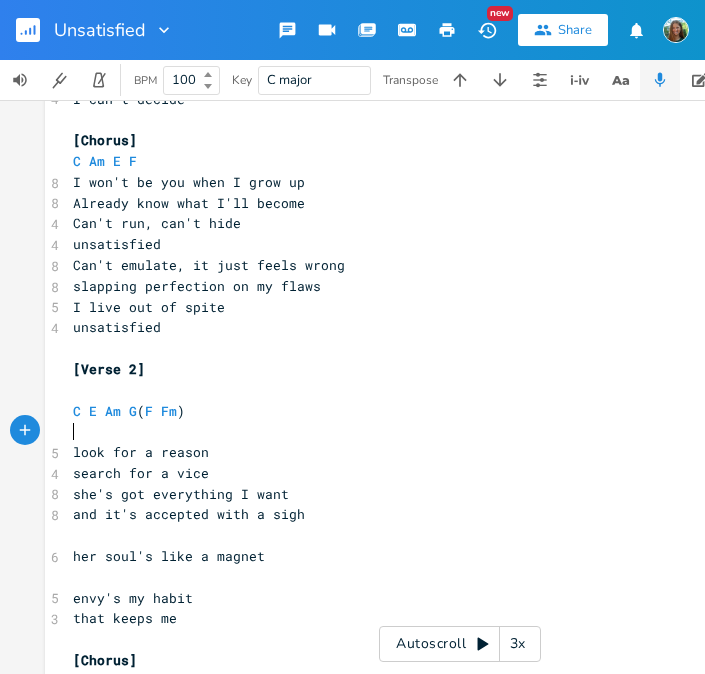 click on "​" at bounding box center [460, 431] 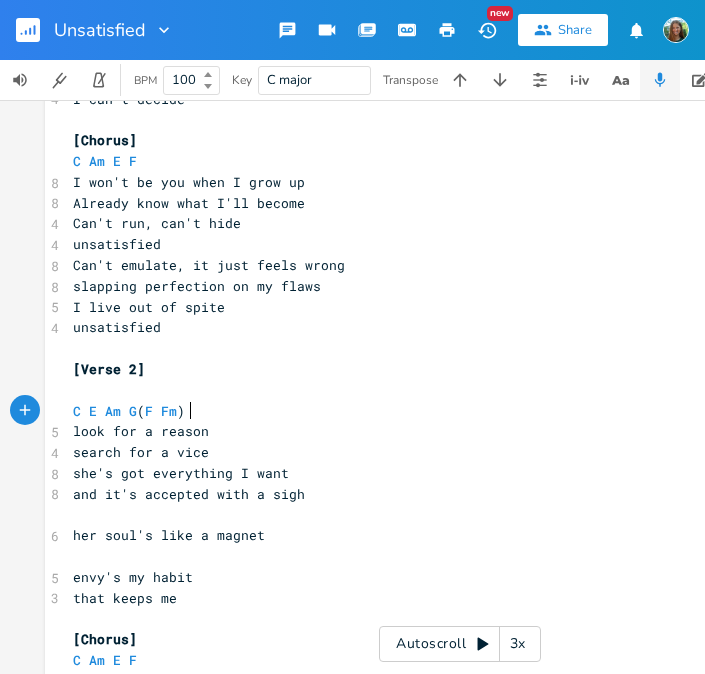 click on "envy's my habit" at bounding box center (460, 577) 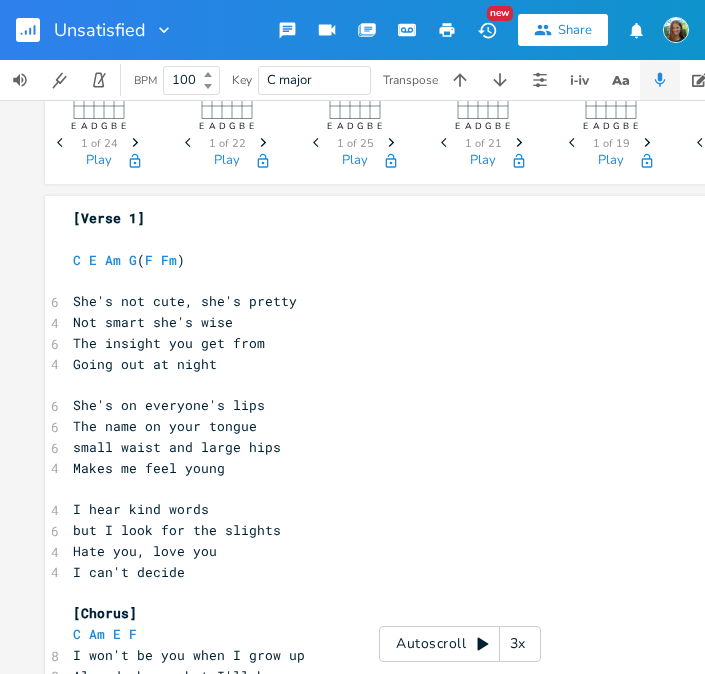 scroll, scrollTop: 93, scrollLeft: 0, axis: vertical 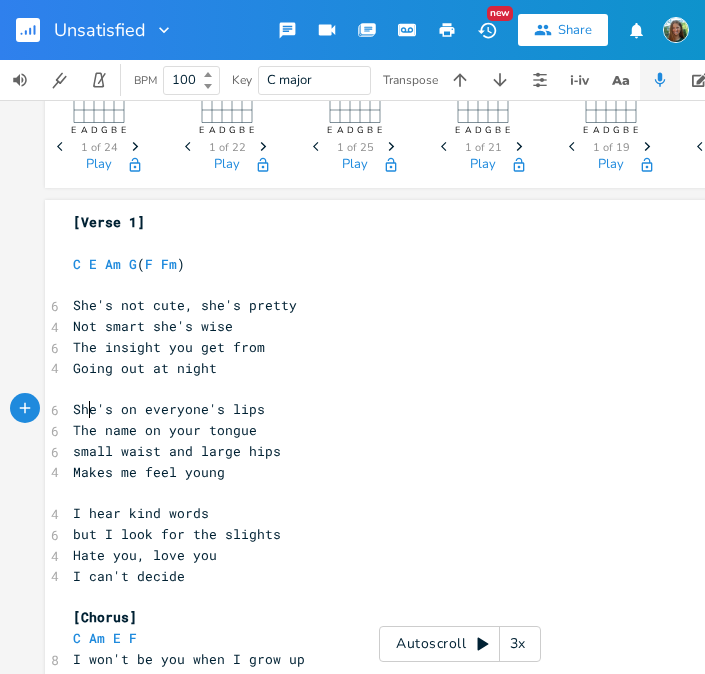 click on "She's on everyone's lips" at bounding box center (169, 409) 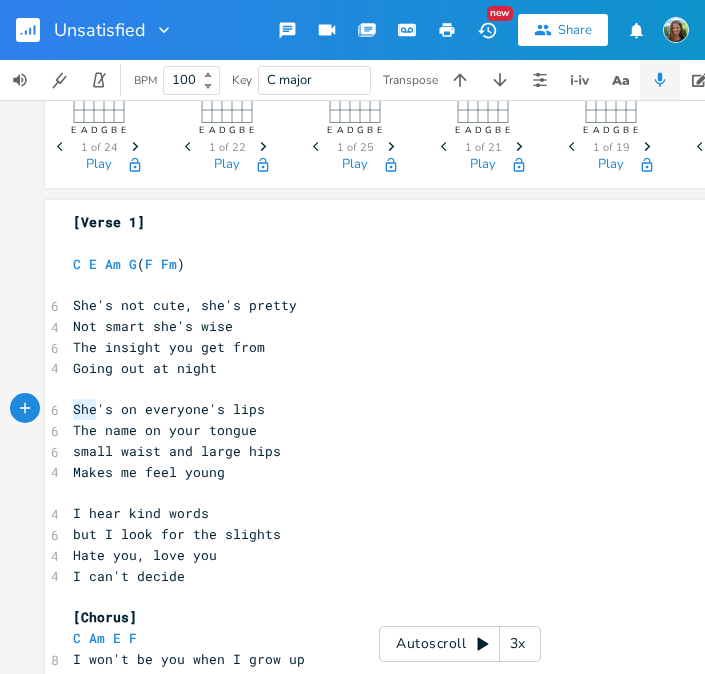 click on "She's on everyone's lips" at bounding box center (169, 409) 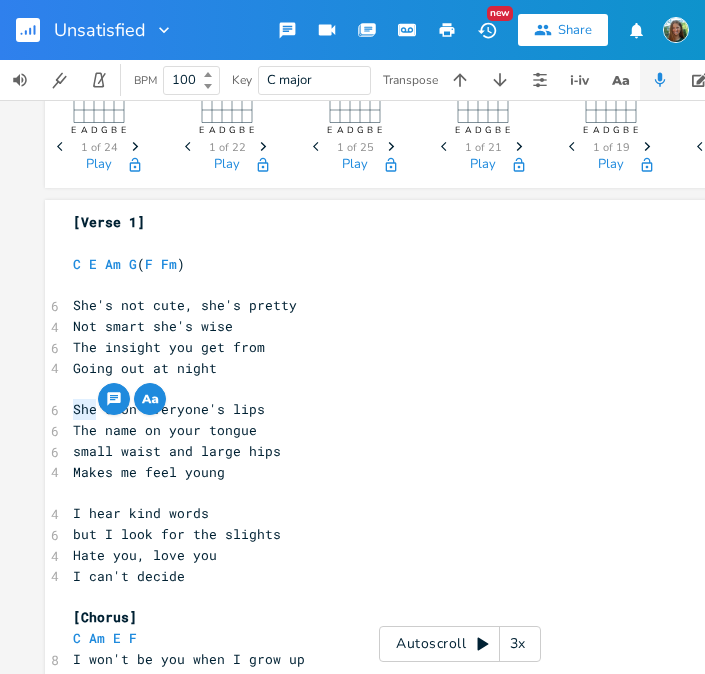 click on "She's on everyone's lips" at bounding box center (169, 409) 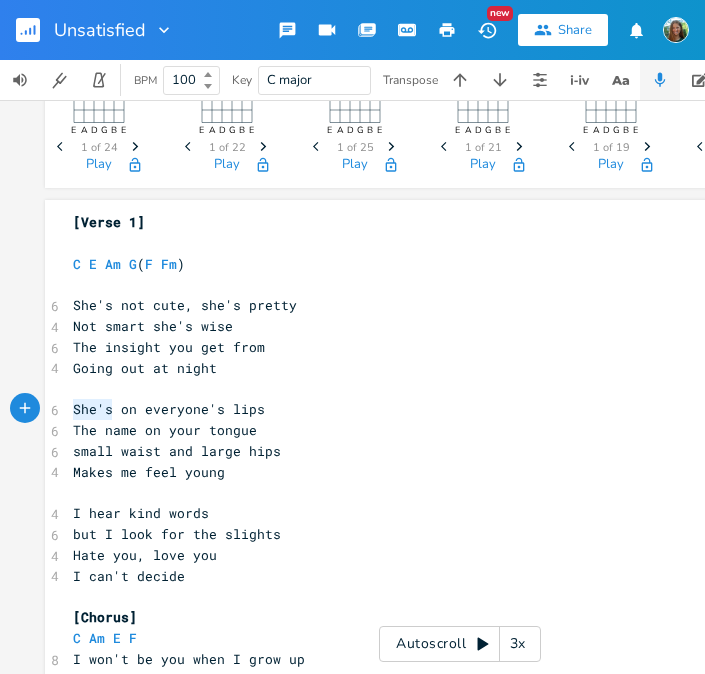 drag, startPoint x: 106, startPoint y: 411, endPoint x: 40, endPoint y: 411, distance: 66 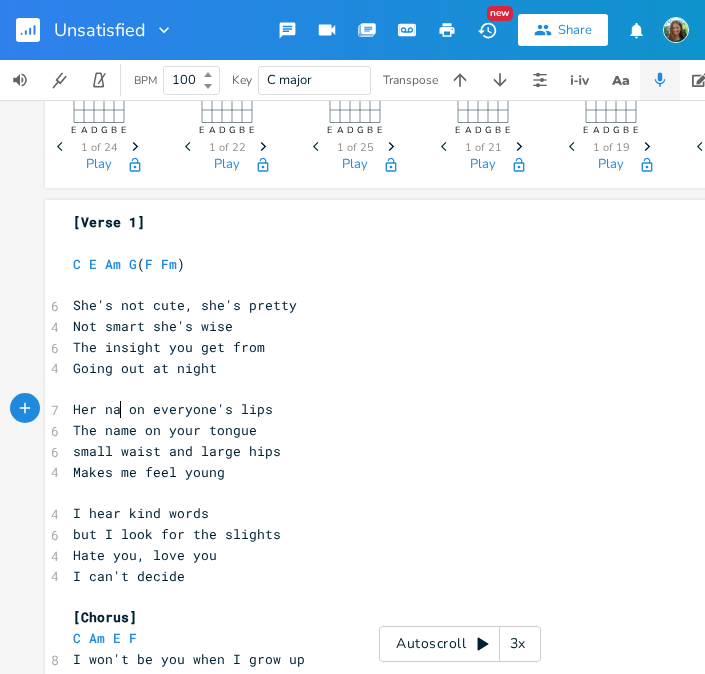 scroll, scrollTop: 0, scrollLeft: 50, axis: horizontal 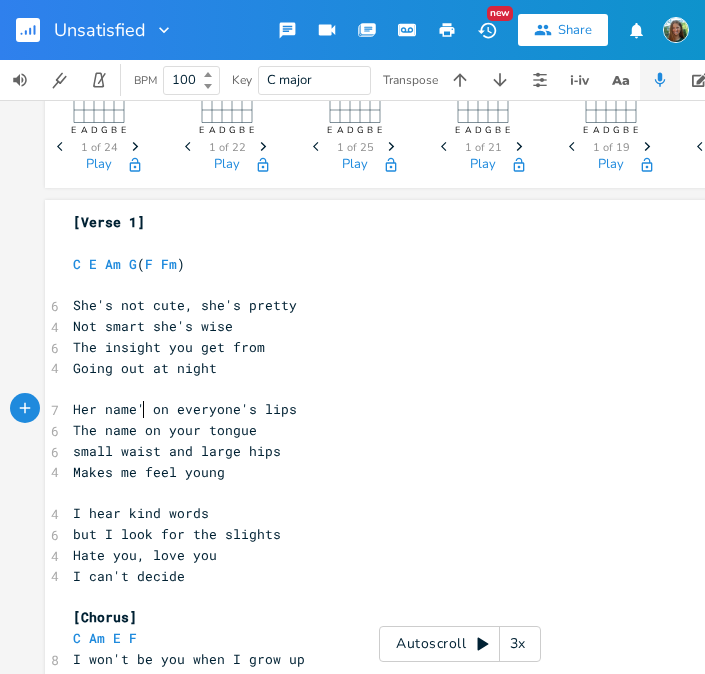 type on "Her name's" 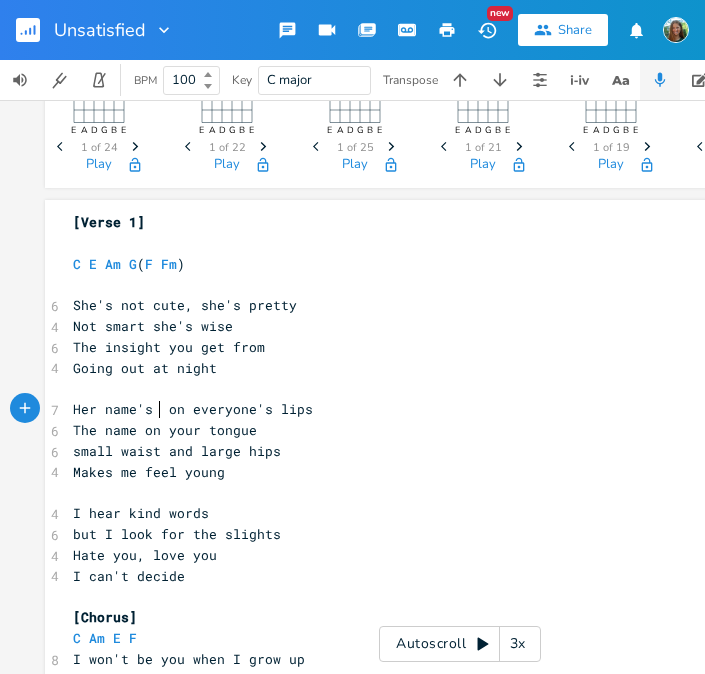 scroll, scrollTop: 0, scrollLeft: 70, axis: horizontal 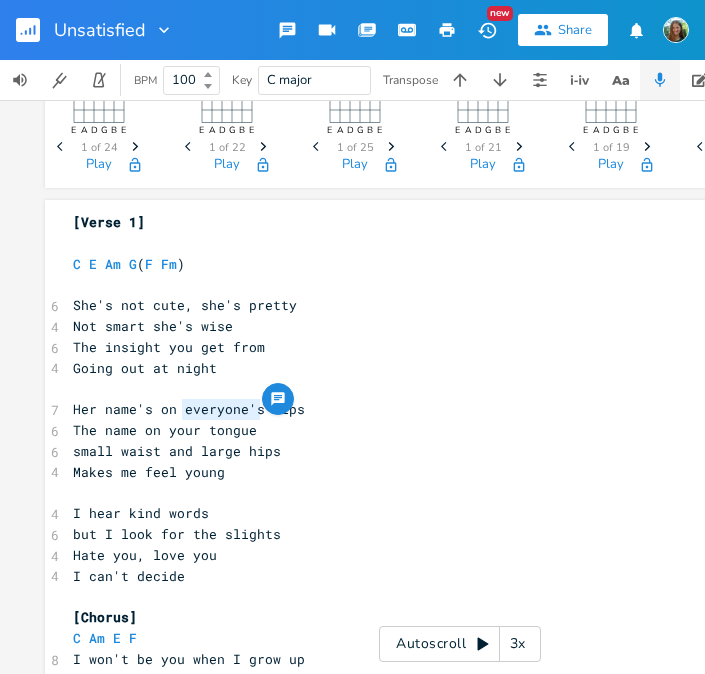 drag, startPoint x: 255, startPoint y: 410, endPoint x: 179, endPoint y: 408, distance: 76.02631 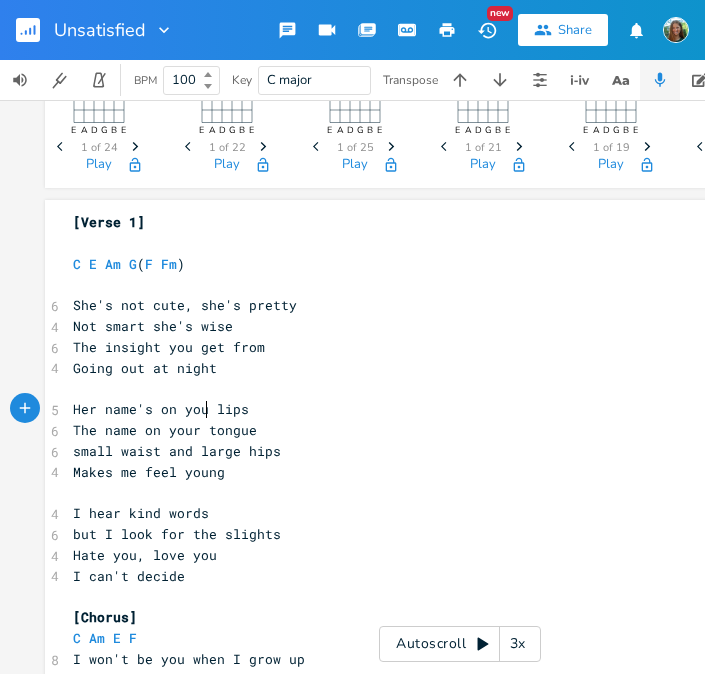 type on "your" 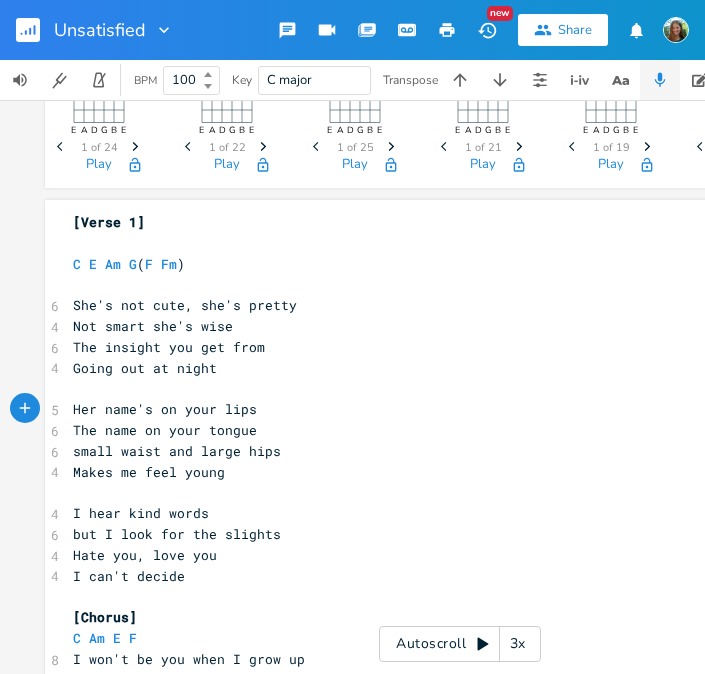 click on "The name on your tongue" at bounding box center [165, 430] 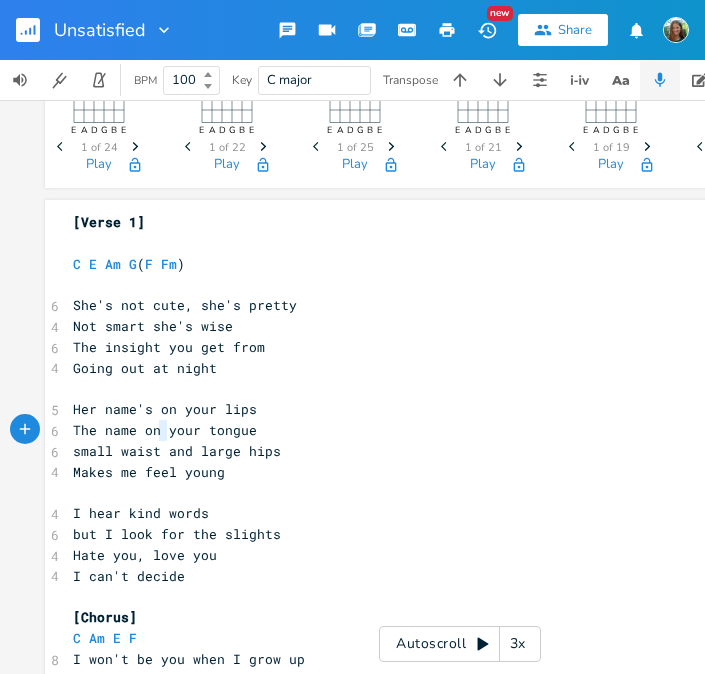 click on "The name on your tongue" at bounding box center (165, 430) 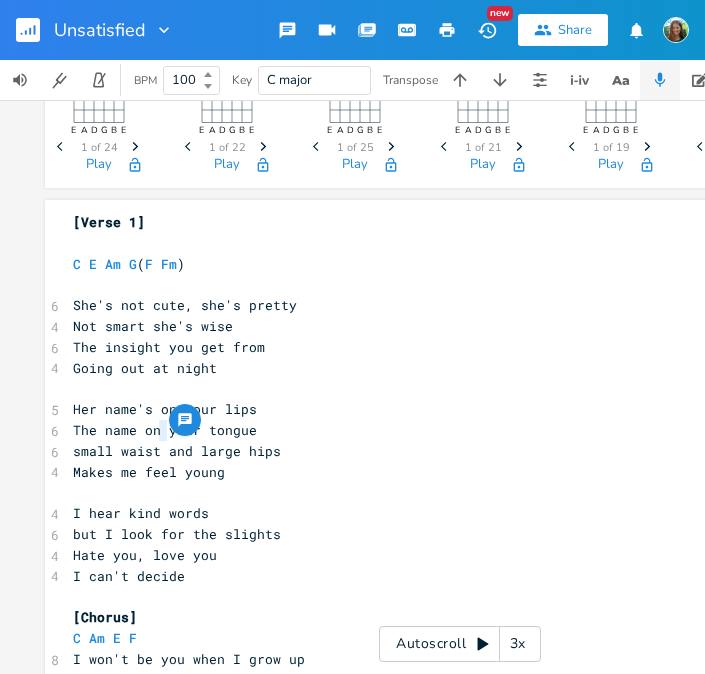 click at bounding box center (185, 420) 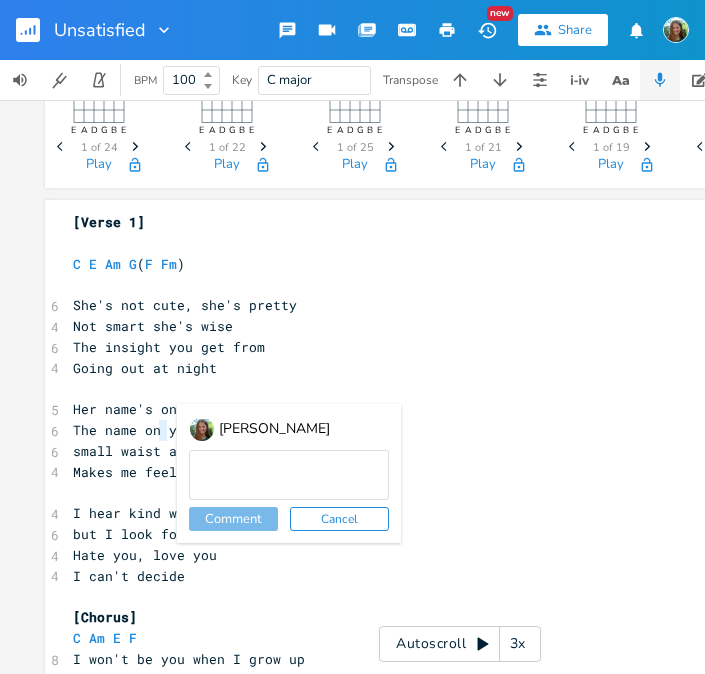 click on "The name on your tongue" at bounding box center (165, 430) 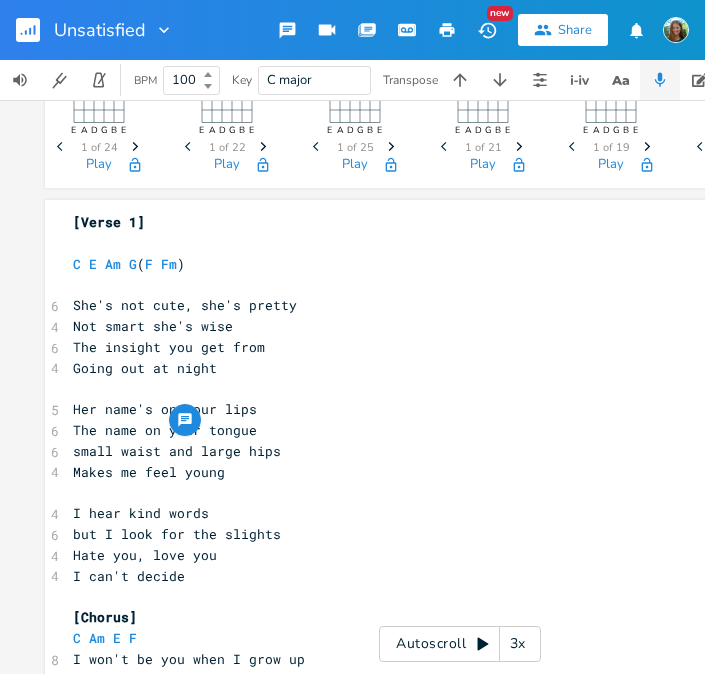 click on "The name on your tongue" at bounding box center [165, 430] 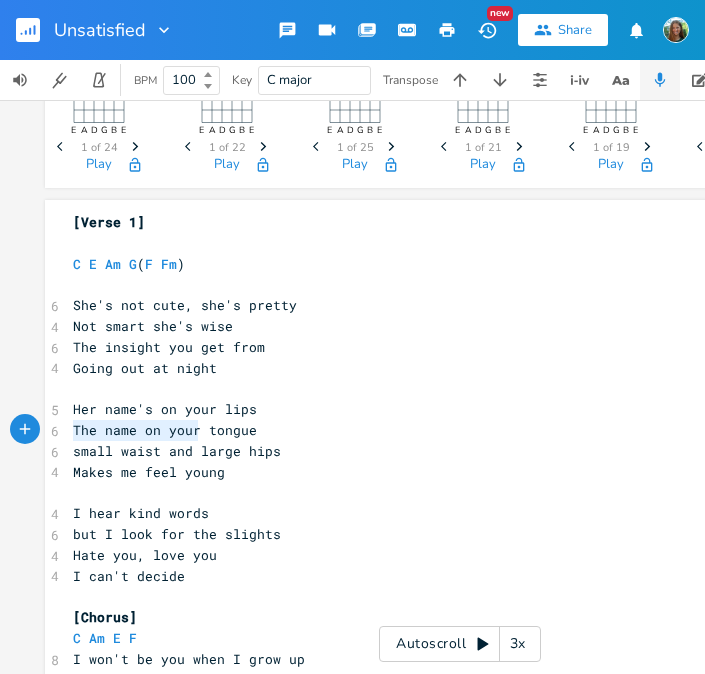 drag, startPoint x: 195, startPoint y: 431, endPoint x: 50, endPoint y: 425, distance: 145.12408 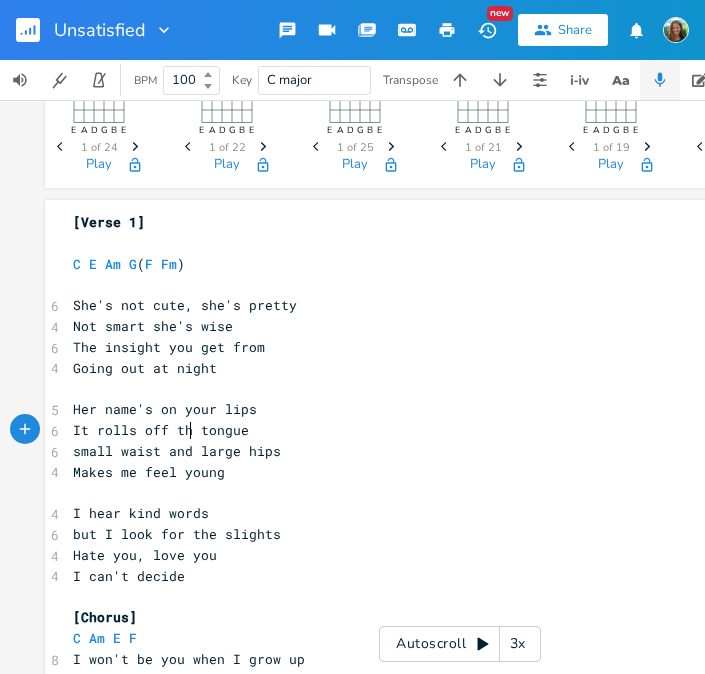type on "It rolls off the" 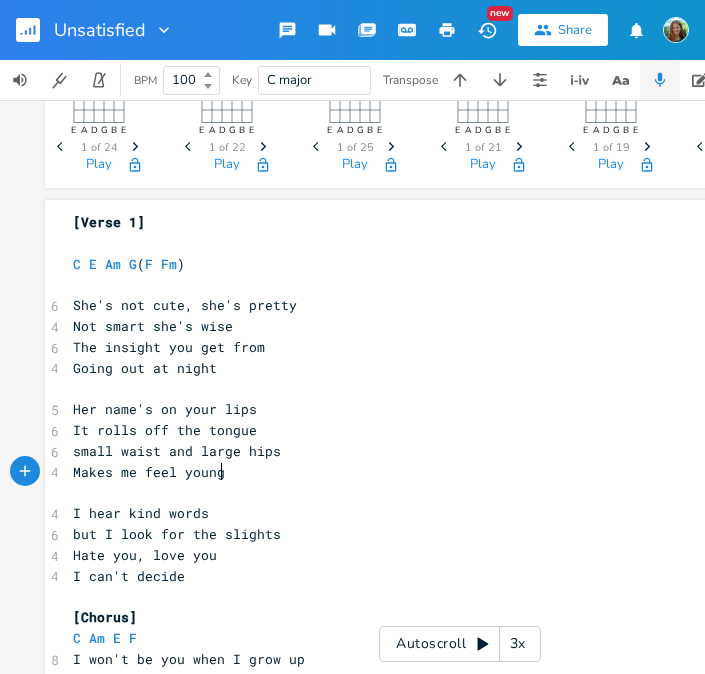 click on "Makes me feel young" at bounding box center (460, 472) 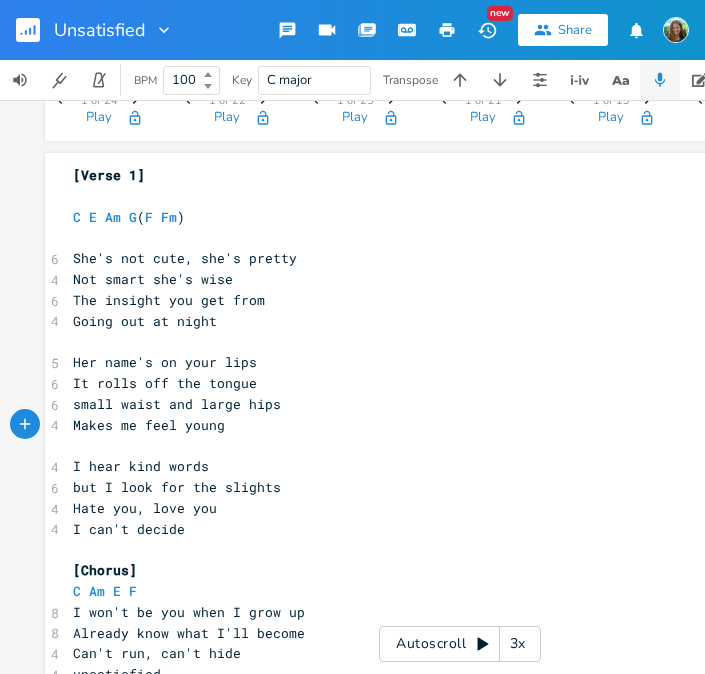scroll, scrollTop: 159, scrollLeft: 0, axis: vertical 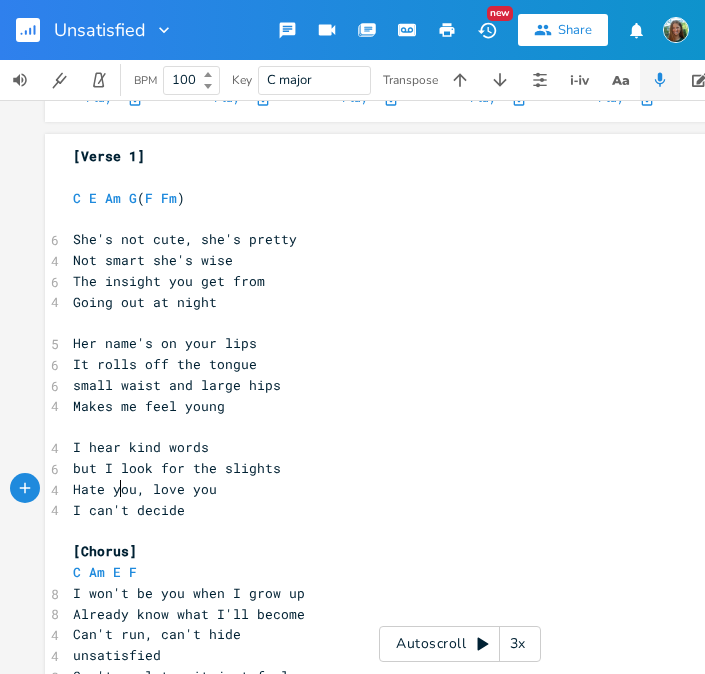 click on "Hate you, love you" at bounding box center (145, 489) 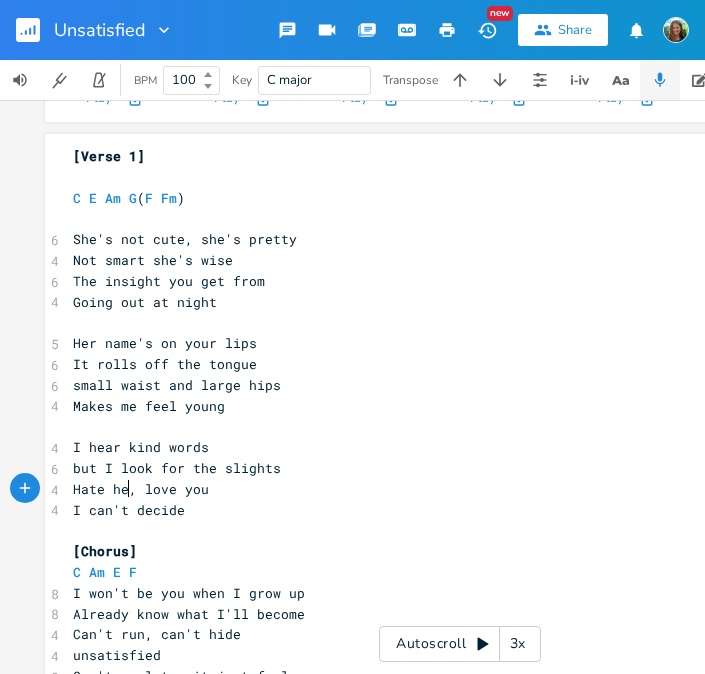 type on "her" 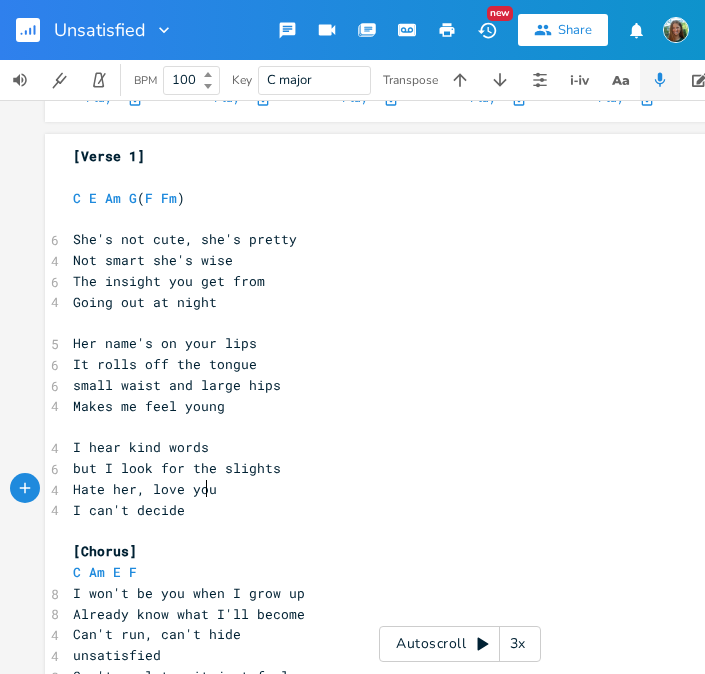 click on "Hate her, love you" at bounding box center (145, 489) 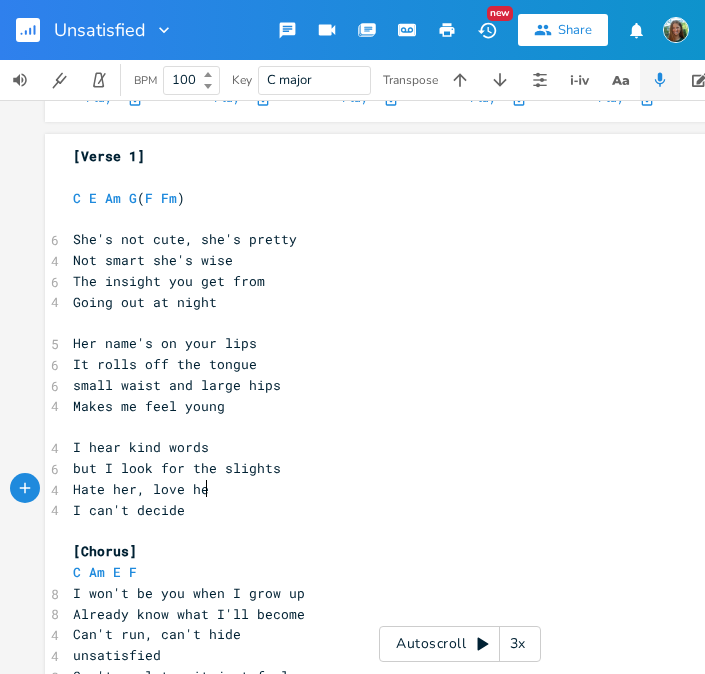 type on "her" 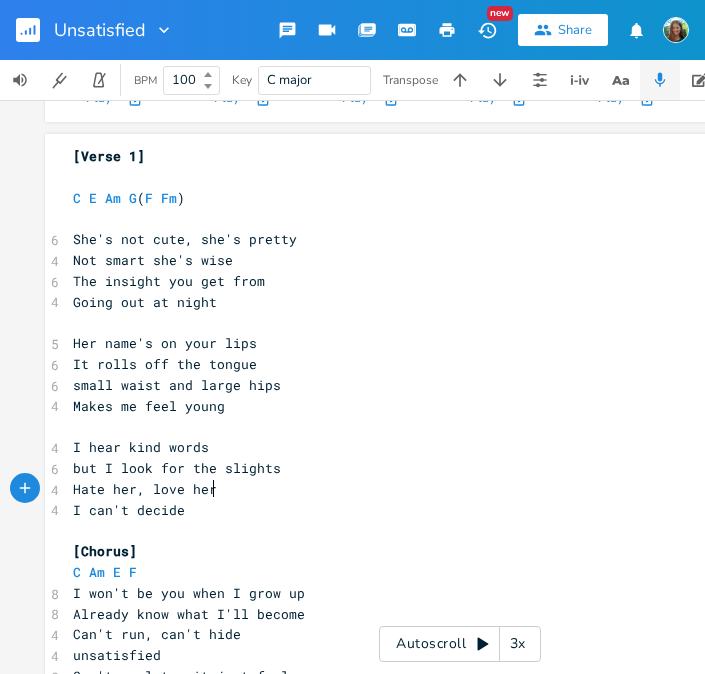 click on "Hate her, love her" at bounding box center (145, 489) 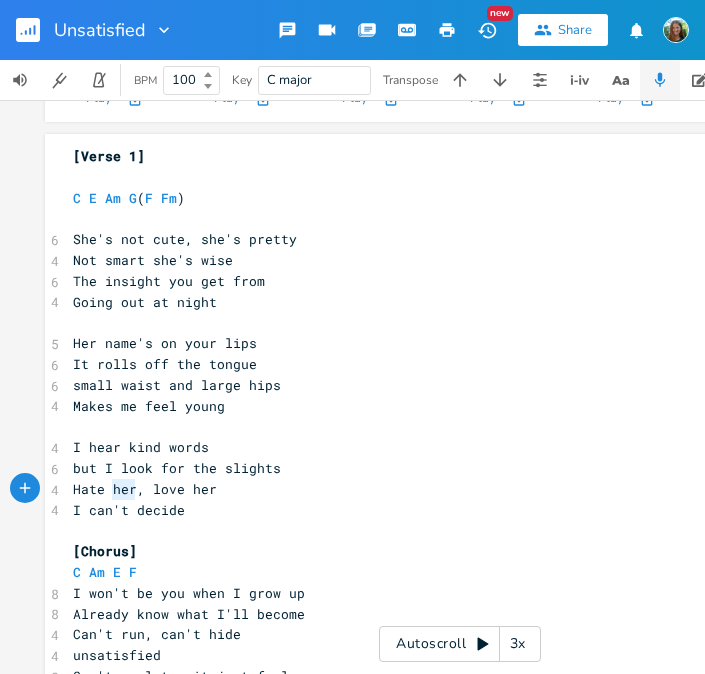 click on "Hate her, love her" at bounding box center [145, 489] 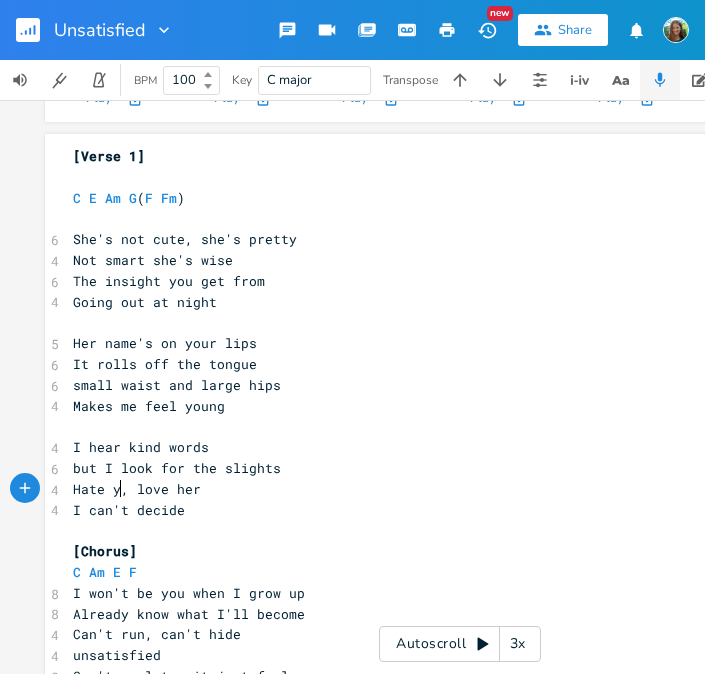 type on "you" 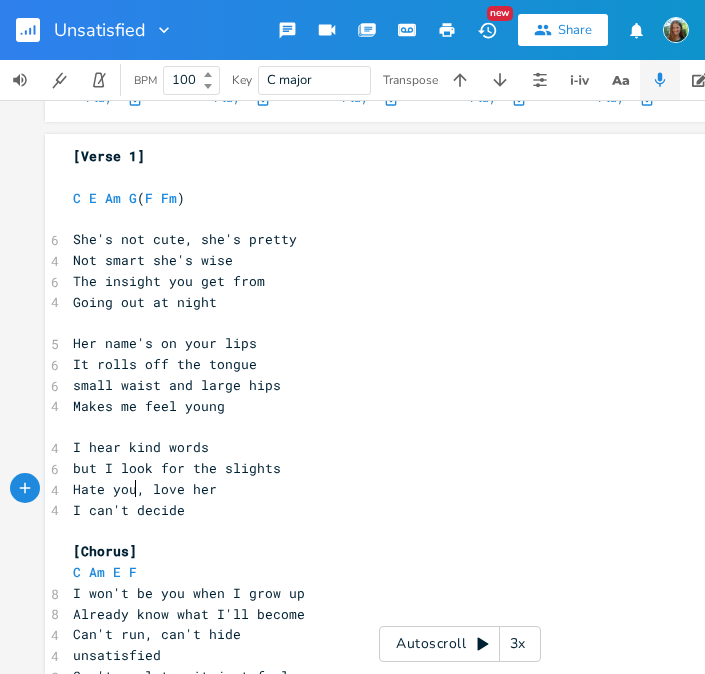 scroll, scrollTop: 0, scrollLeft: 20, axis: horizontal 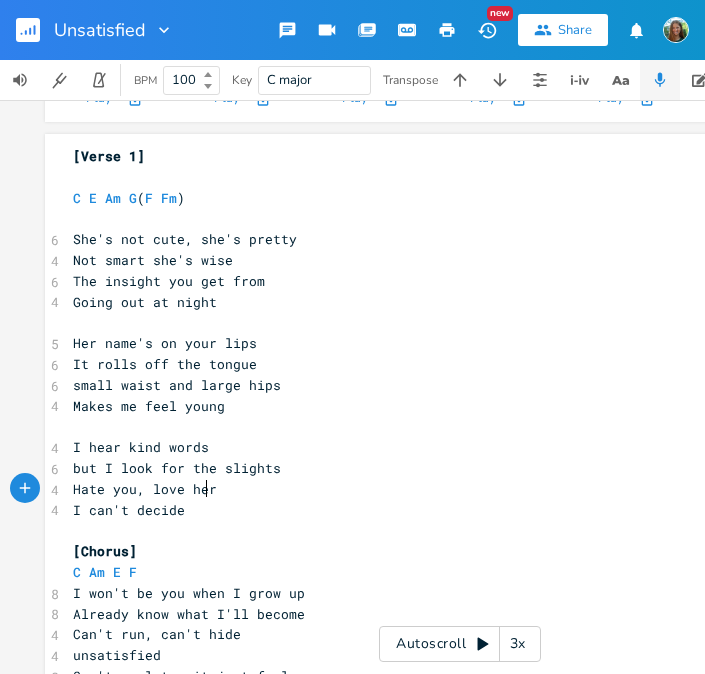 click on "Hate you, love her" at bounding box center [145, 489] 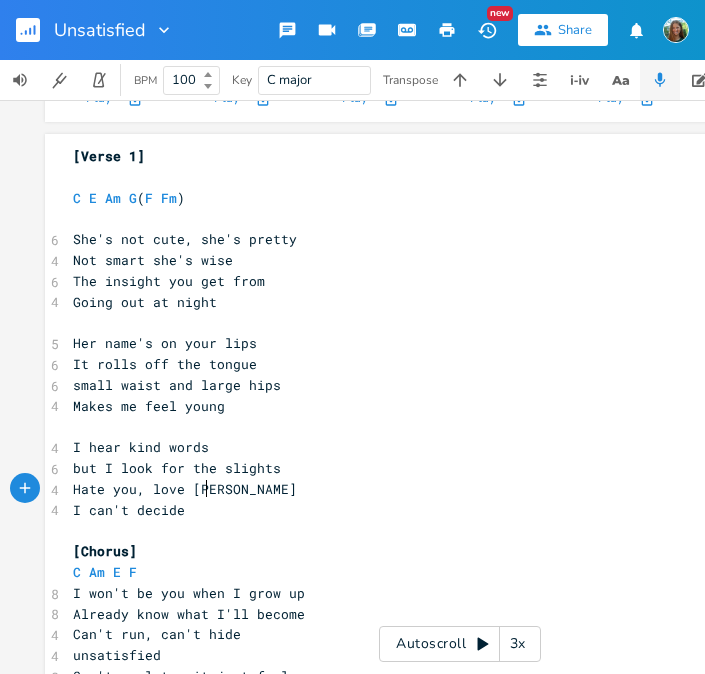 type on "yiyu" 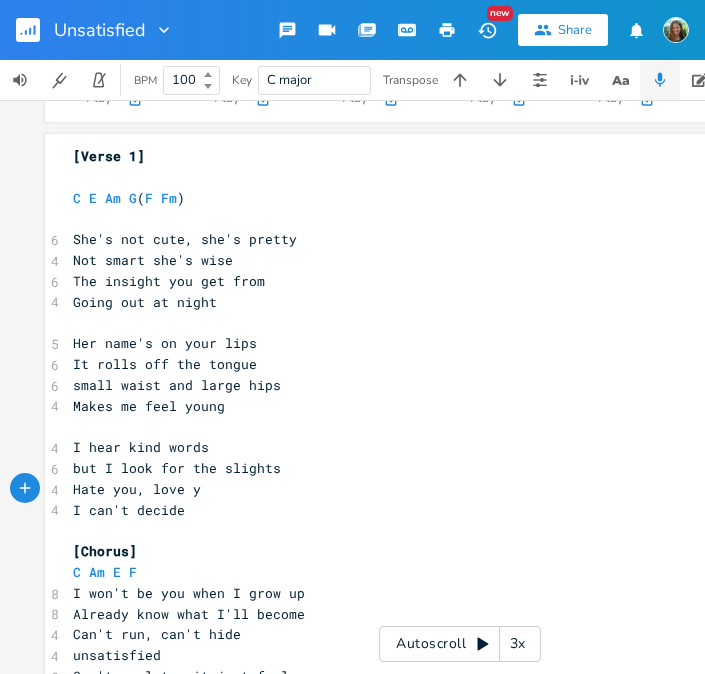 type on "ou" 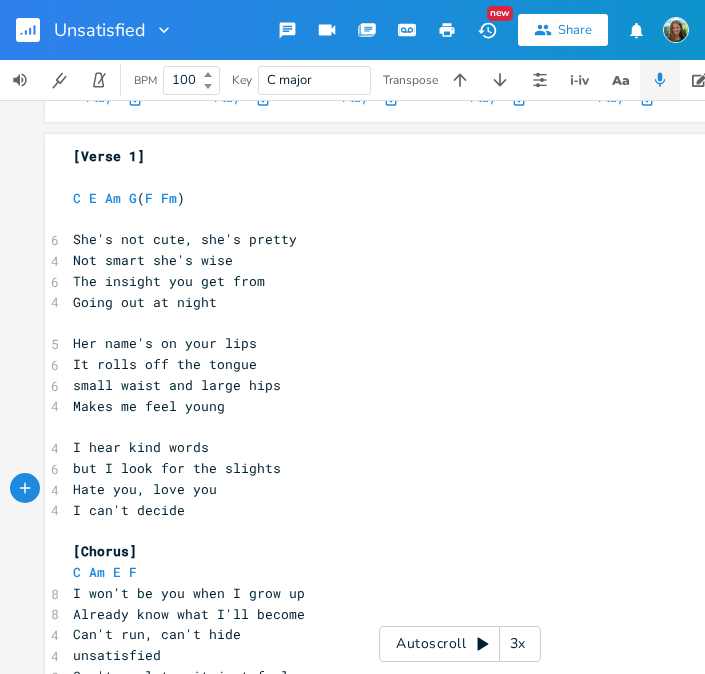 click on "Hate you, love you" at bounding box center (460, 489) 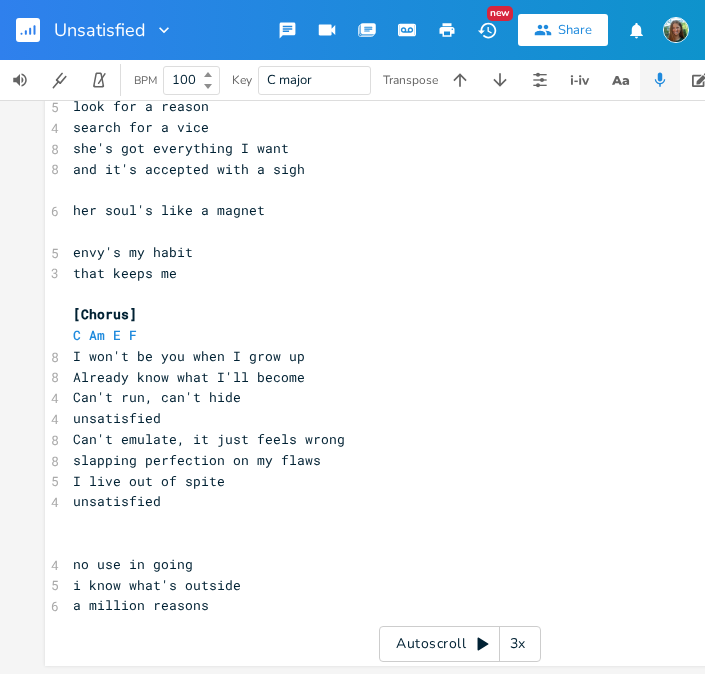scroll, scrollTop: 894, scrollLeft: 0, axis: vertical 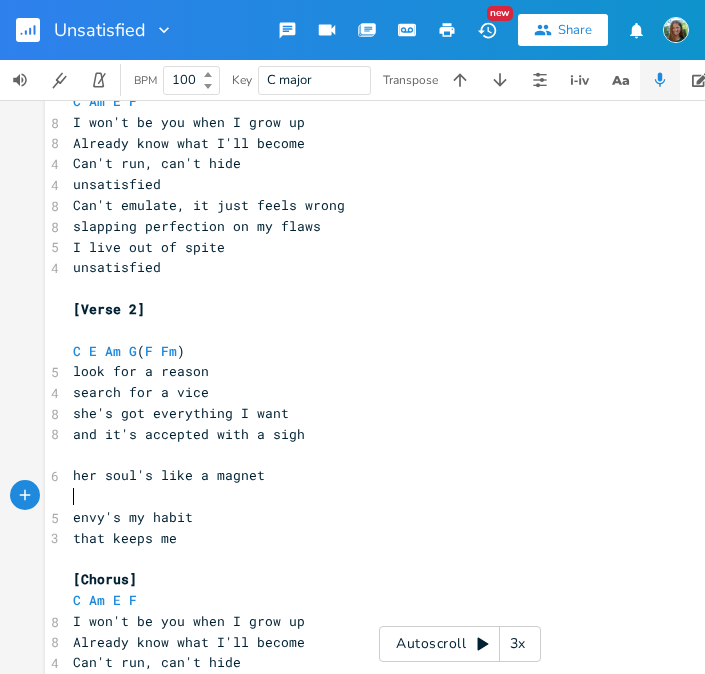 click on "​" at bounding box center [460, 496] 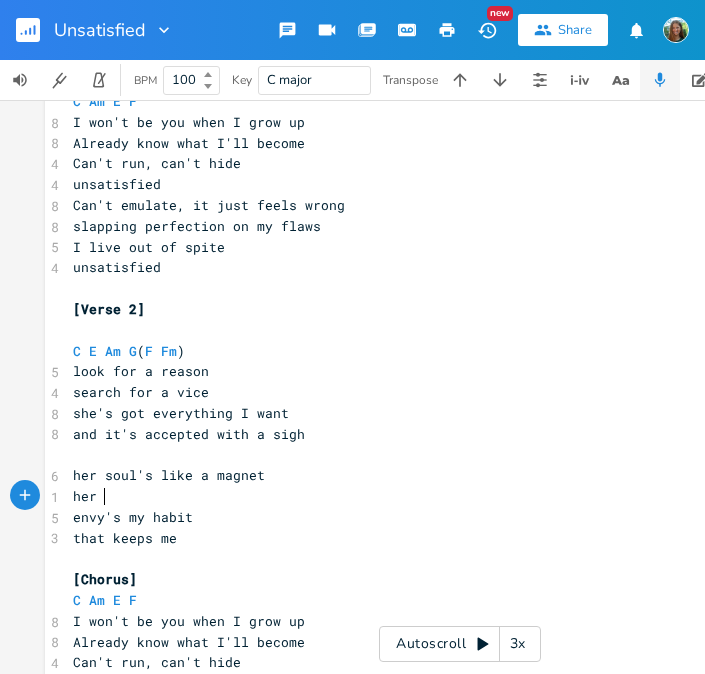 scroll, scrollTop: 0, scrollLeft: 22, axis: horizontal 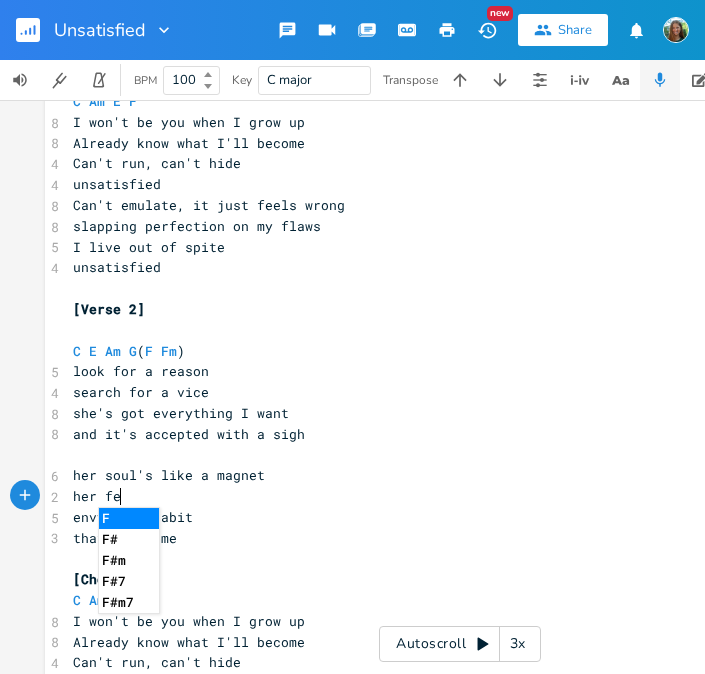 type on "her fee" 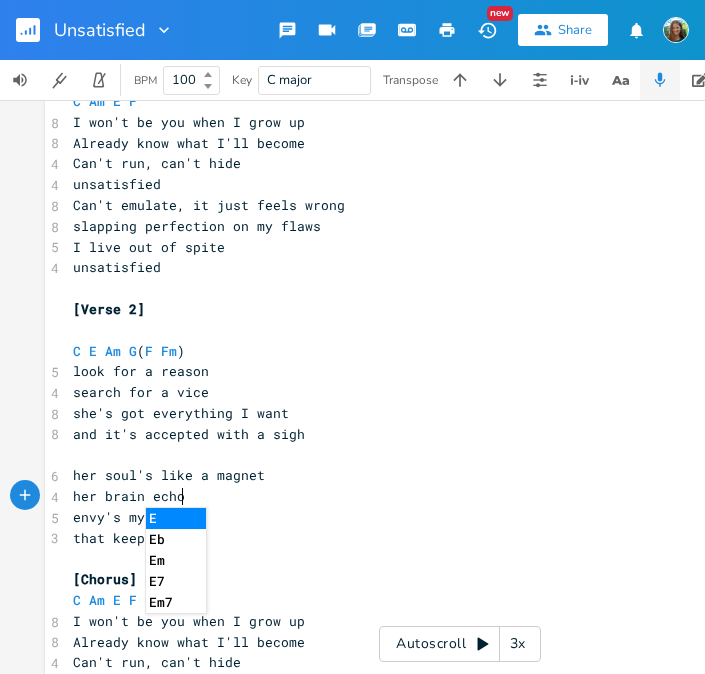 type on "brain echoes" 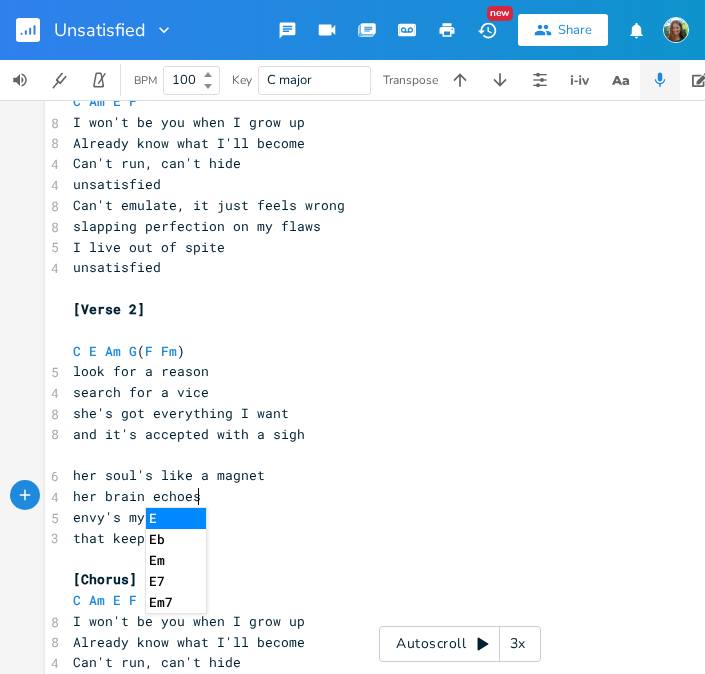 scroll, scrollTop: 0, scrollLeft: 77, axis: horizontal 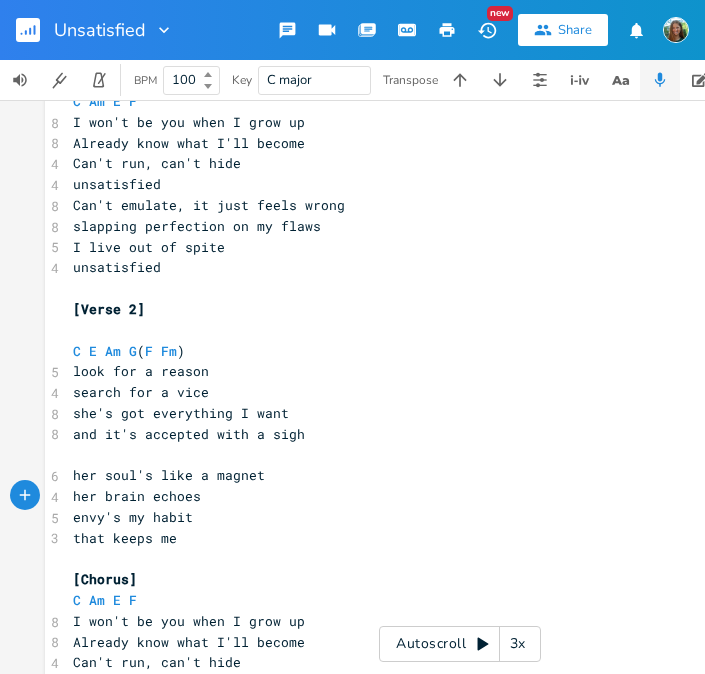 click on "envy's my habit" at bounding box center (460, 517) 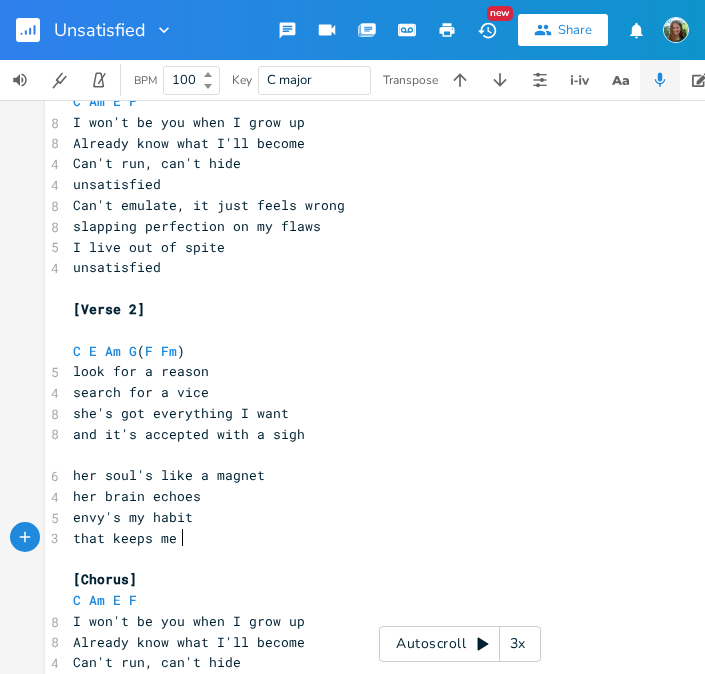 click on "that keeps me" at bounding box center (460, 538) 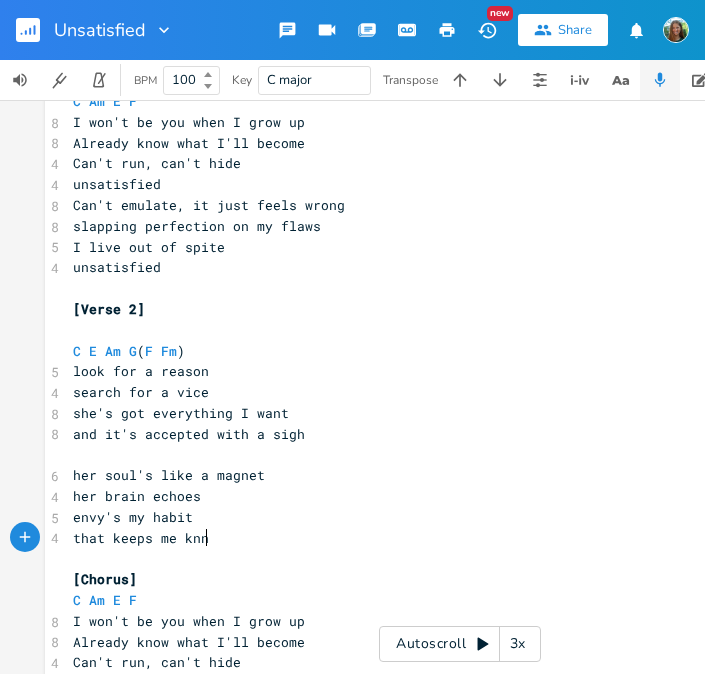 scroll, scrollTop: 0, scrollLeft: 21, axis: horizontal 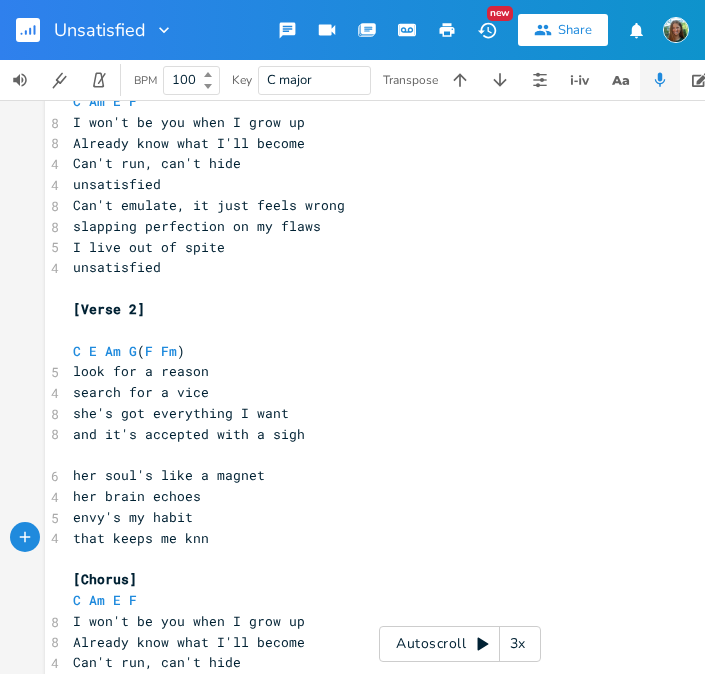 type on "knn" 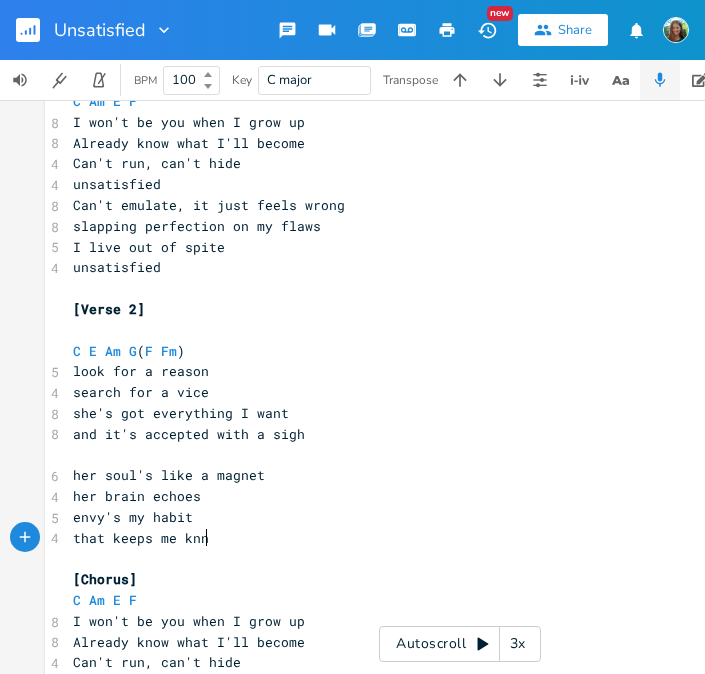 type 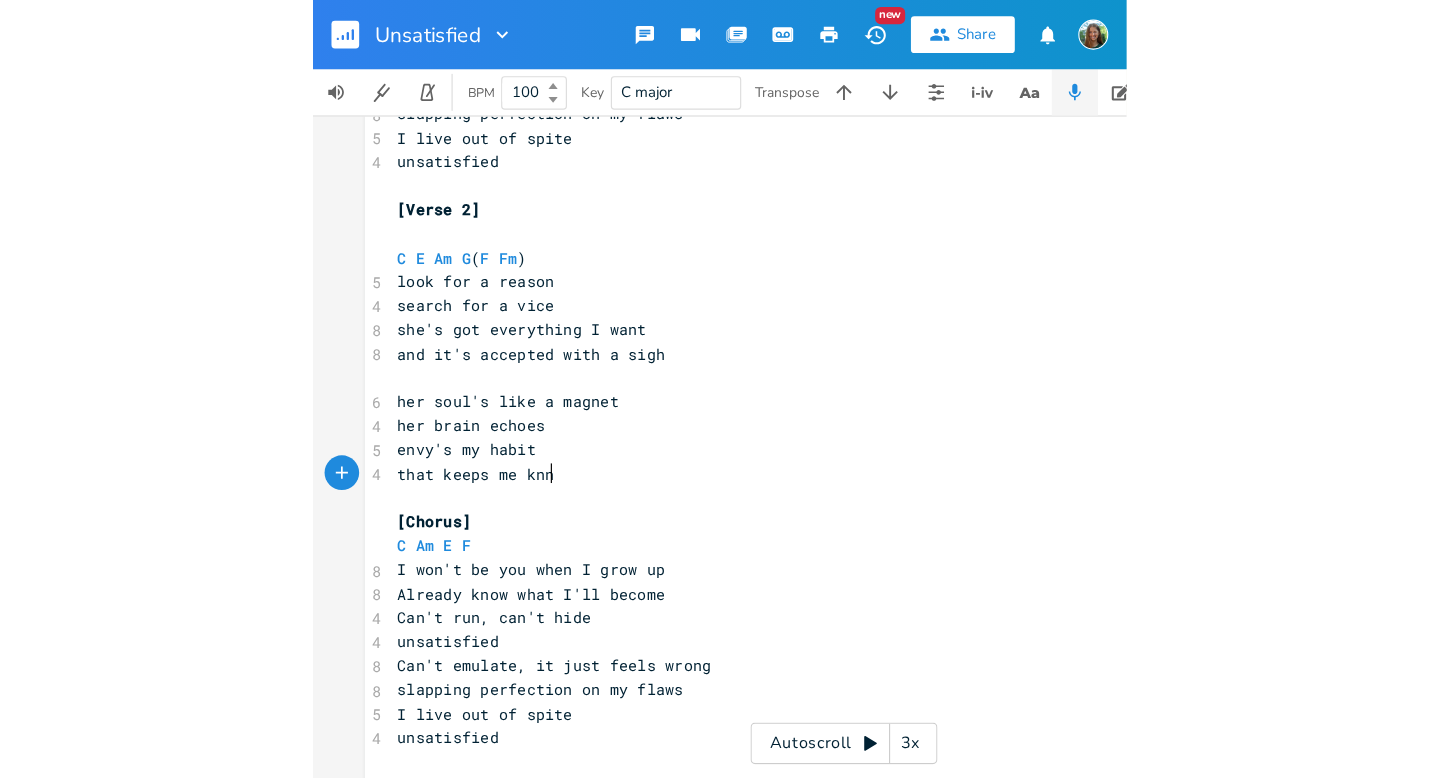 scroll, scrollTop: 761, scrollLeft: 0, axis: vertical 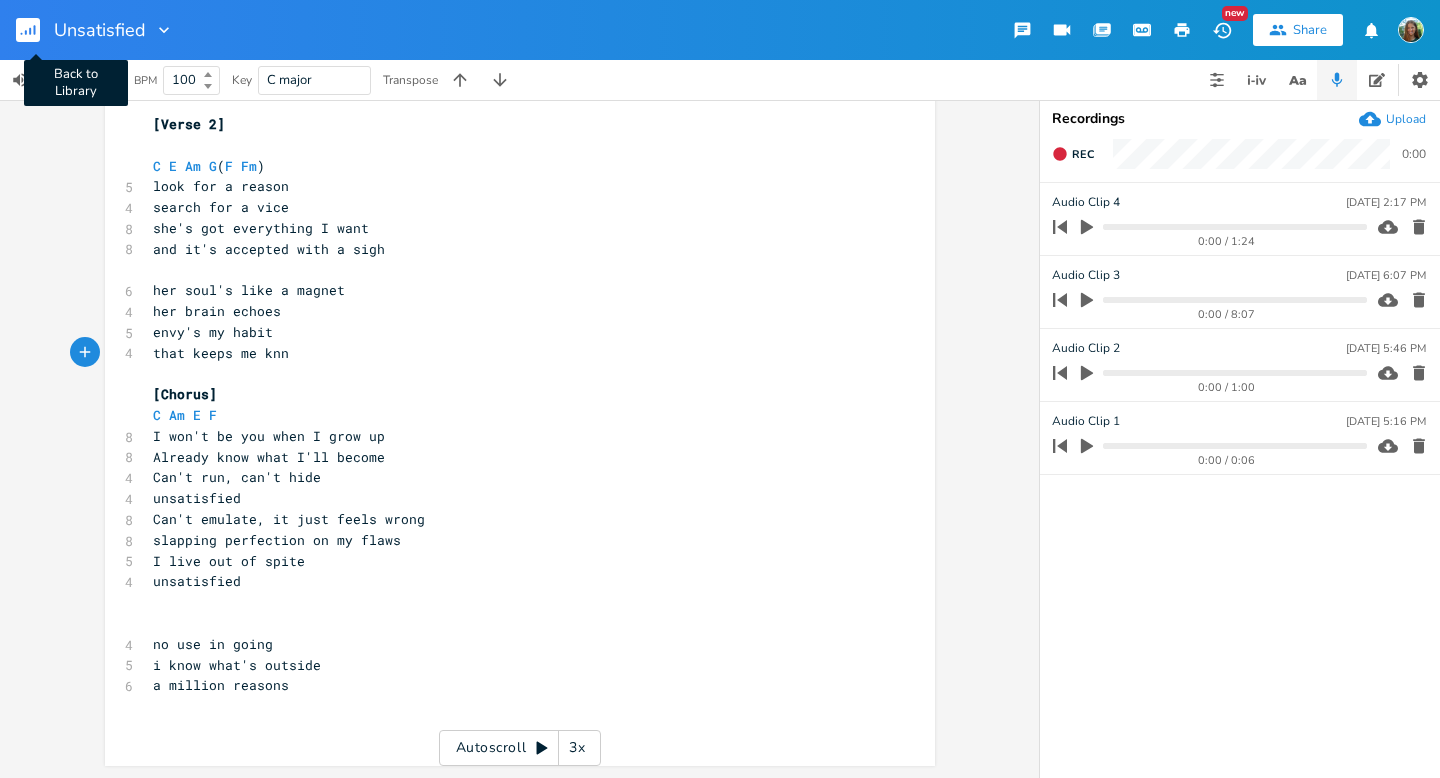 click 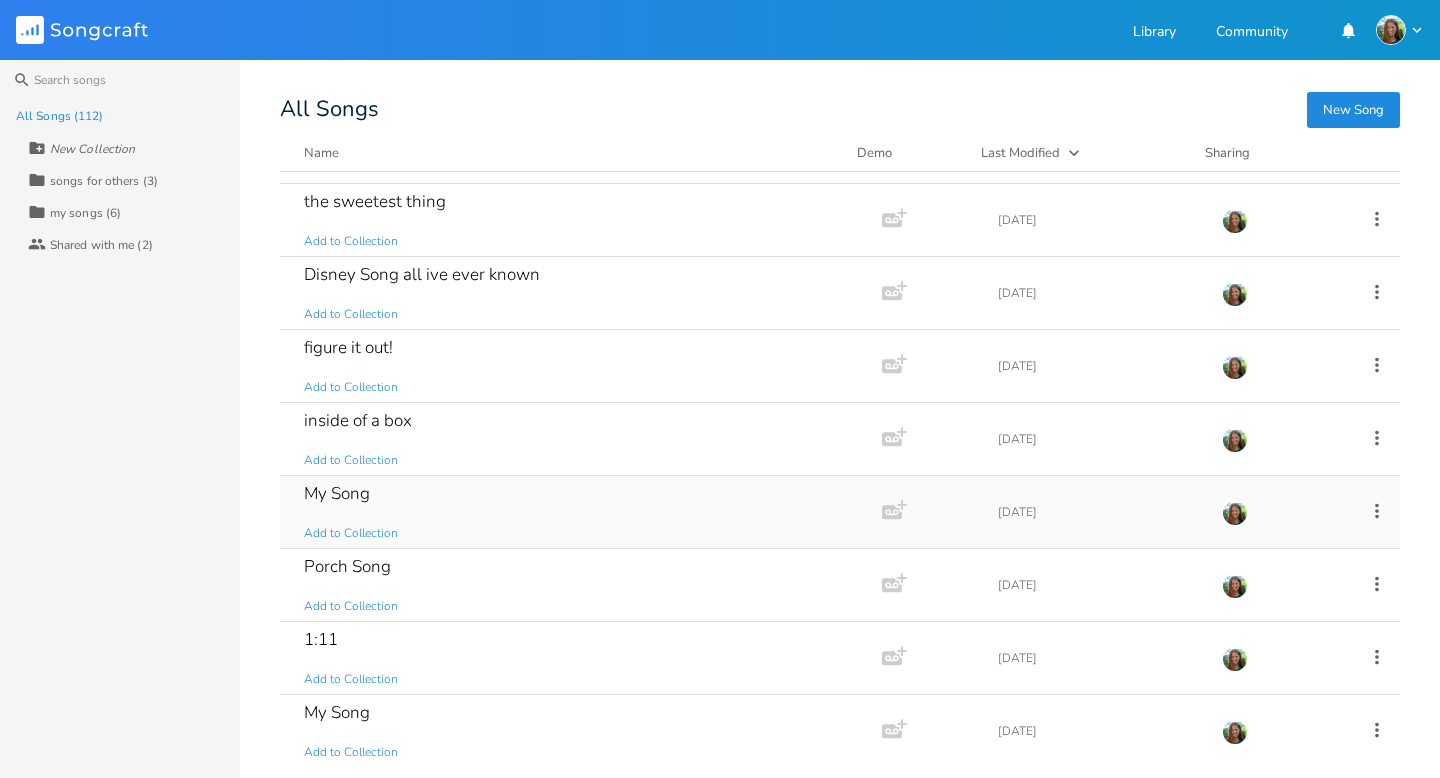 scroll, scrollTop: 124, scrollLeft: 0, axis: vertical 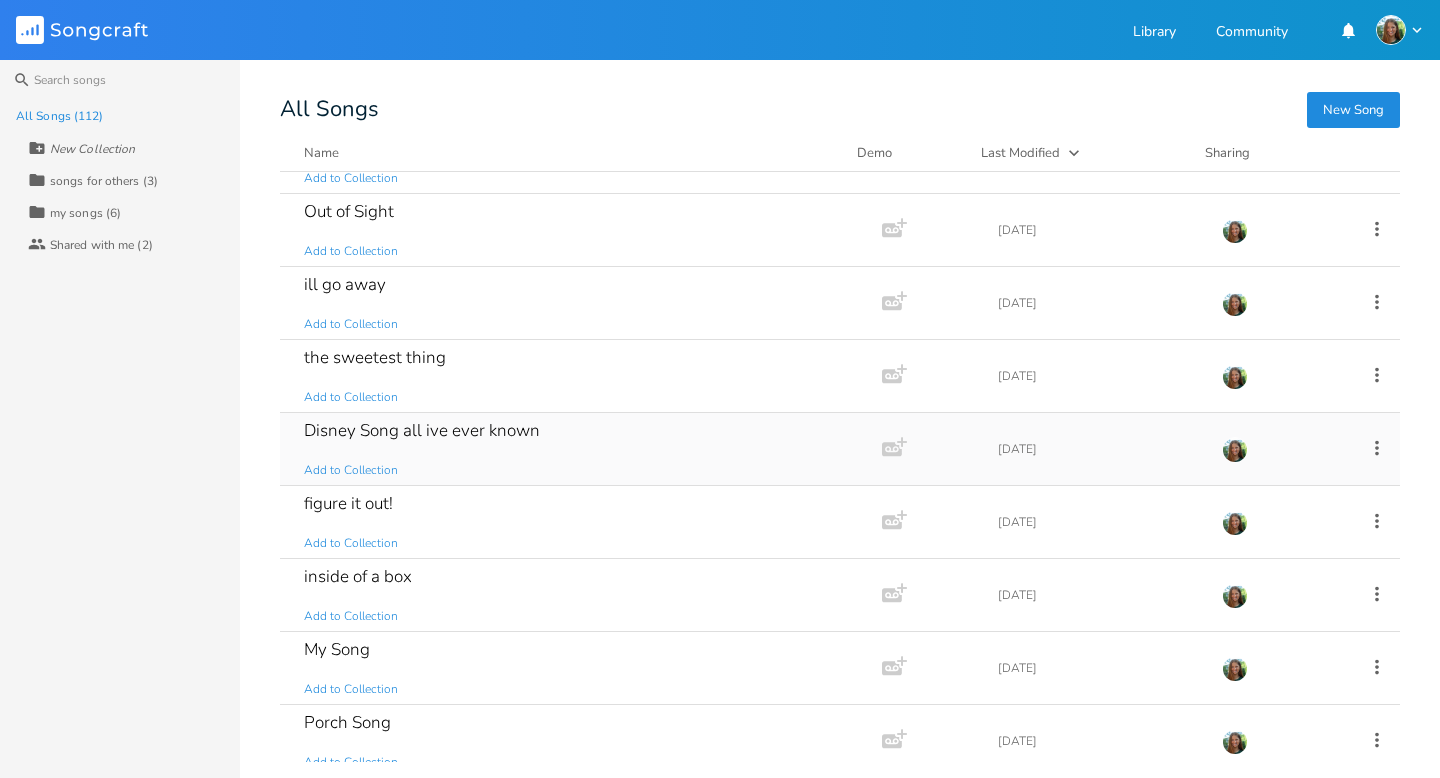 click on "Disney Song all ive ever known" at bounding box center [422, 430] 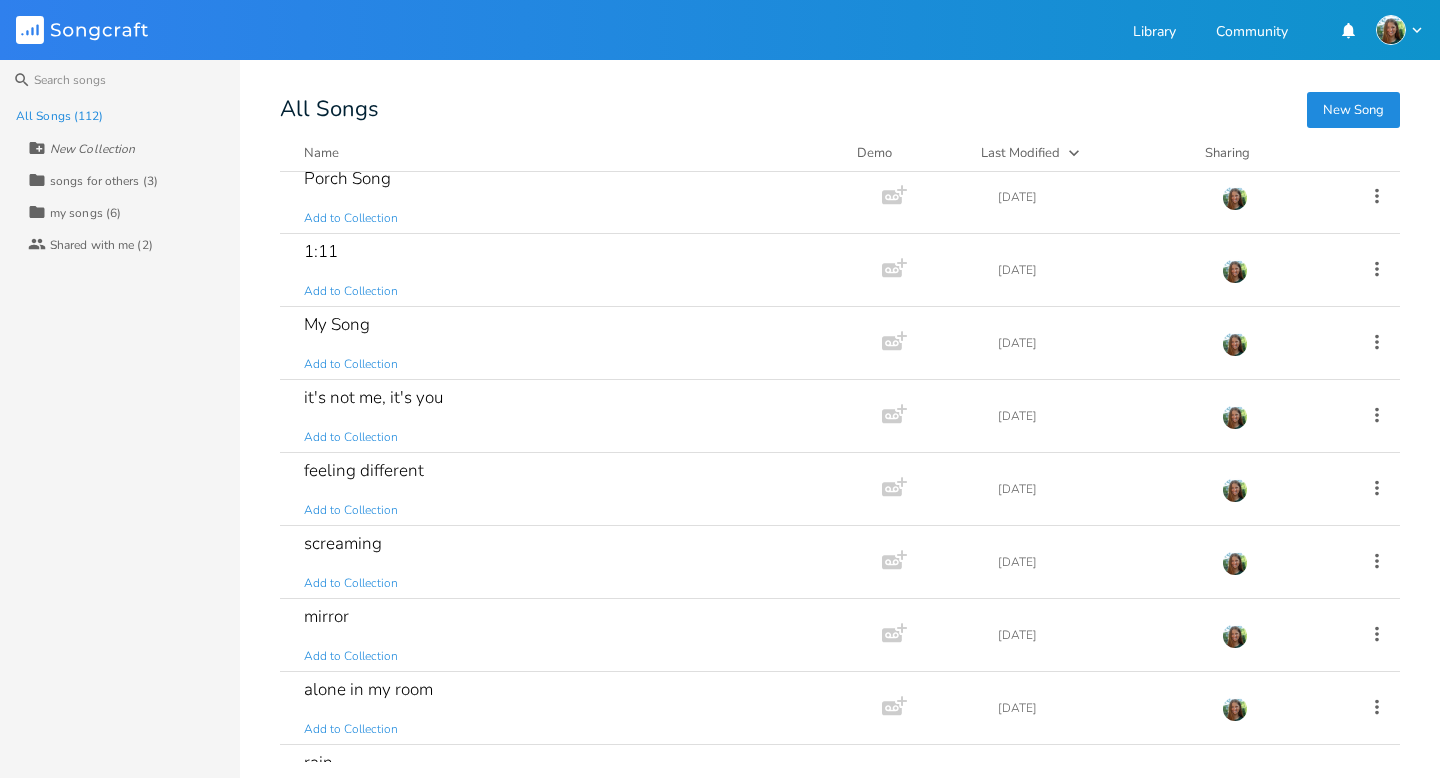 scroll, scrollTop: 670, scrollLeft: 0, axis: vertical 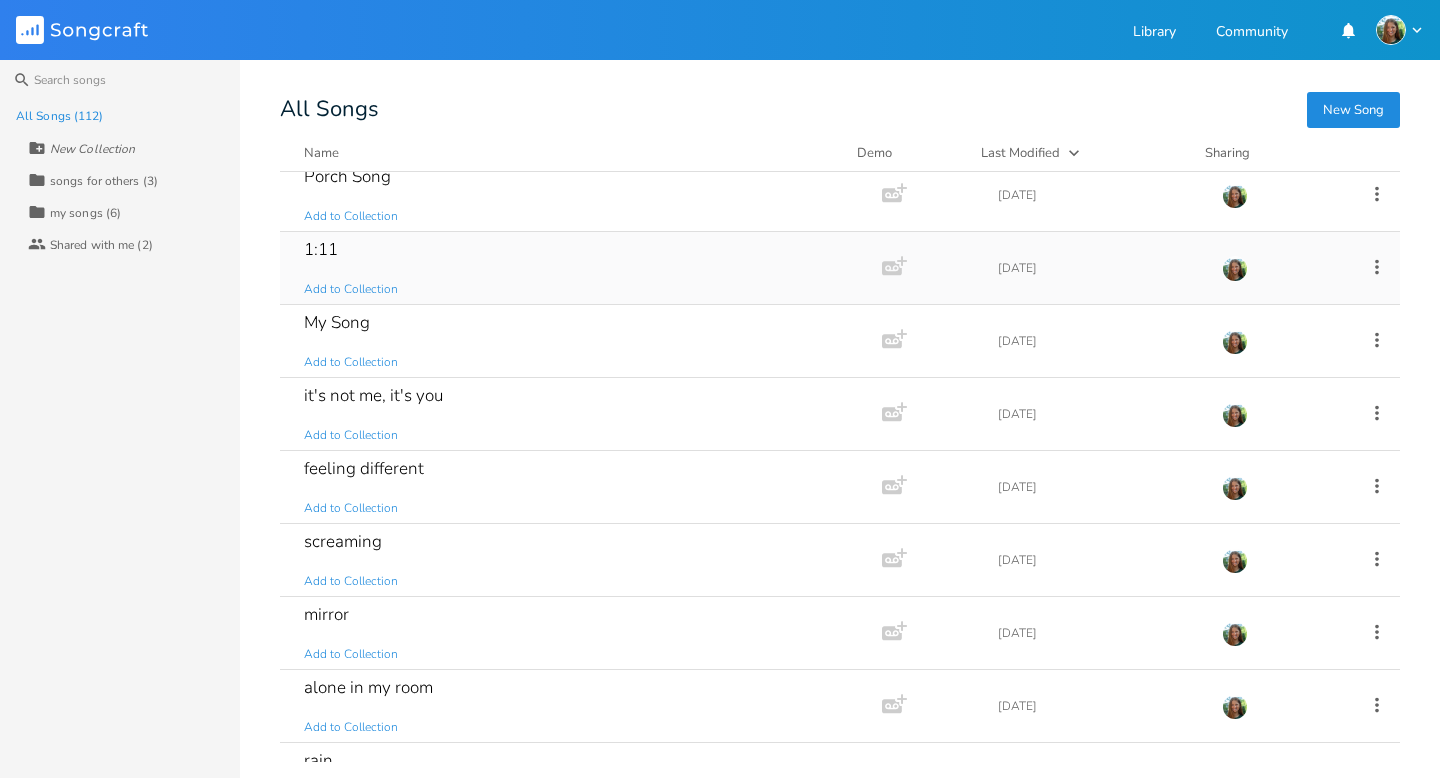 click on "1:11" at bounding box center (321, 249) 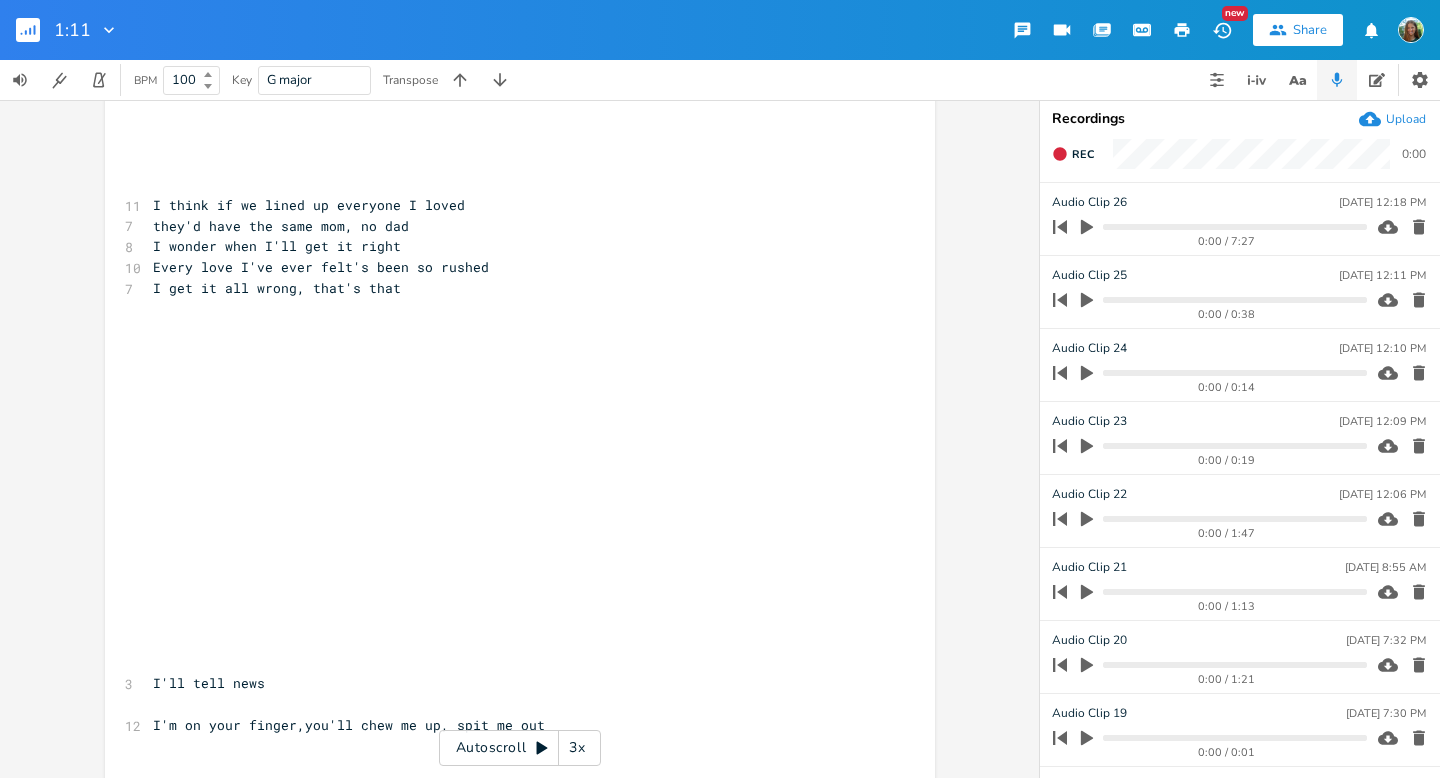scroll, scrollTop: 968, scrollLeft: 0, axis: vertical 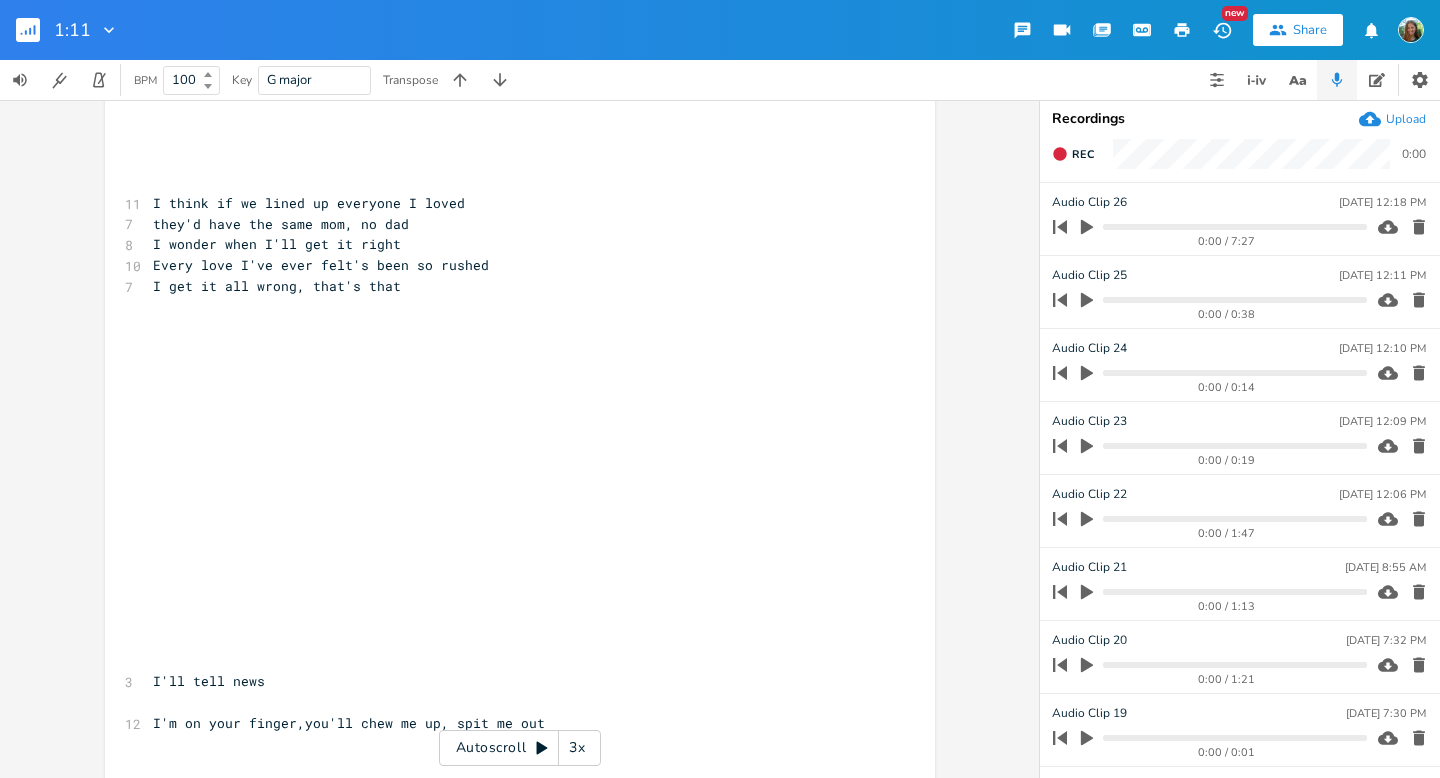click 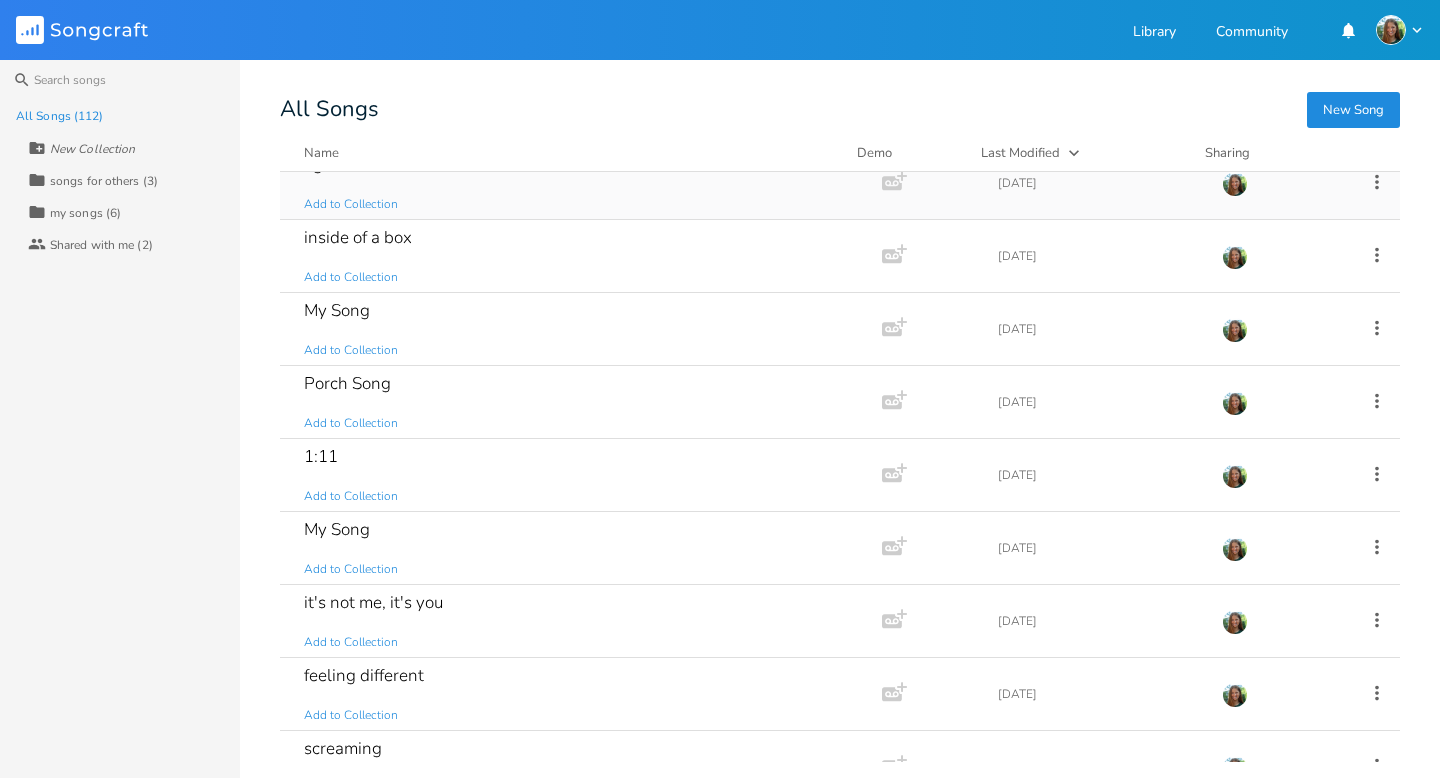 scroll, scrollTop: 497, scrollLeft: 0, axis: vertical 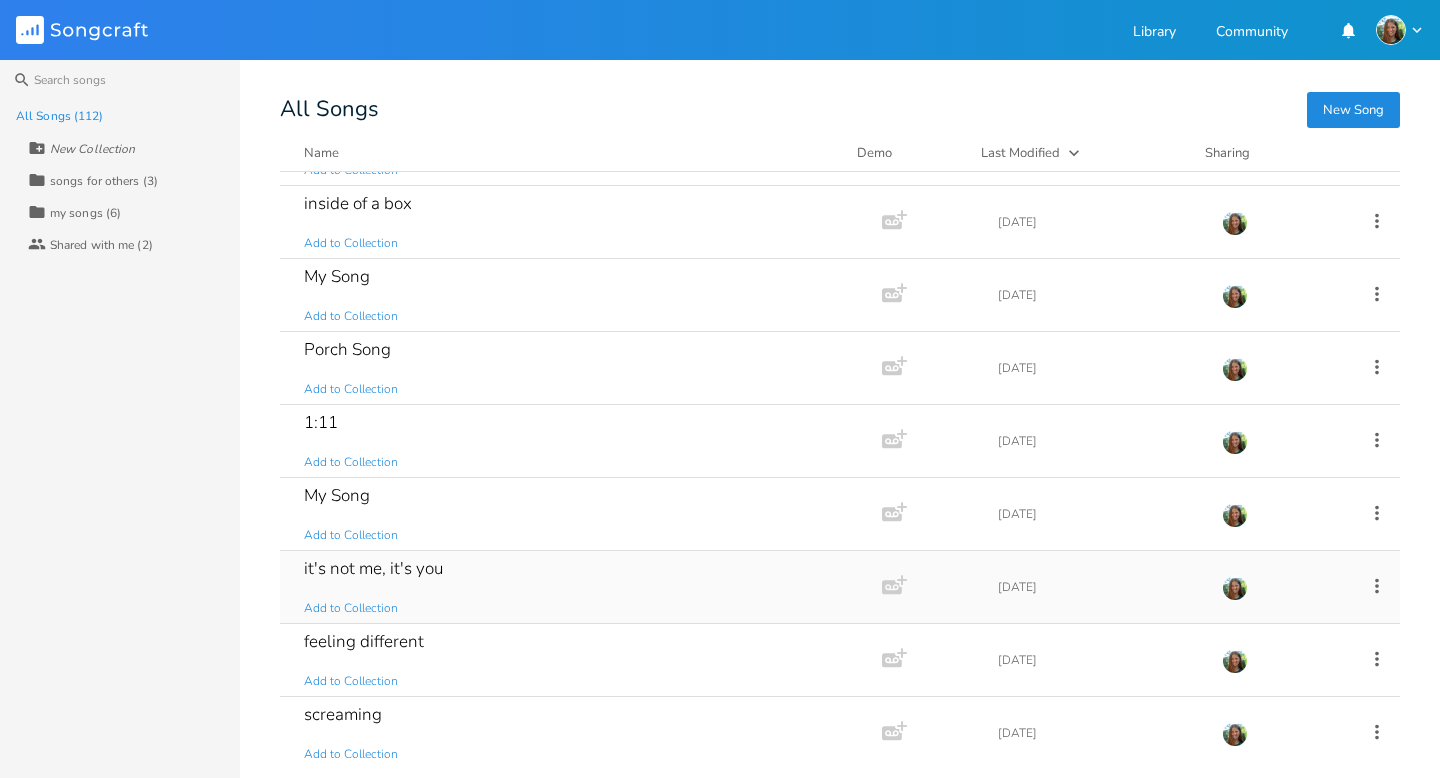 click on "it's not me, it's you" at bounding box center (373, 568) 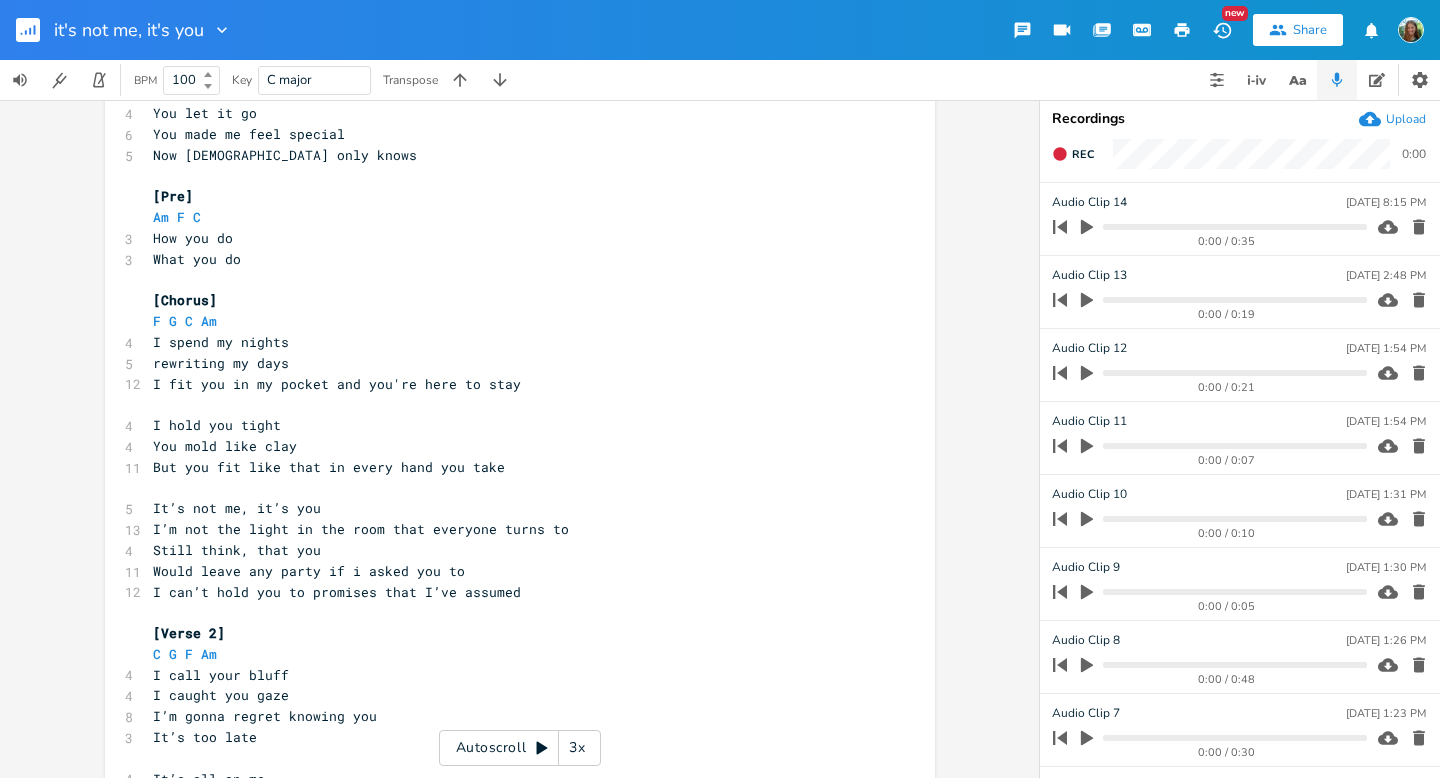 scroll, scrollTop: 417, scrollLeft: 0, axis: vertical 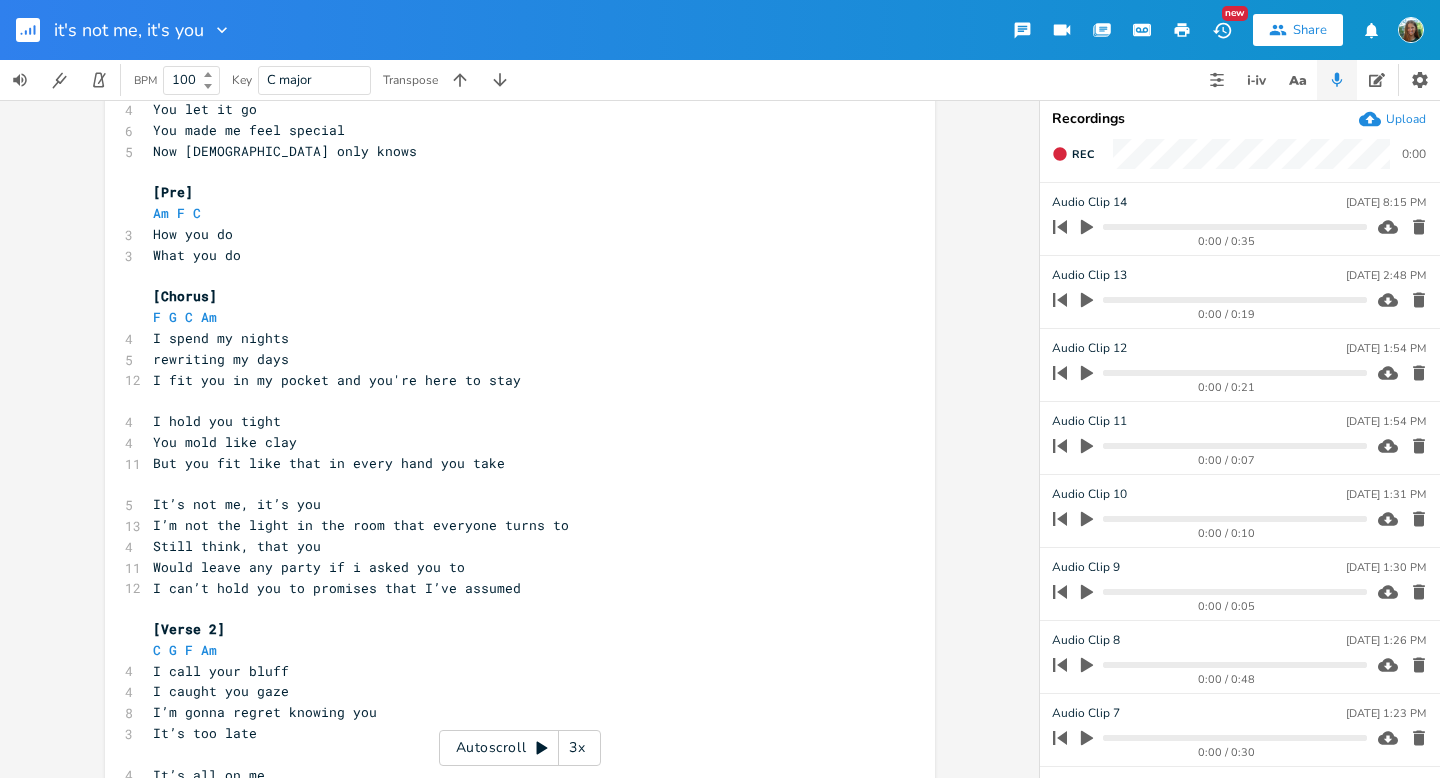 click 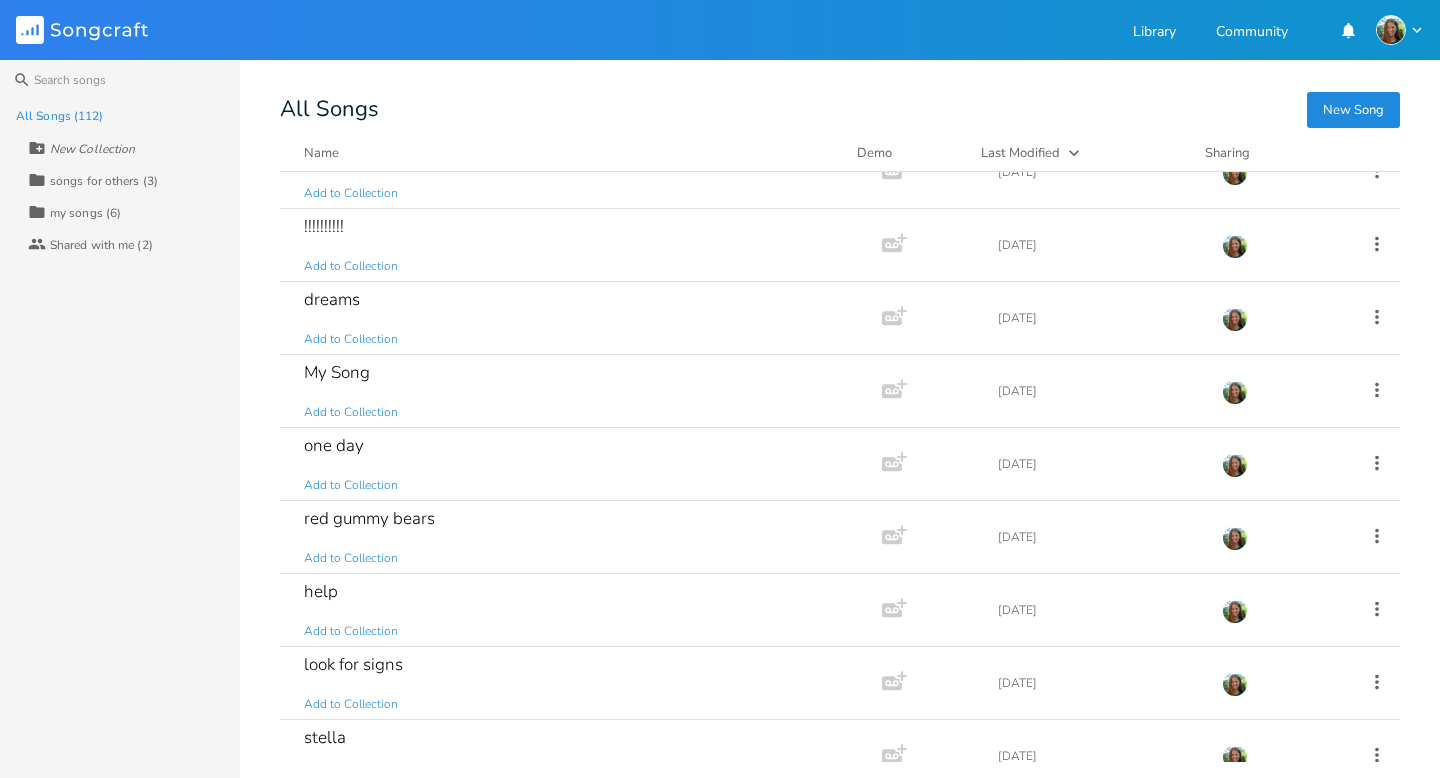 scroll, scrollTop: 1646, scrollLeft: 0, axis: vertical 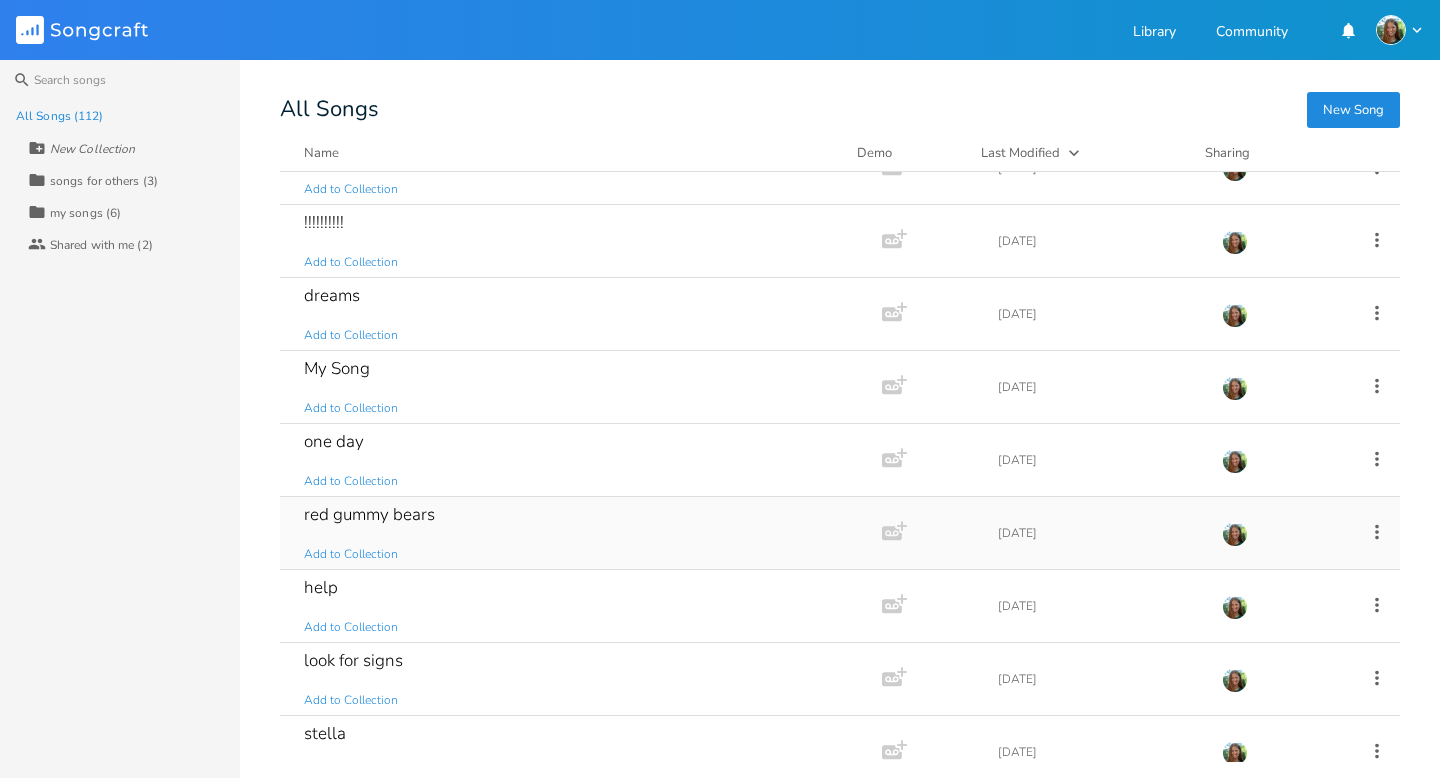 click on "red gummy bears" at bounding box center [369, 514] 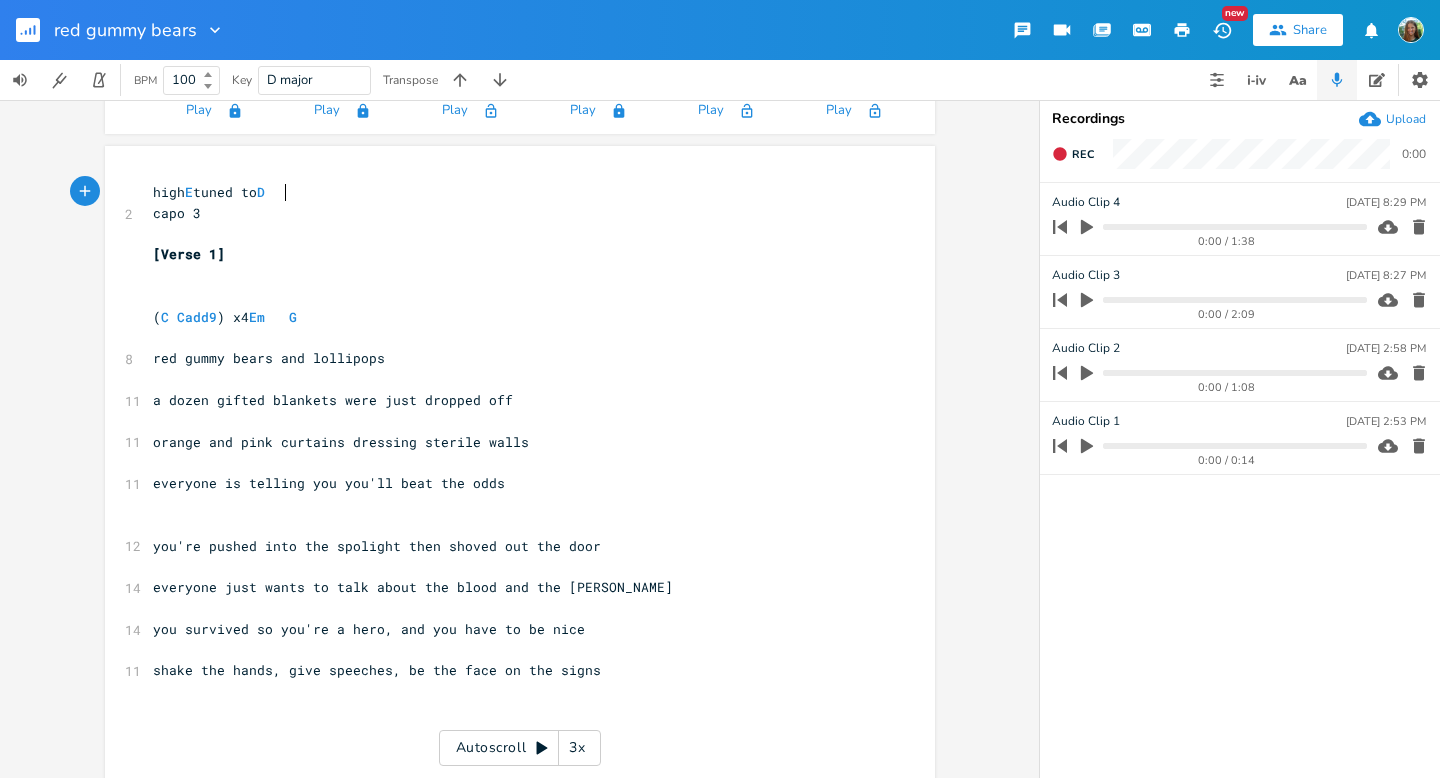 scroll, scrollTop: 183, scrollLeft: 0, axis: vertical 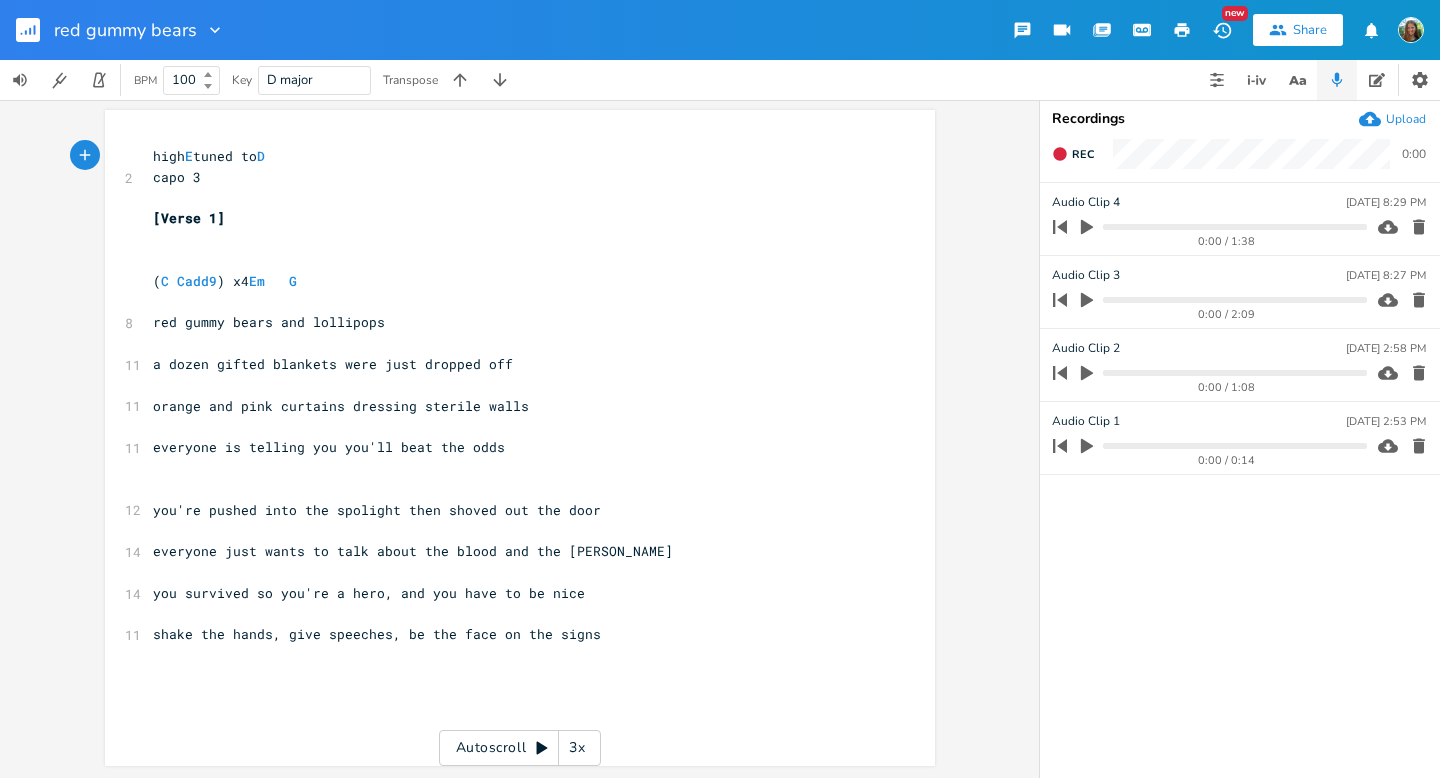 click at bounding box center [36, 30] 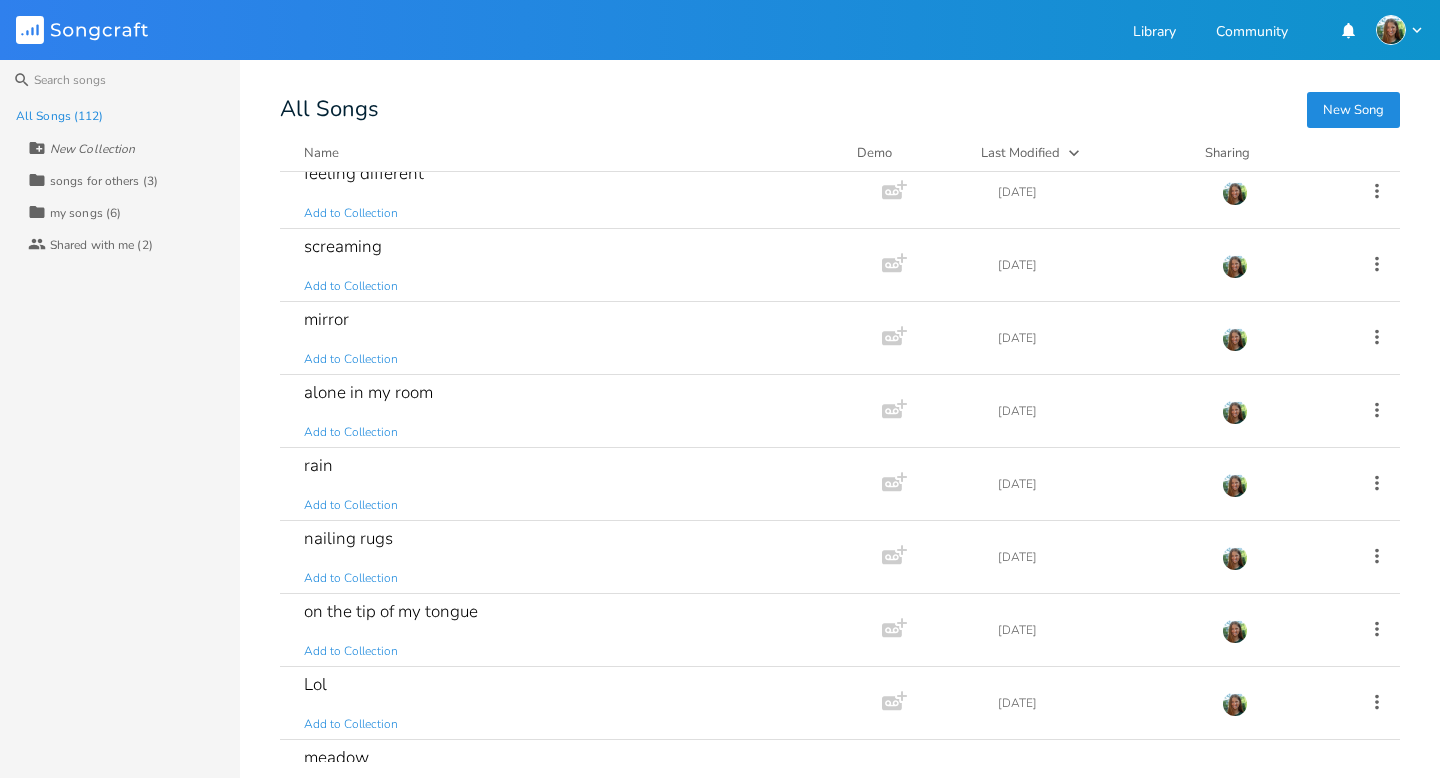 scroll, scrollTop: 947, scrollLeft: 0, axis: vertical 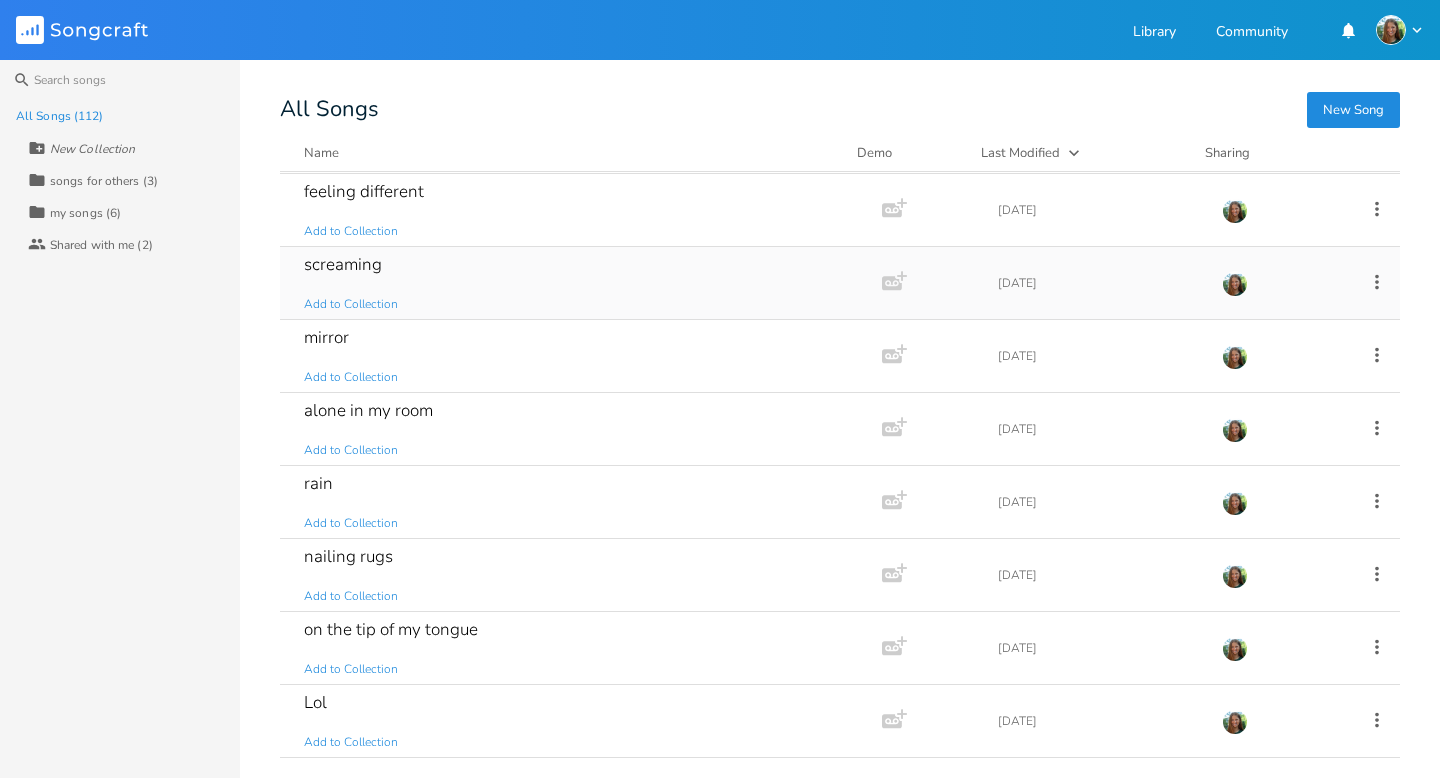 click on "screaming Add to Collection" at bounding box center (577, 283) 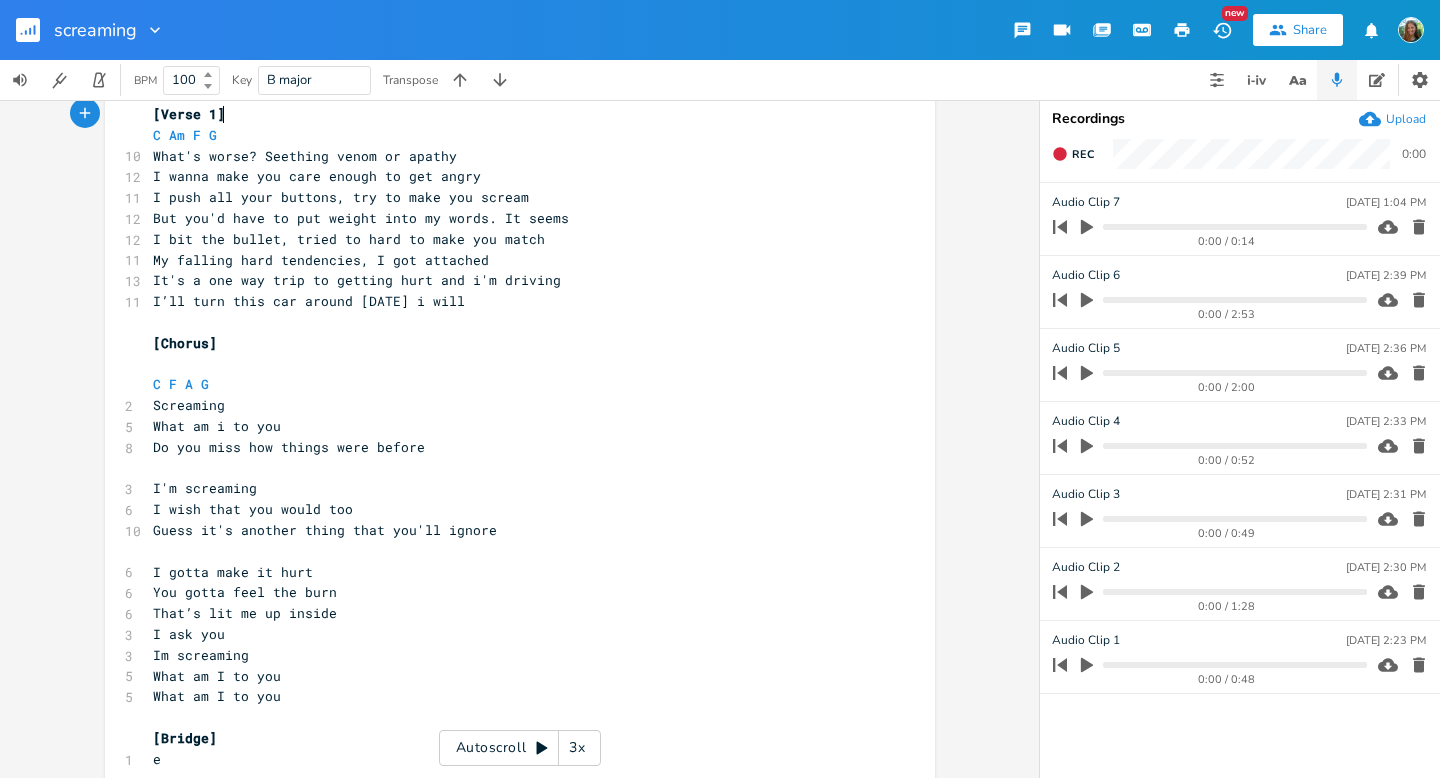 scroll, scrollTop: 390, scrollLeft: 0, axis: vertical 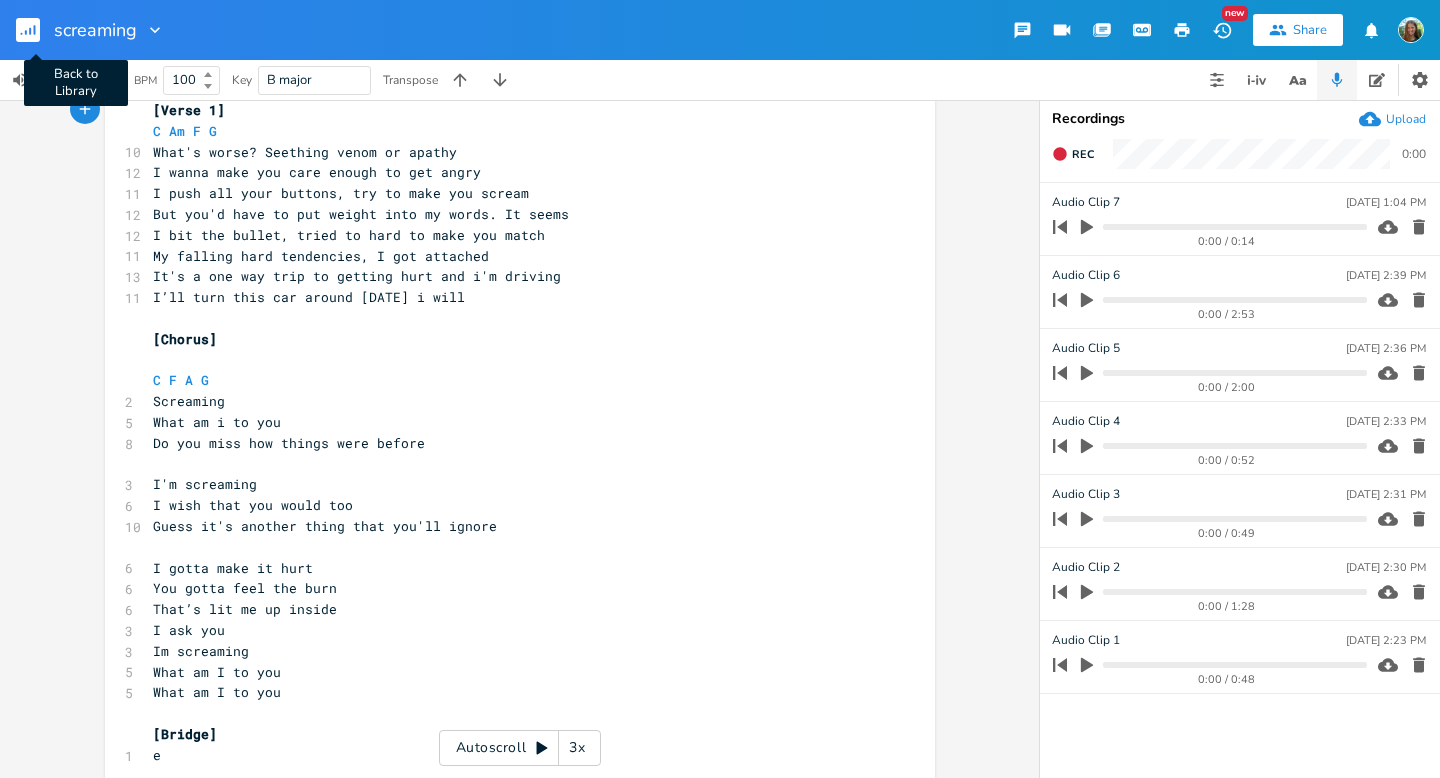 click 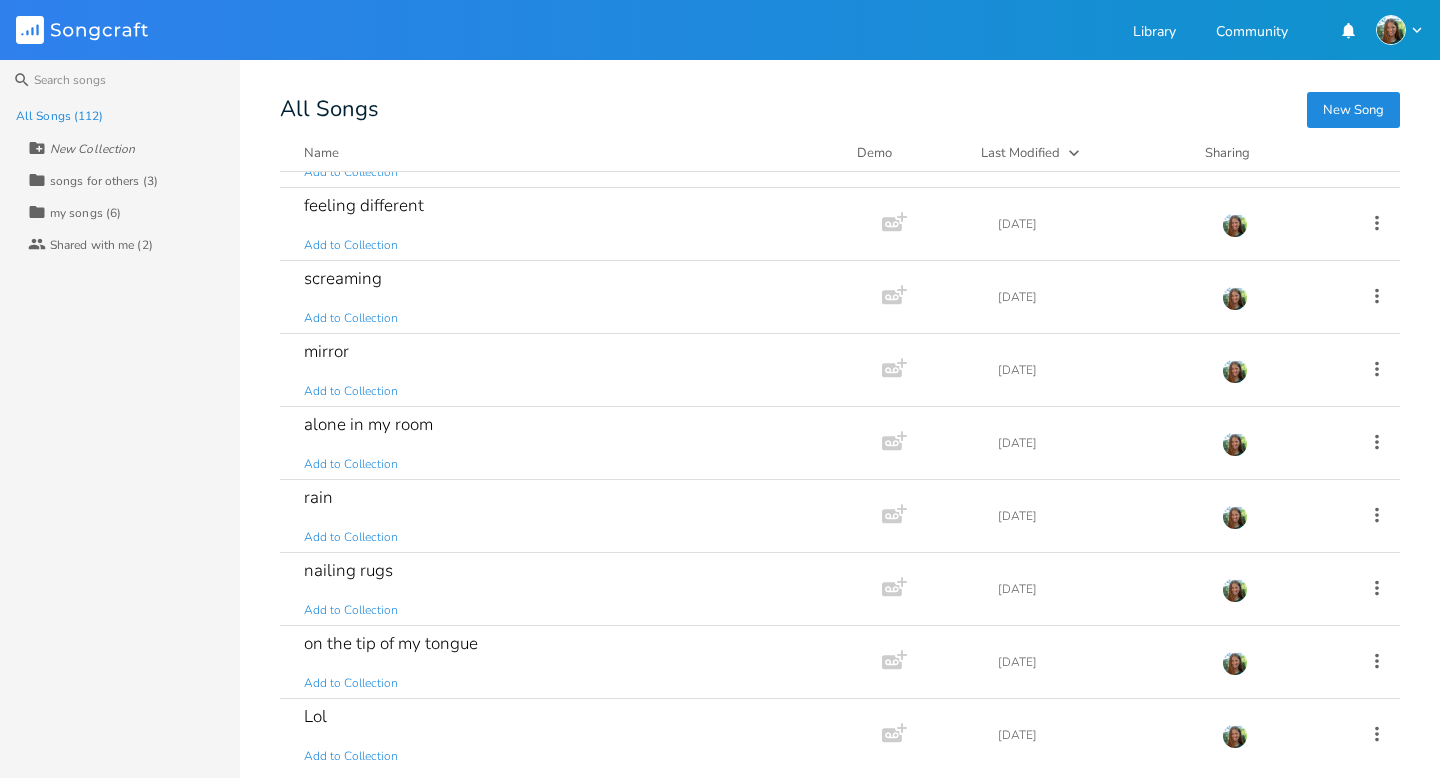scroll, scrollTop: 943, scrollLeft: 0, axis: vertical 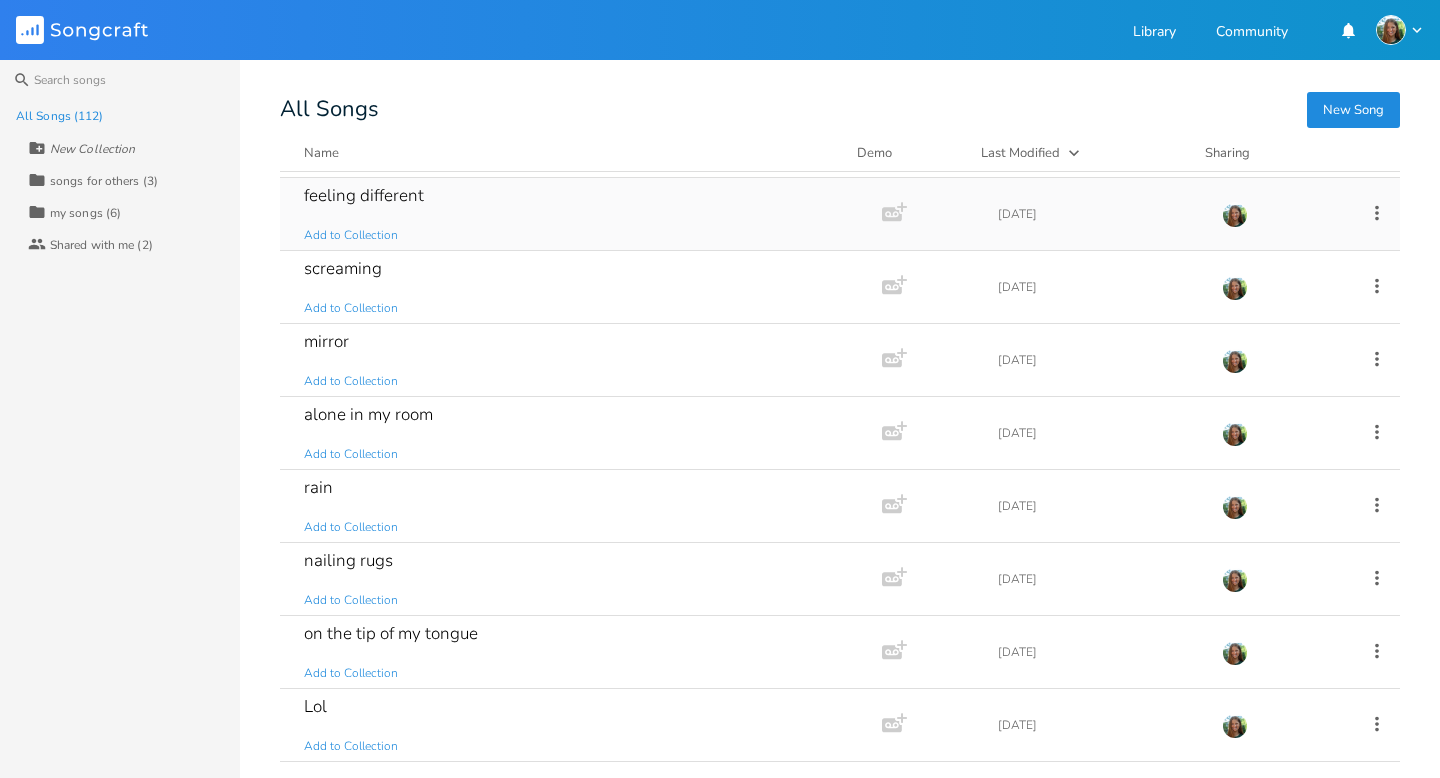 click on "feeling different" at bounding box center [364, 195] 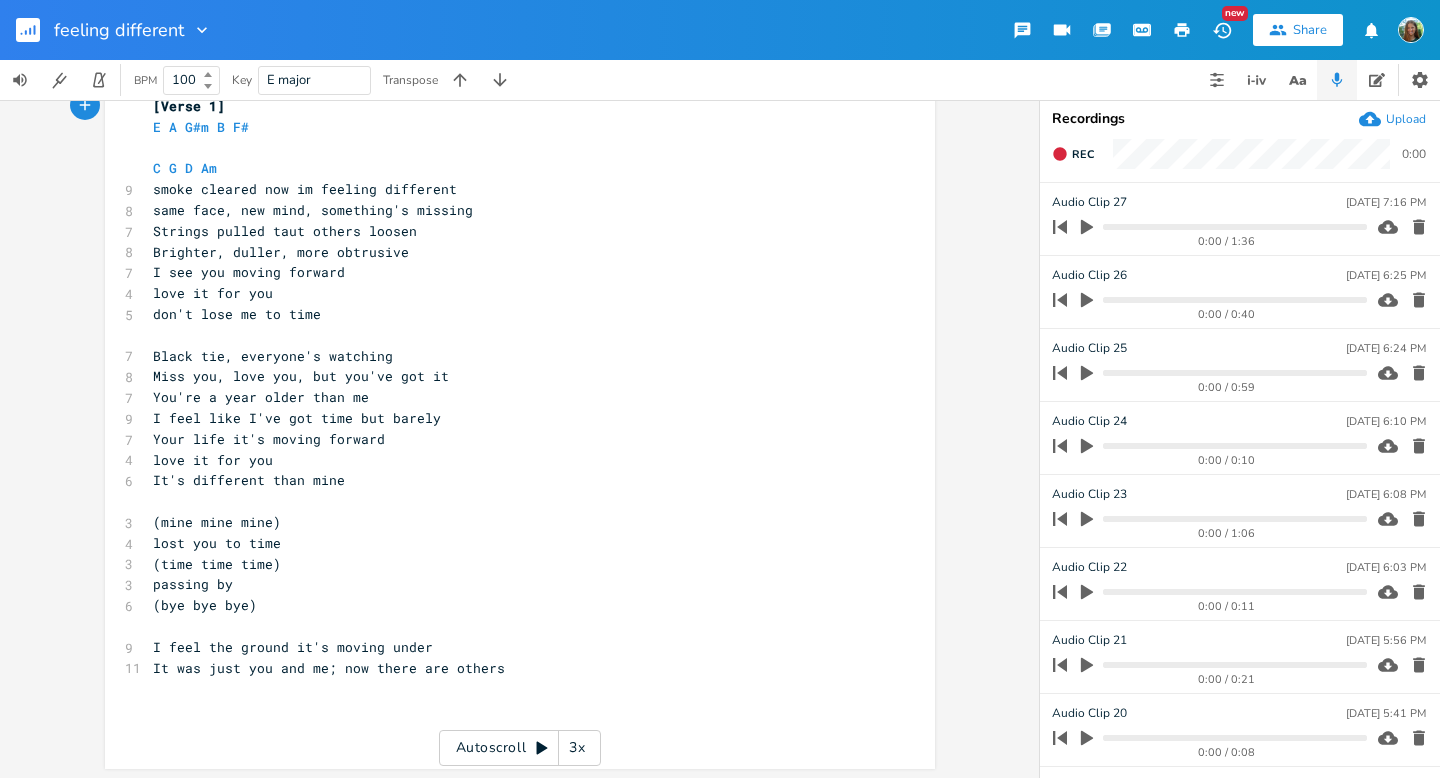 scroll, scrollTop: 397, scrollLeft: 0, axis: vertical 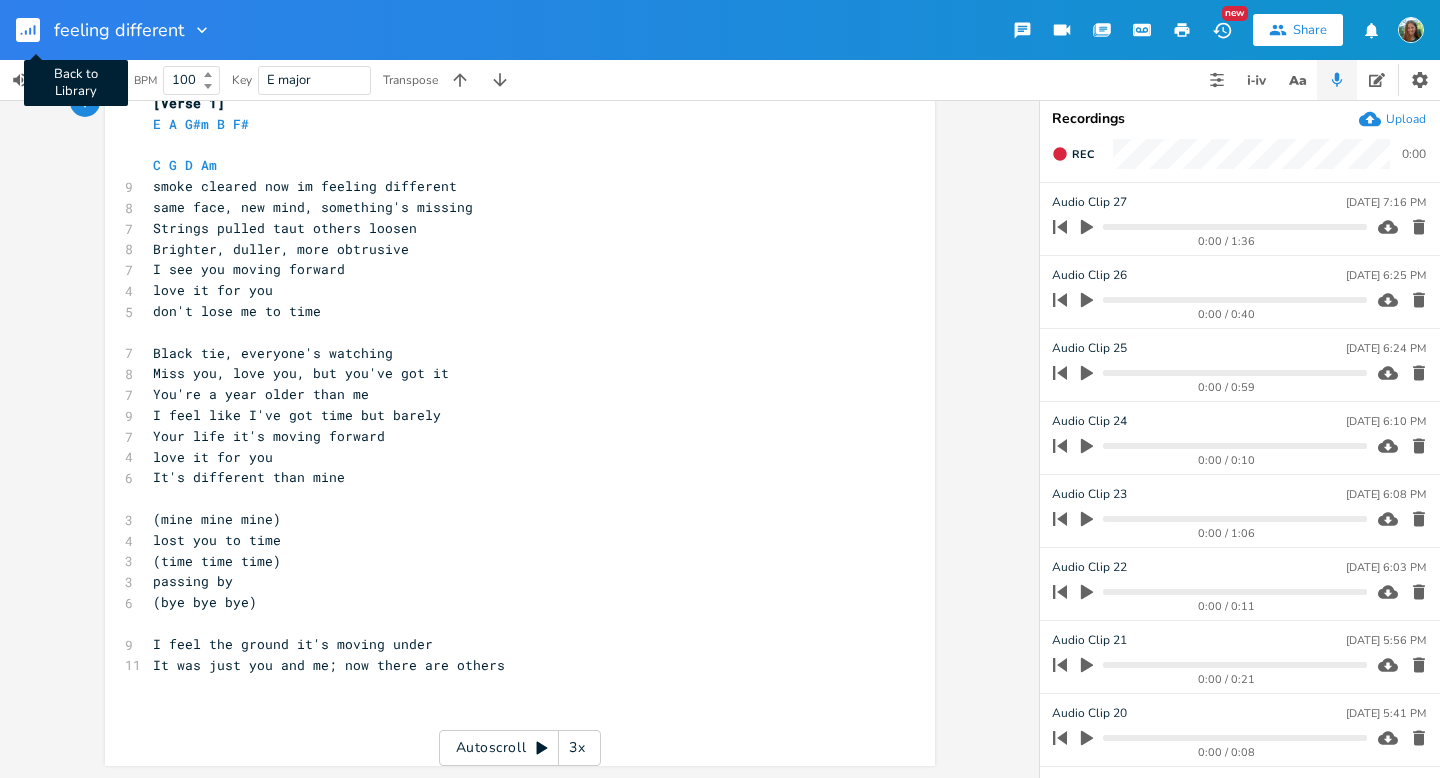 click 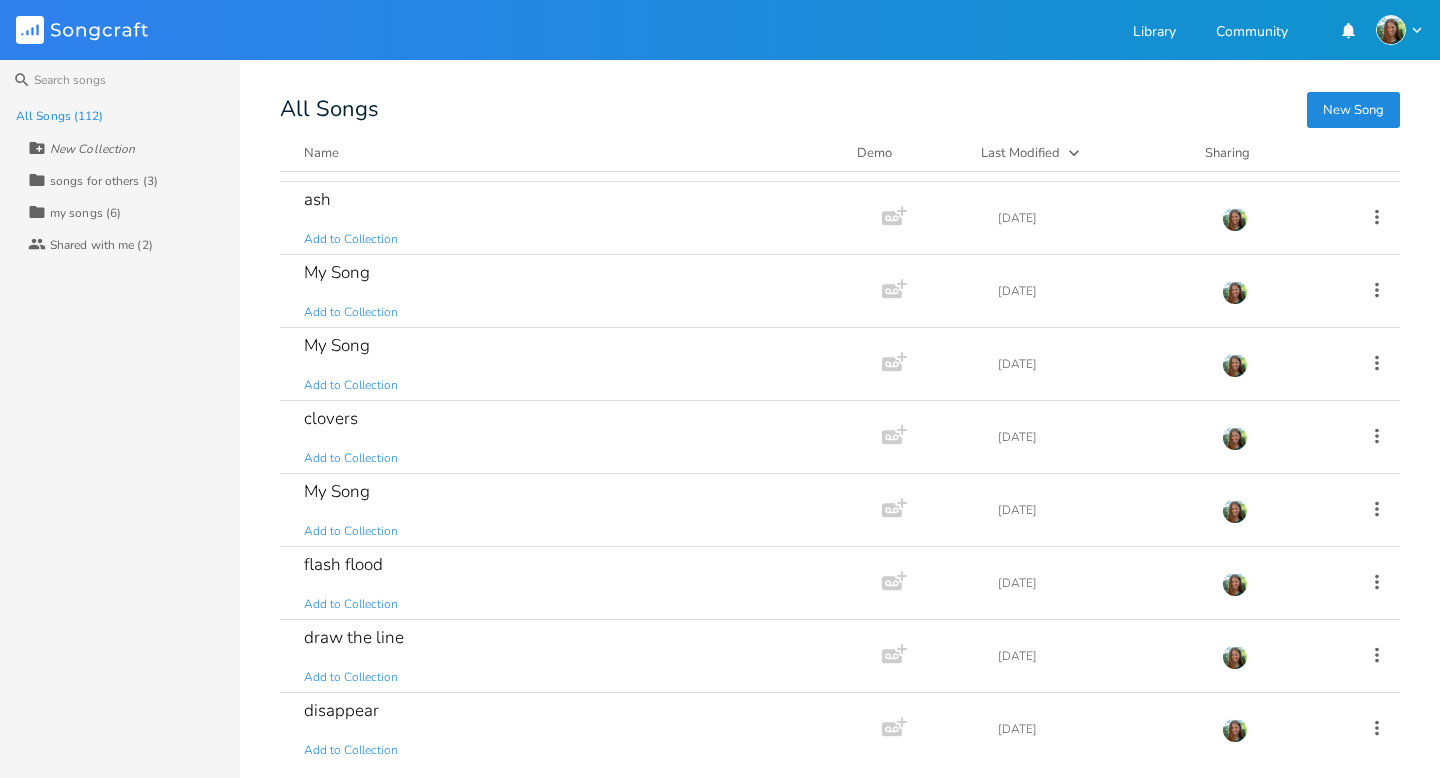 scroll, scrollTop: 3641, scrollLeft: 0, axis: vertical 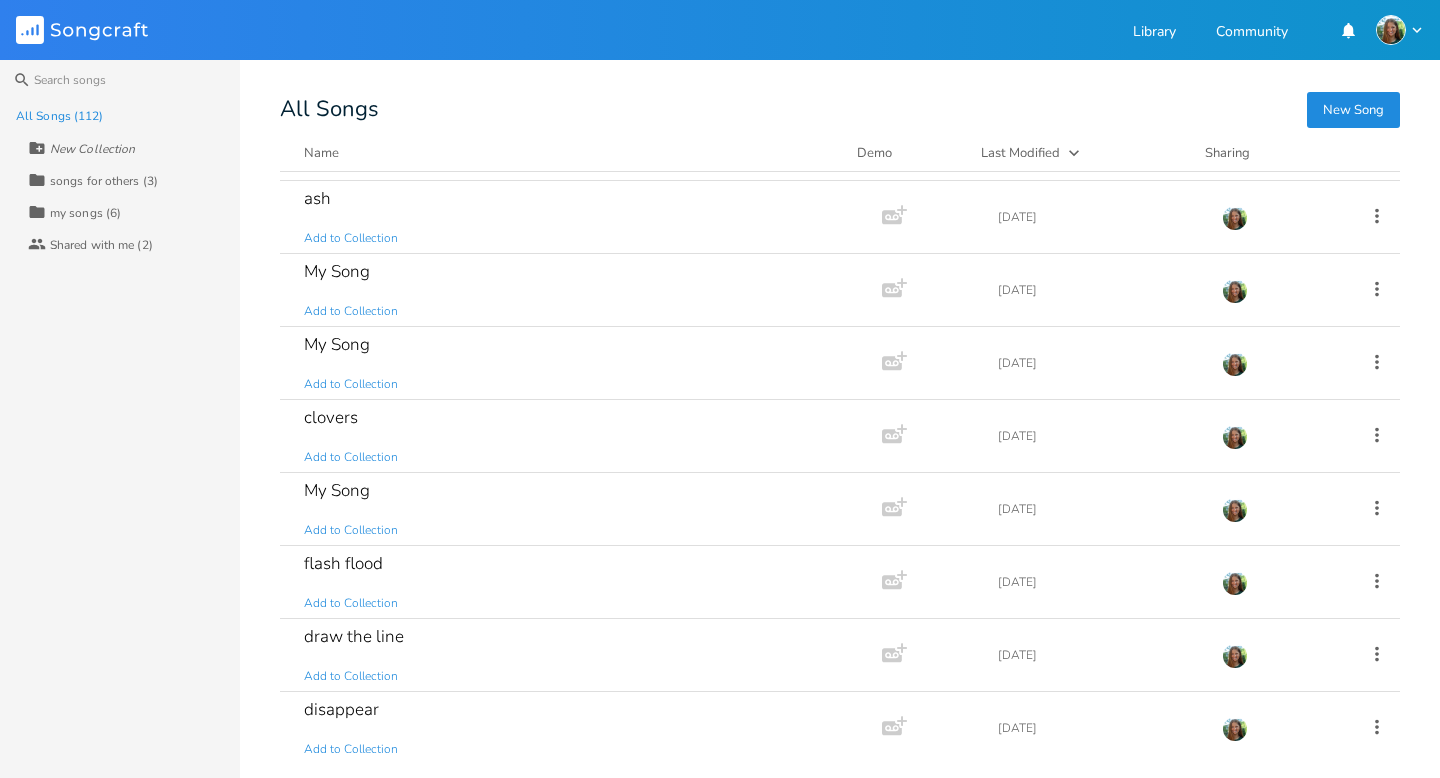 click on "New Song" at bounding box center [1353, 110] 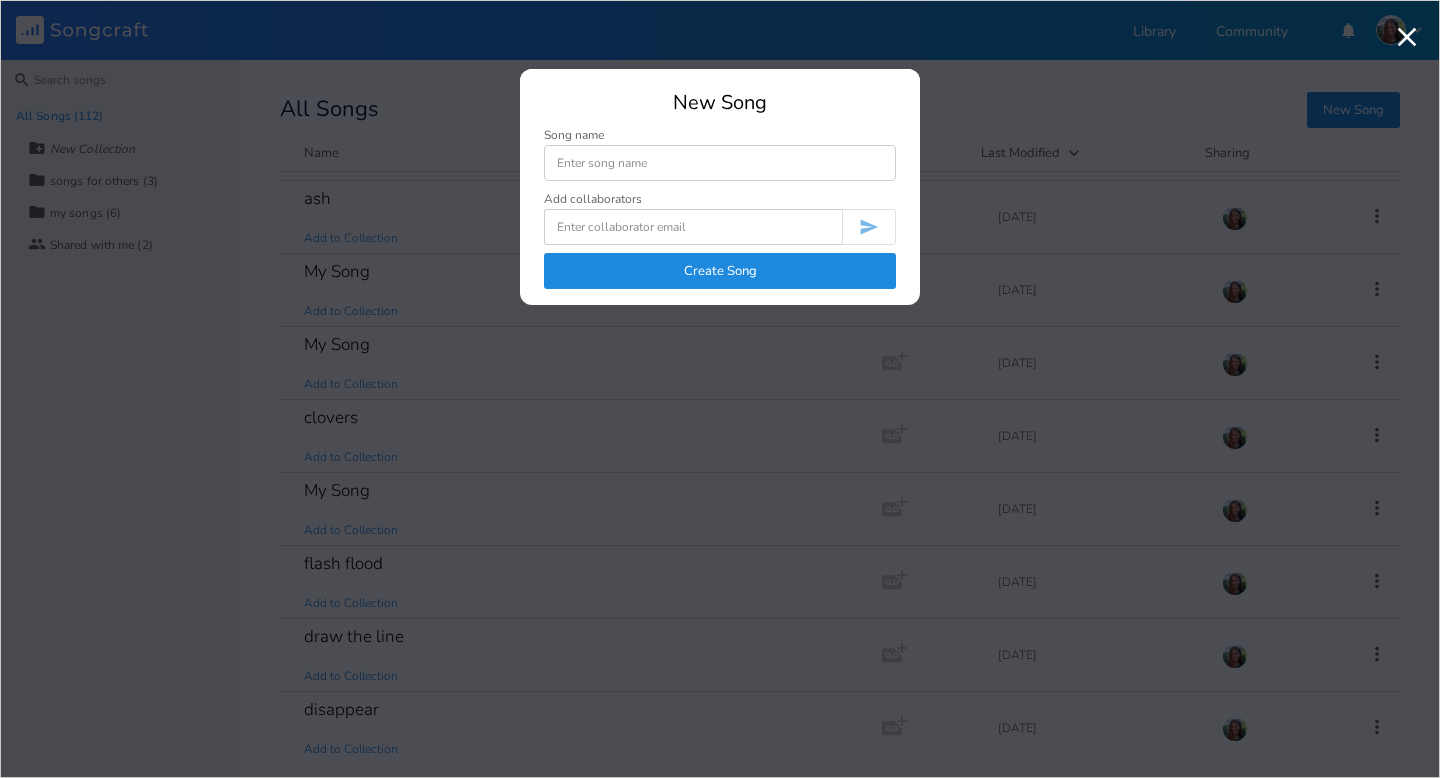 click at bounding box center (720, 163) 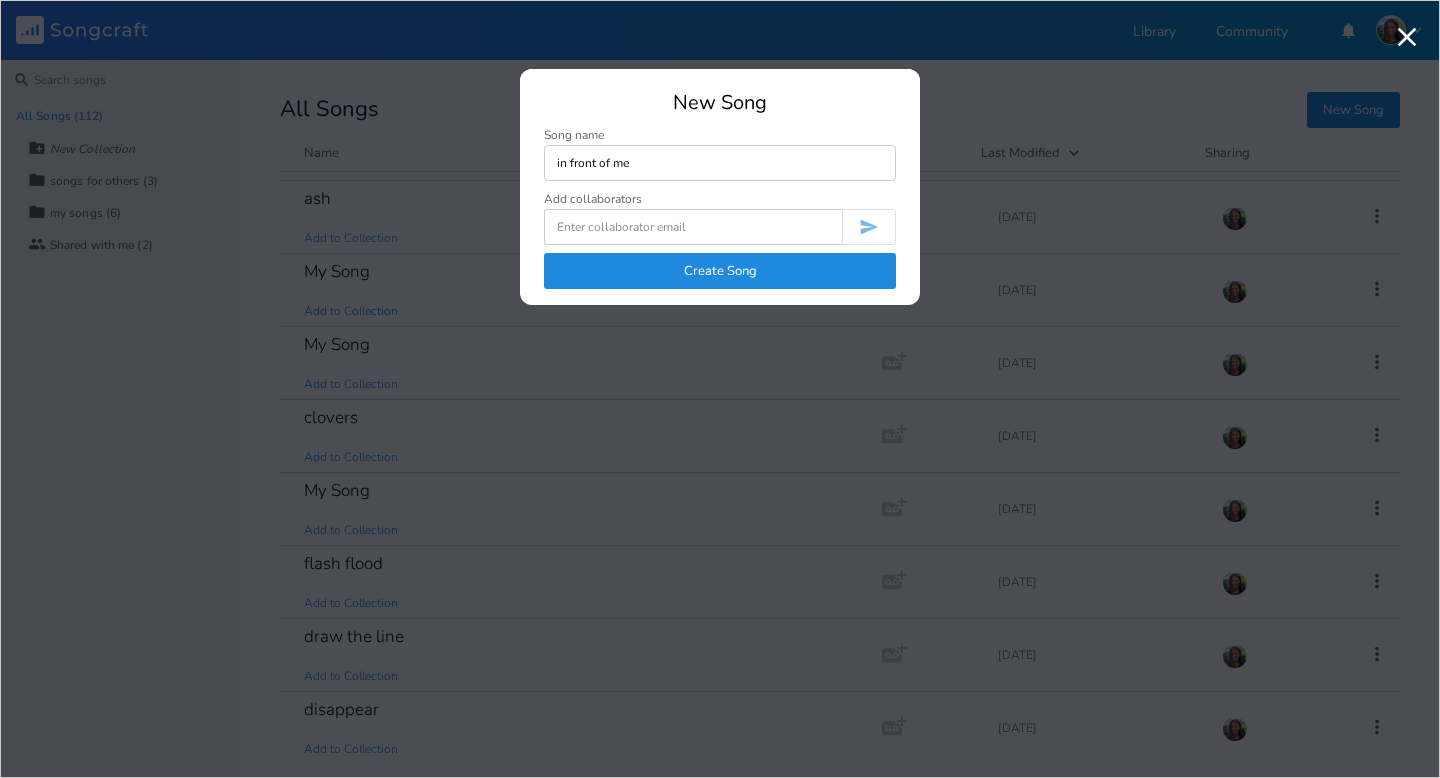 type on "in front of me" 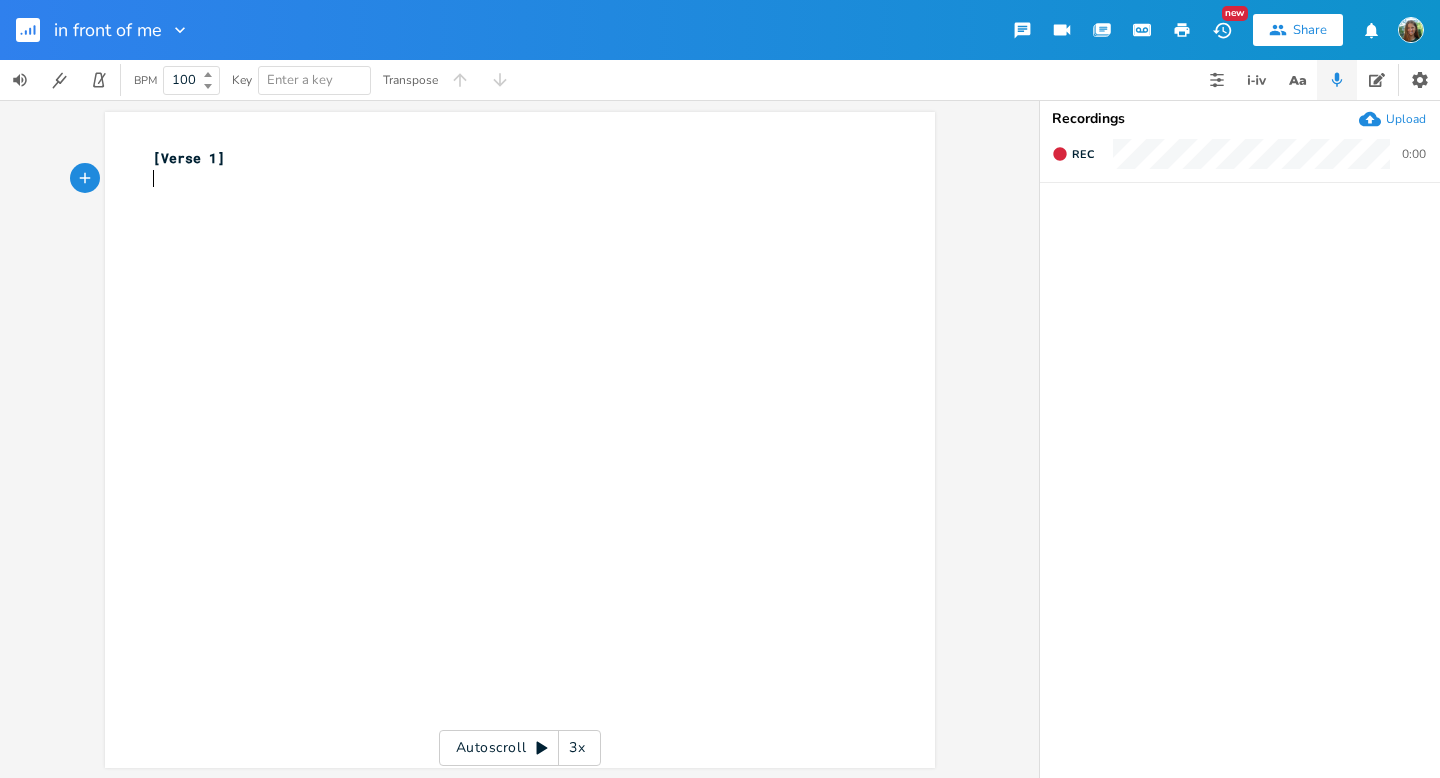 click on "xxxxxxxxxx   [Verse 1] ​" at bounding box center (535, 459) 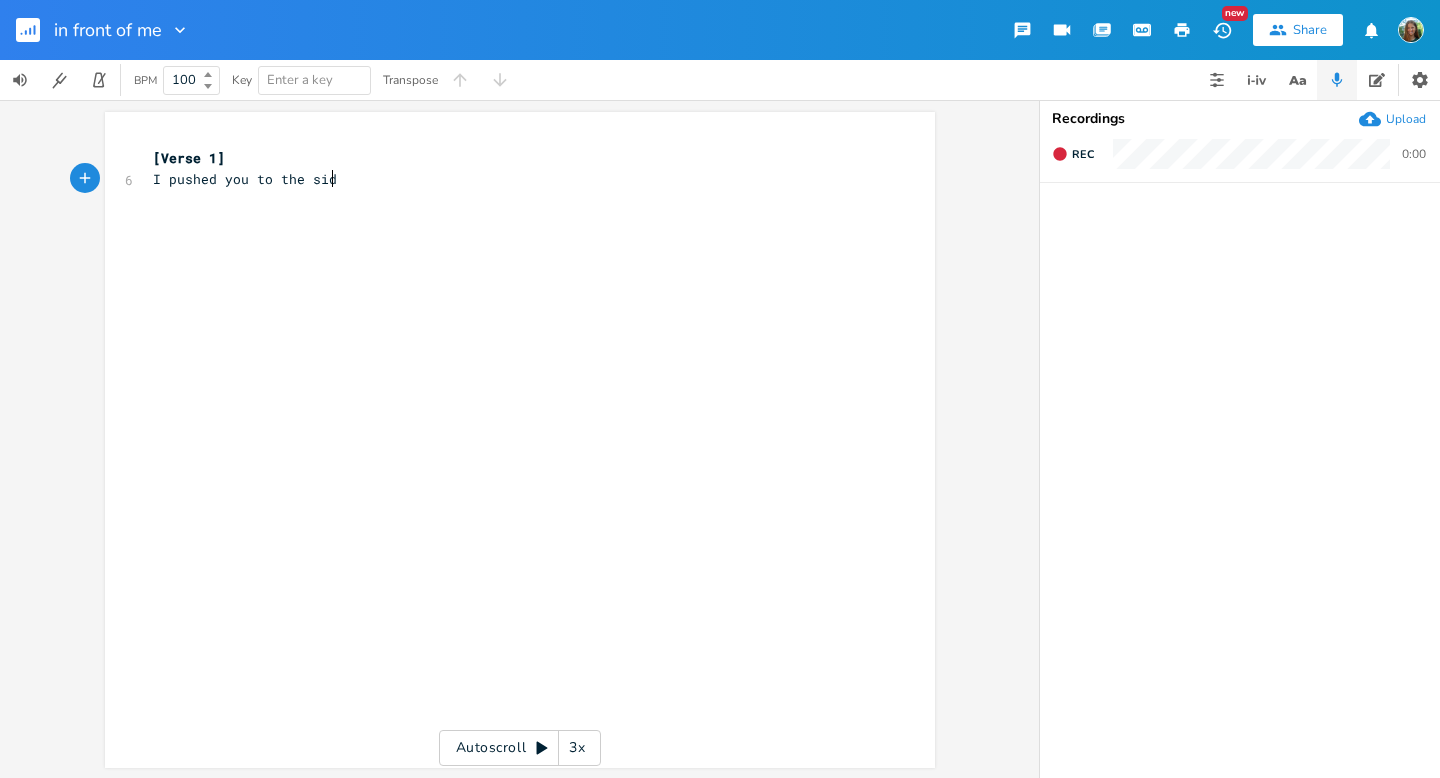 type on "I pushed you to the side" 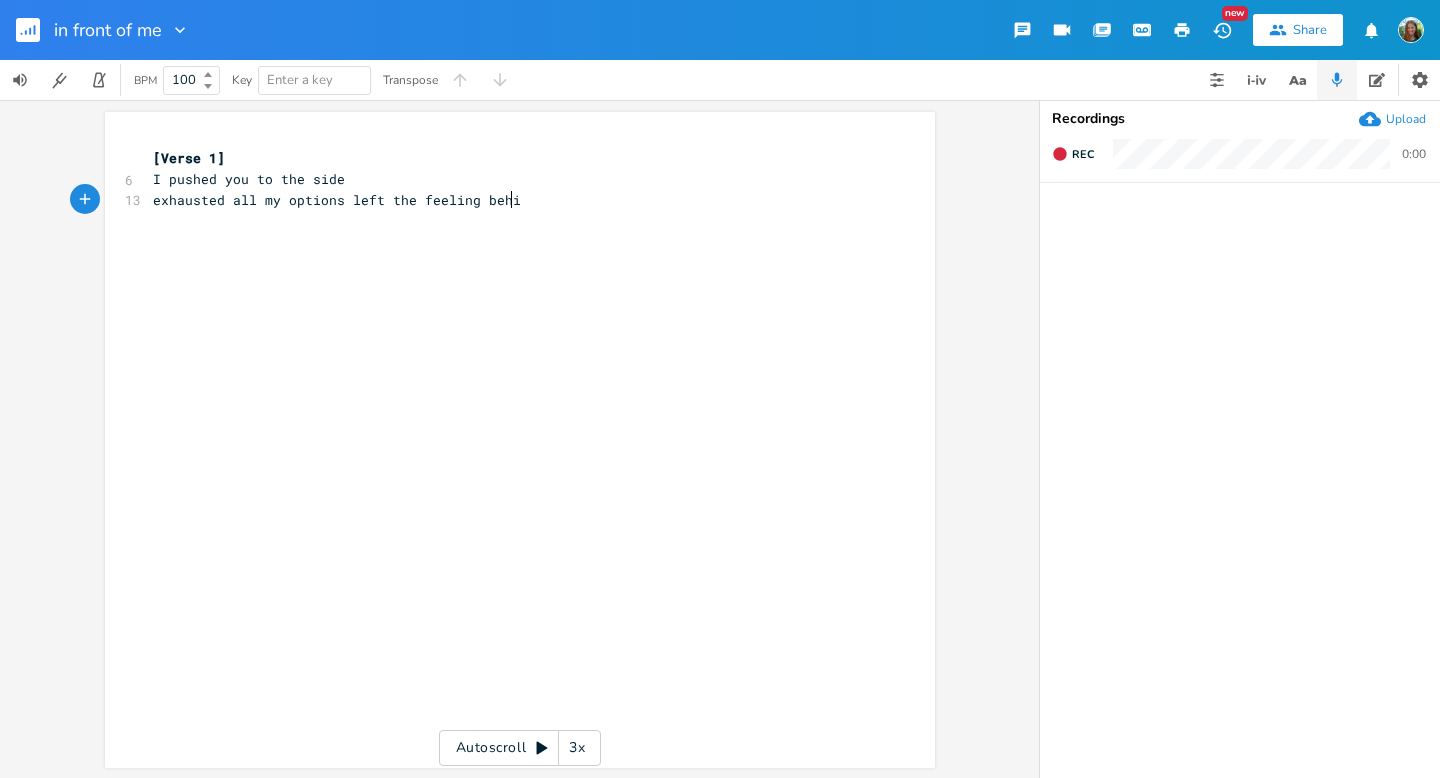 scroll, scrollTop: 0, scrollLeft: 283, axis: horizontal 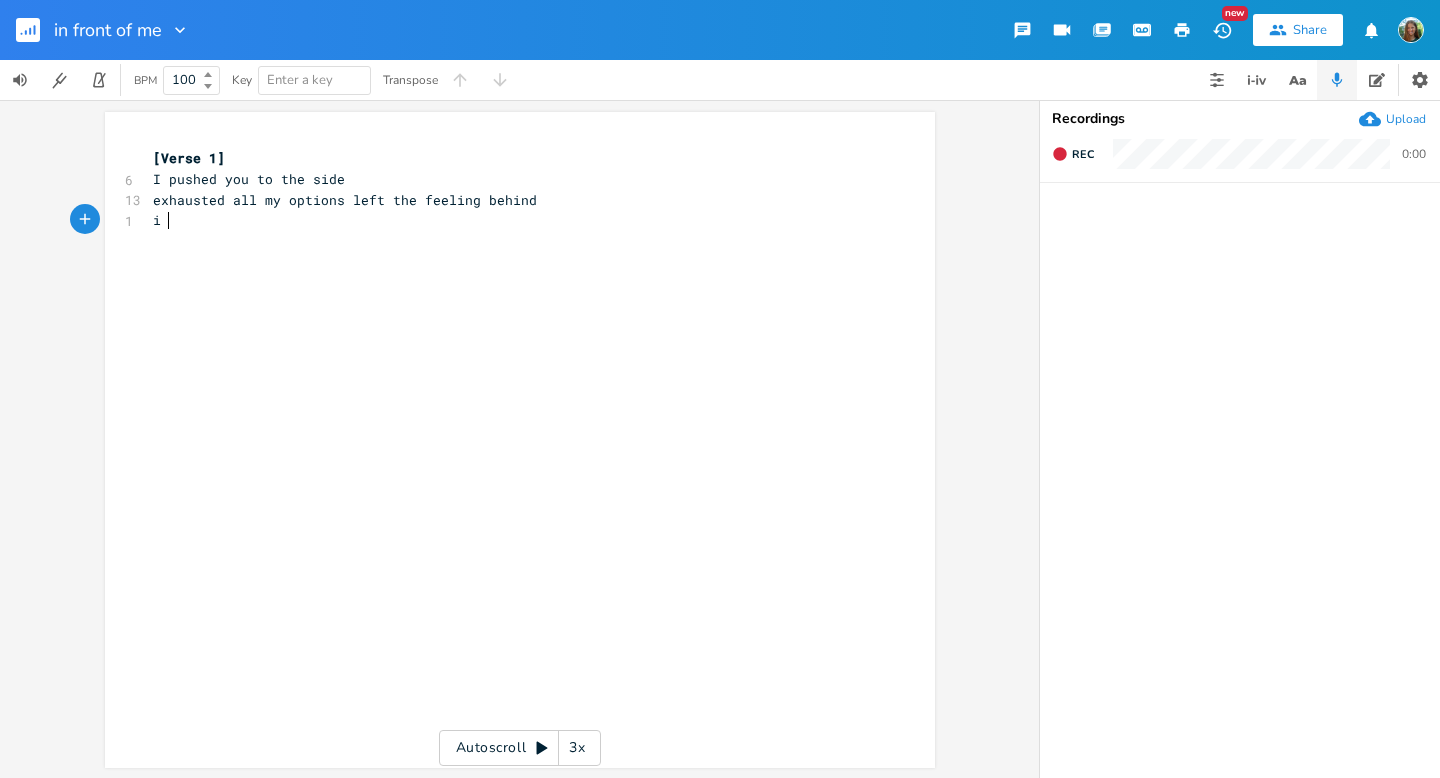 type on "i" 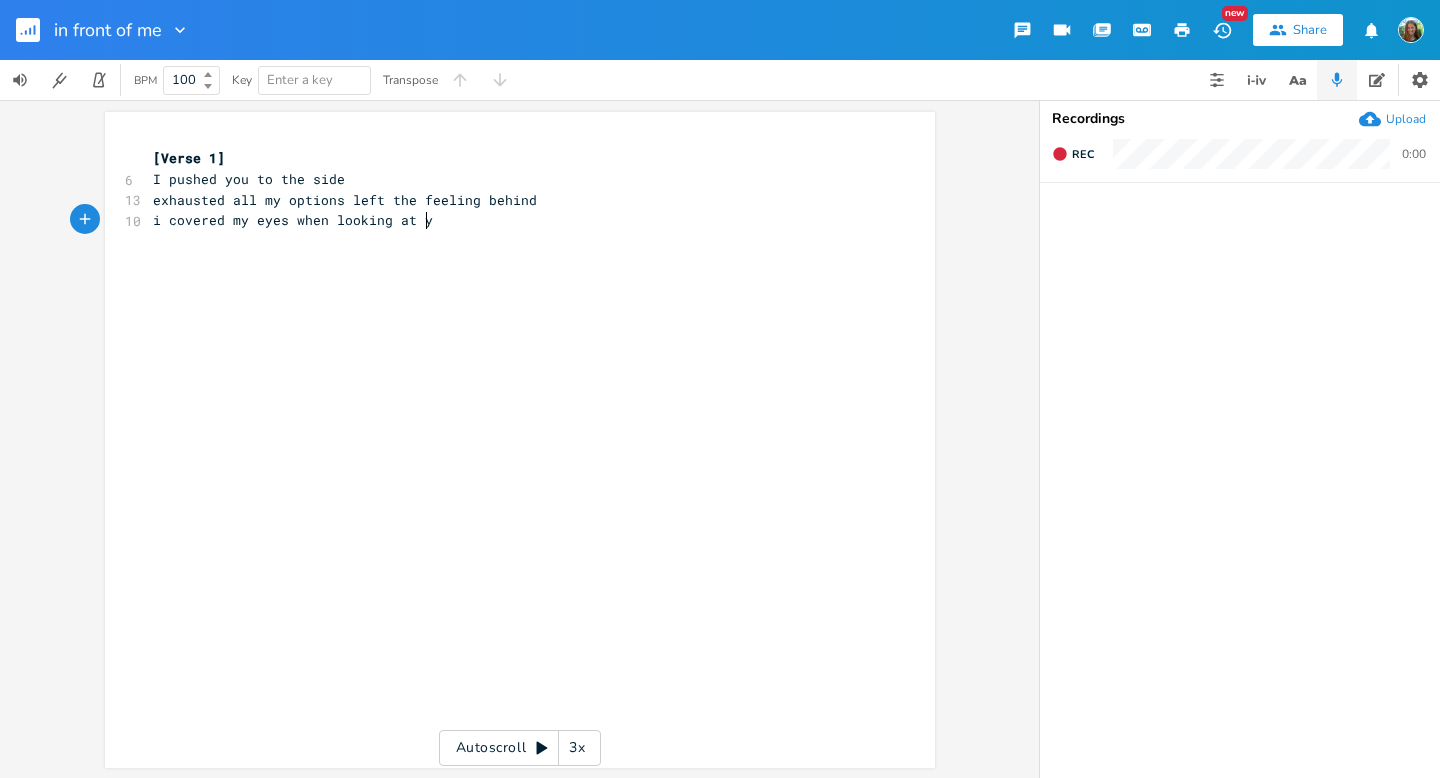 type on "covered my eyes when looking at you" 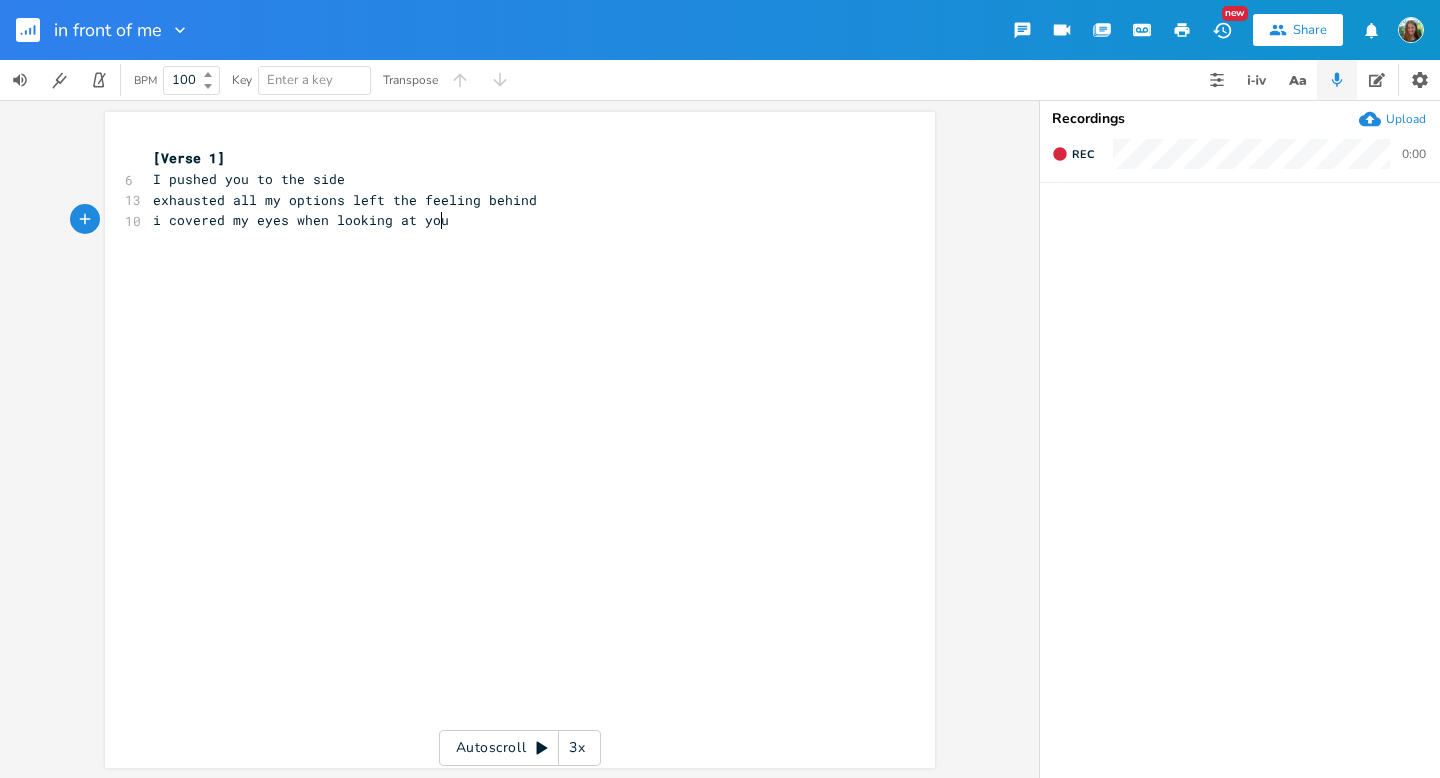 scroll, scrollTop: 0, scrollLeft: 222, axis: horizontal 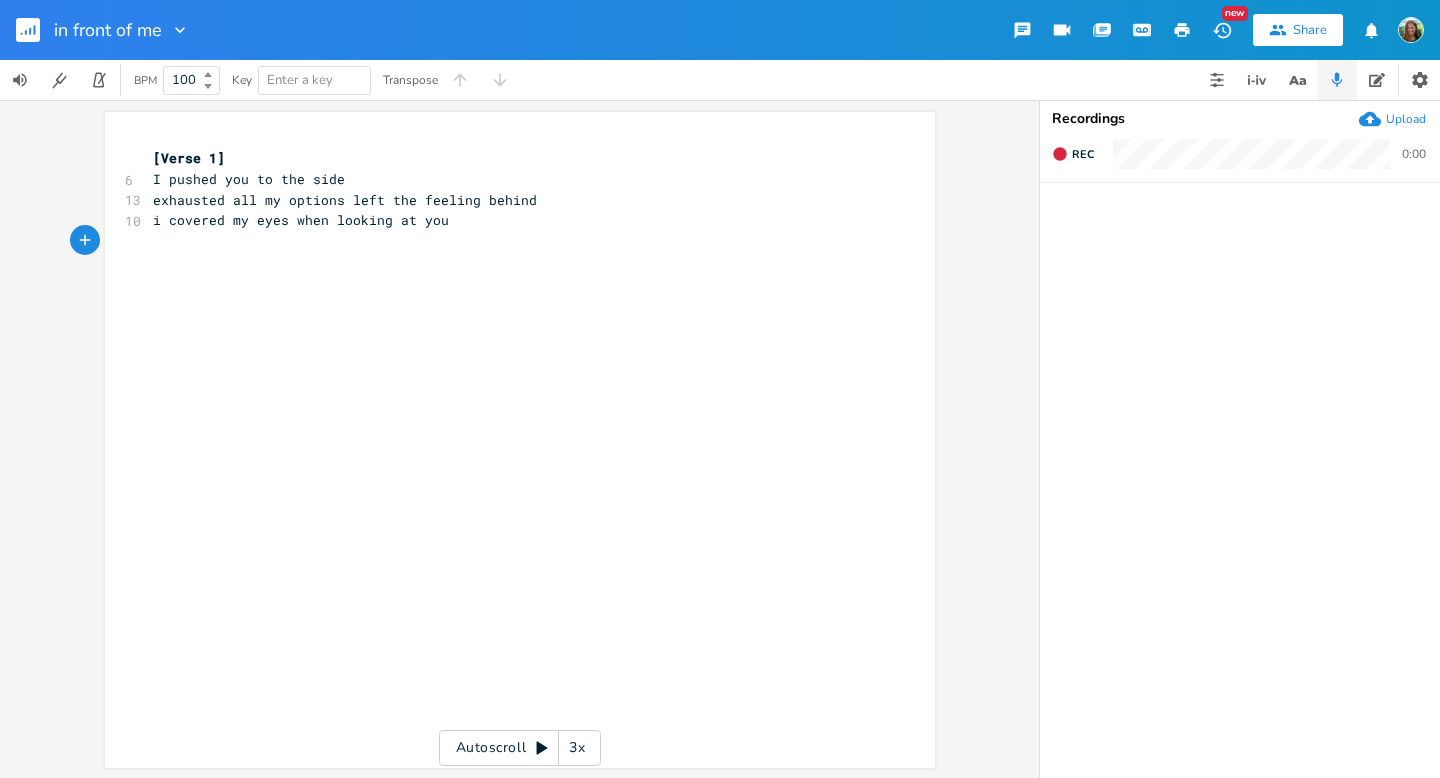 click on "exhausted all my options left the feeling behind" at bounding box center (345, 200) 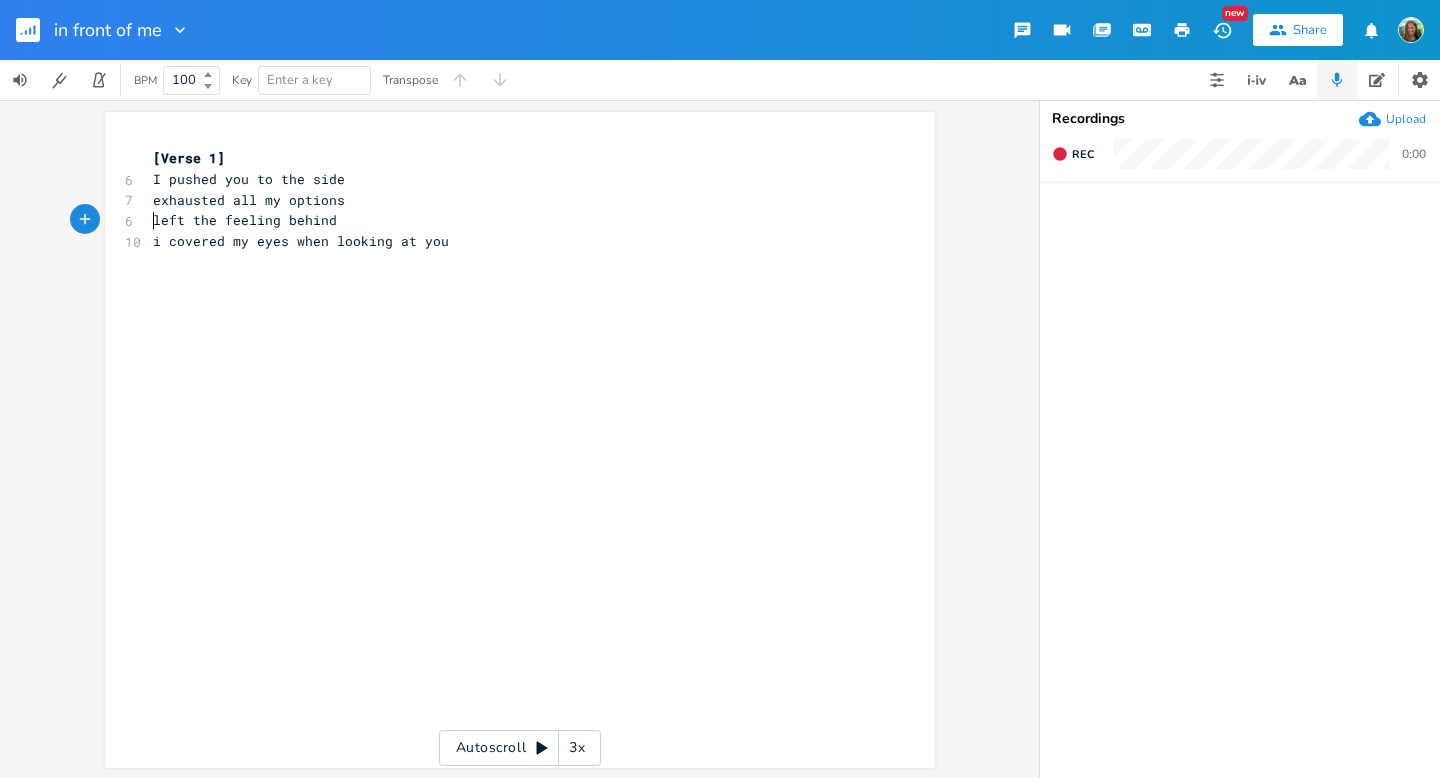click on "i covered my eyes when looking at you" at bounding box center [510, 241] 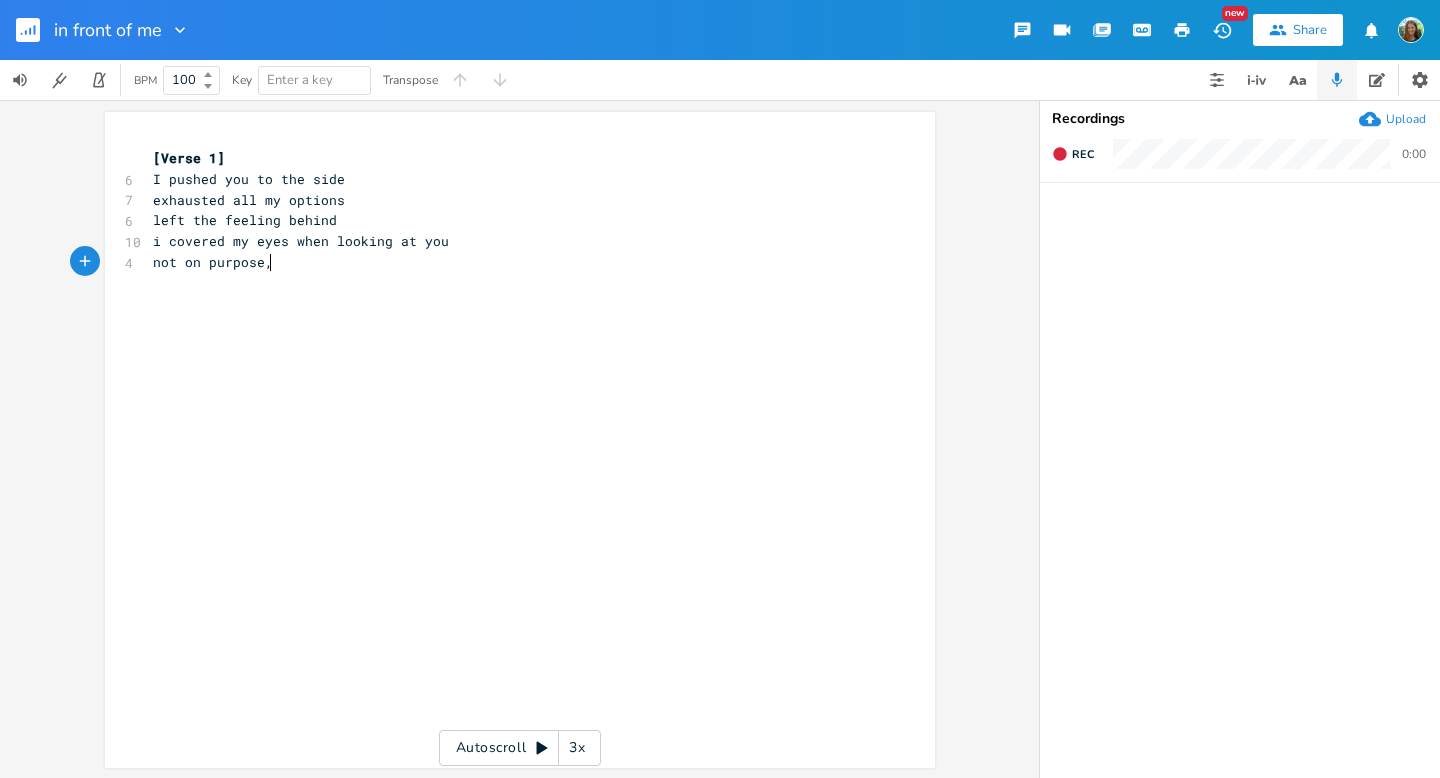 scroll, scrollTop: 0, scrollLeft: 95, axis: horizontal 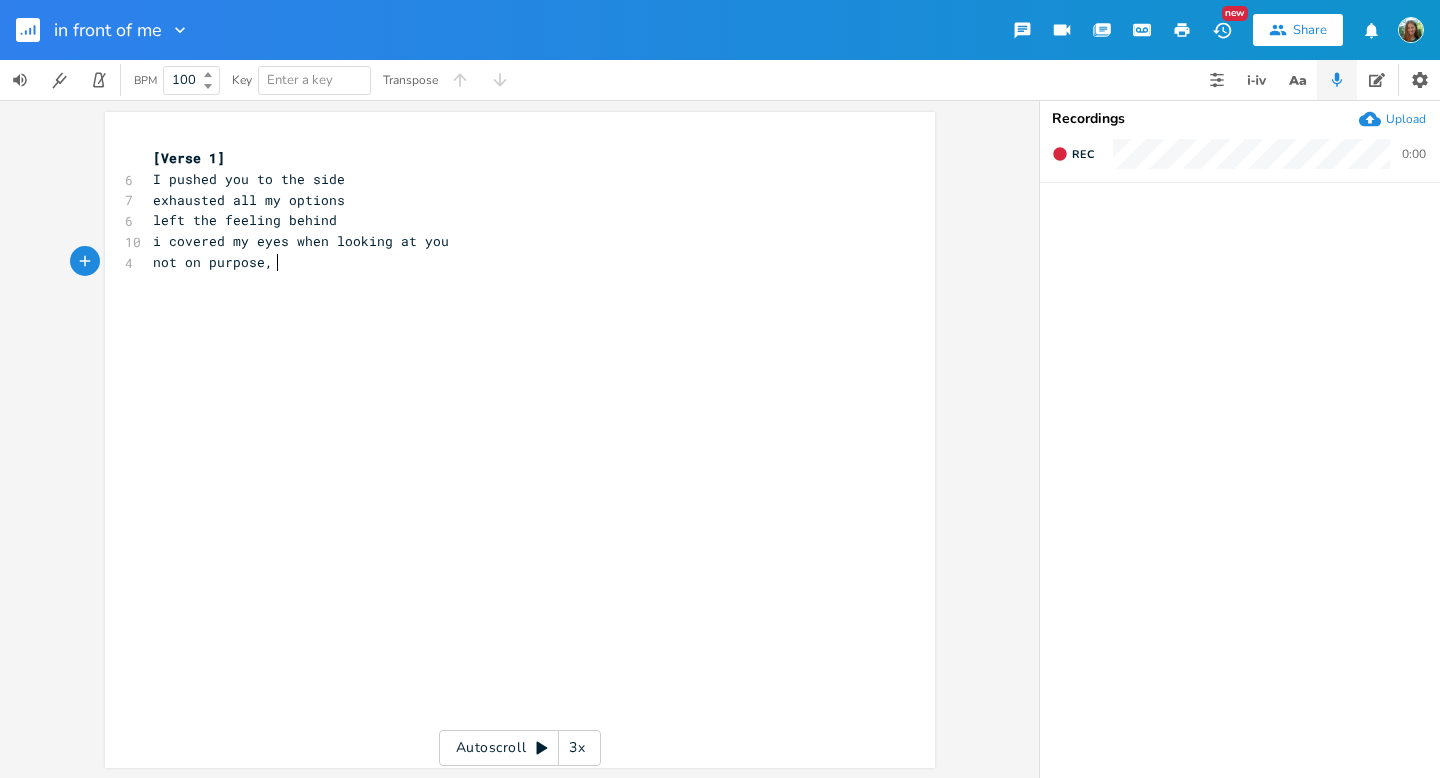type on "not on purpose," 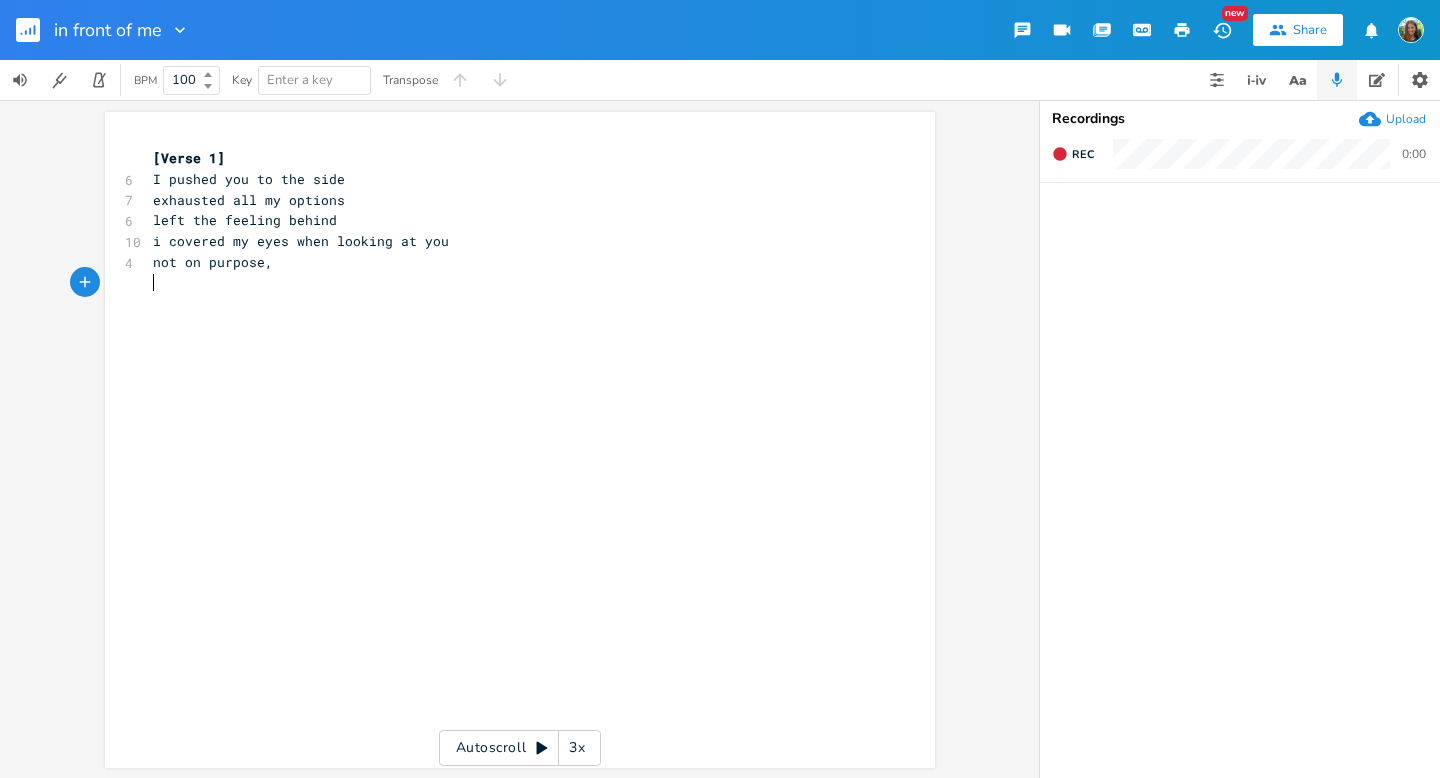 click on "​" at bounding box center [510, 283] 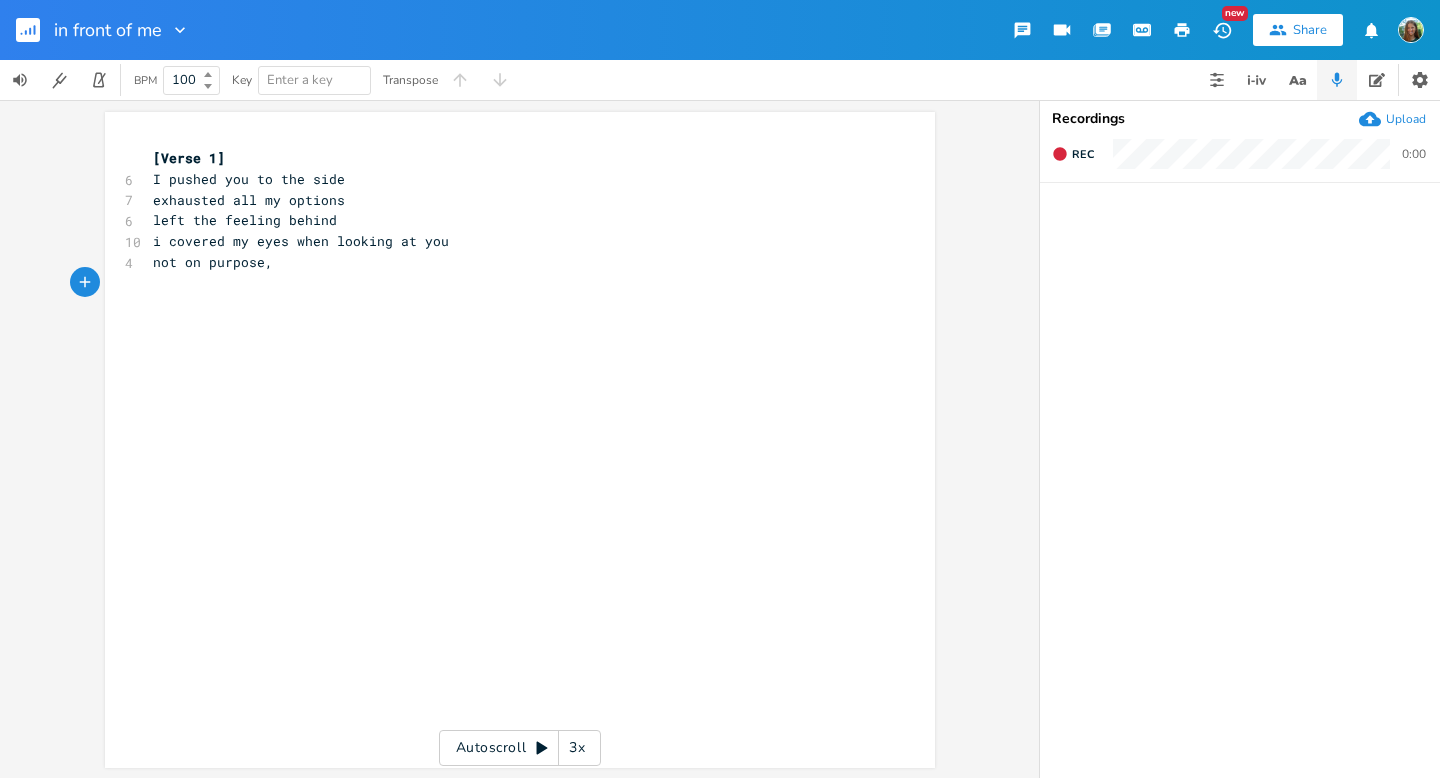 click on "not on purpose," at bounding box center [510, 262] 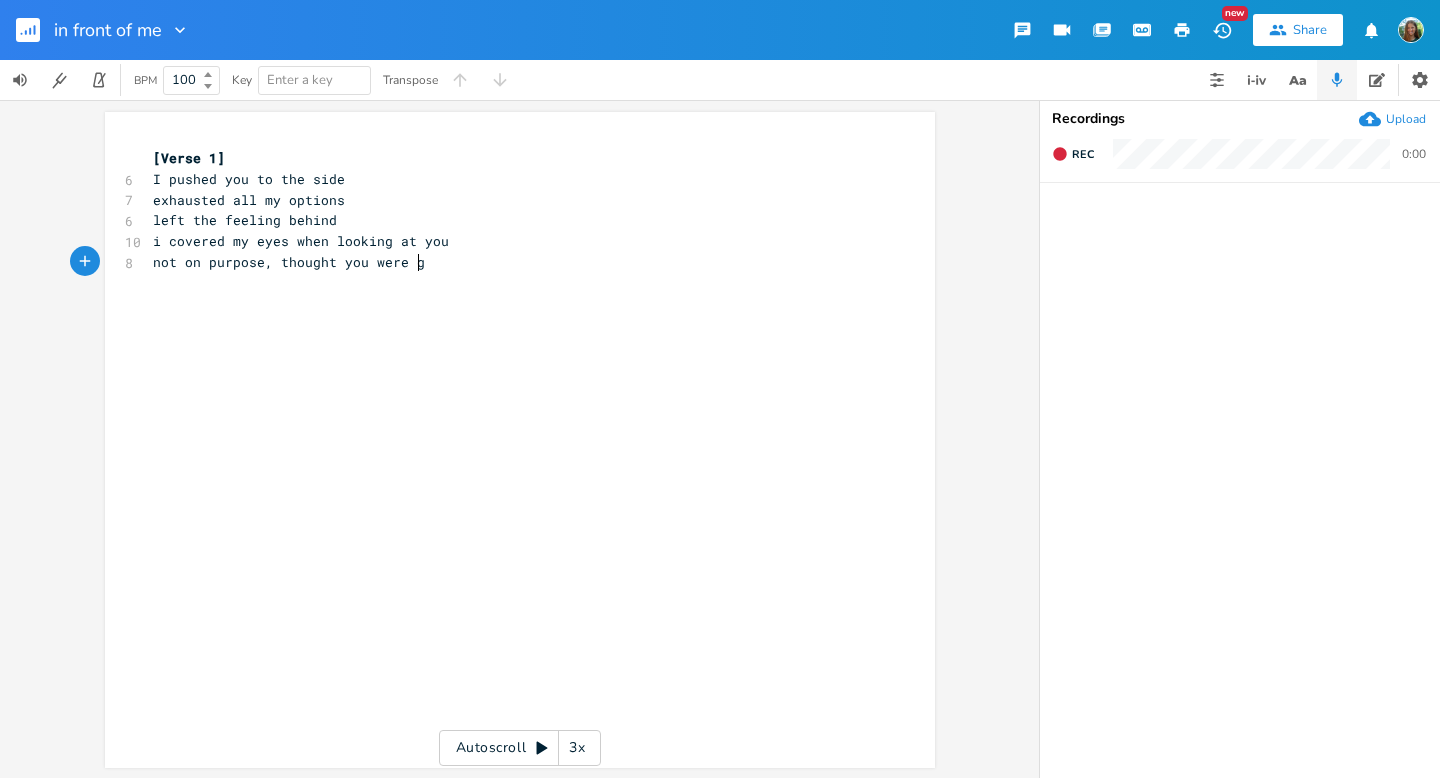 type on "thought you were glo" 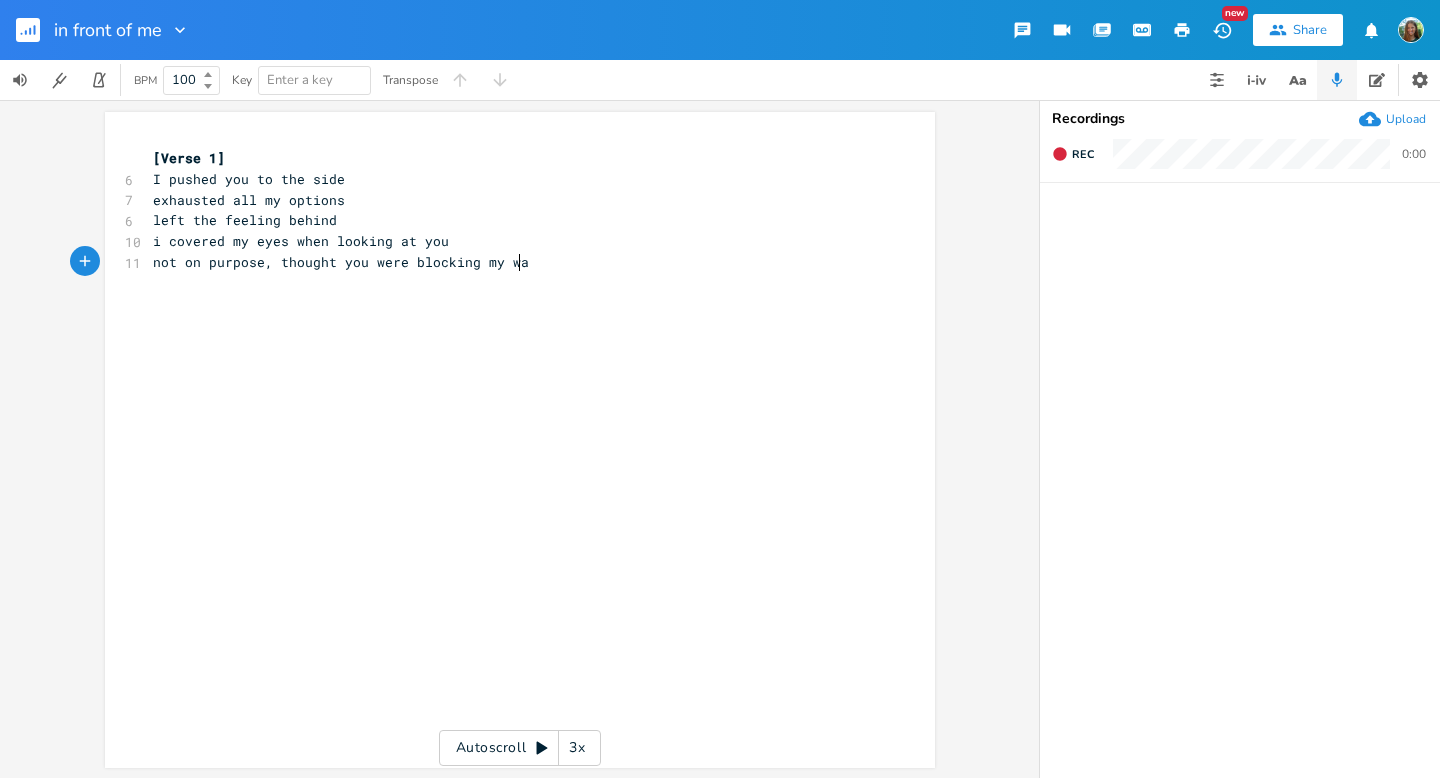 scroll, scrollTop: 0, scrollLeft: 99, axis: horizontal 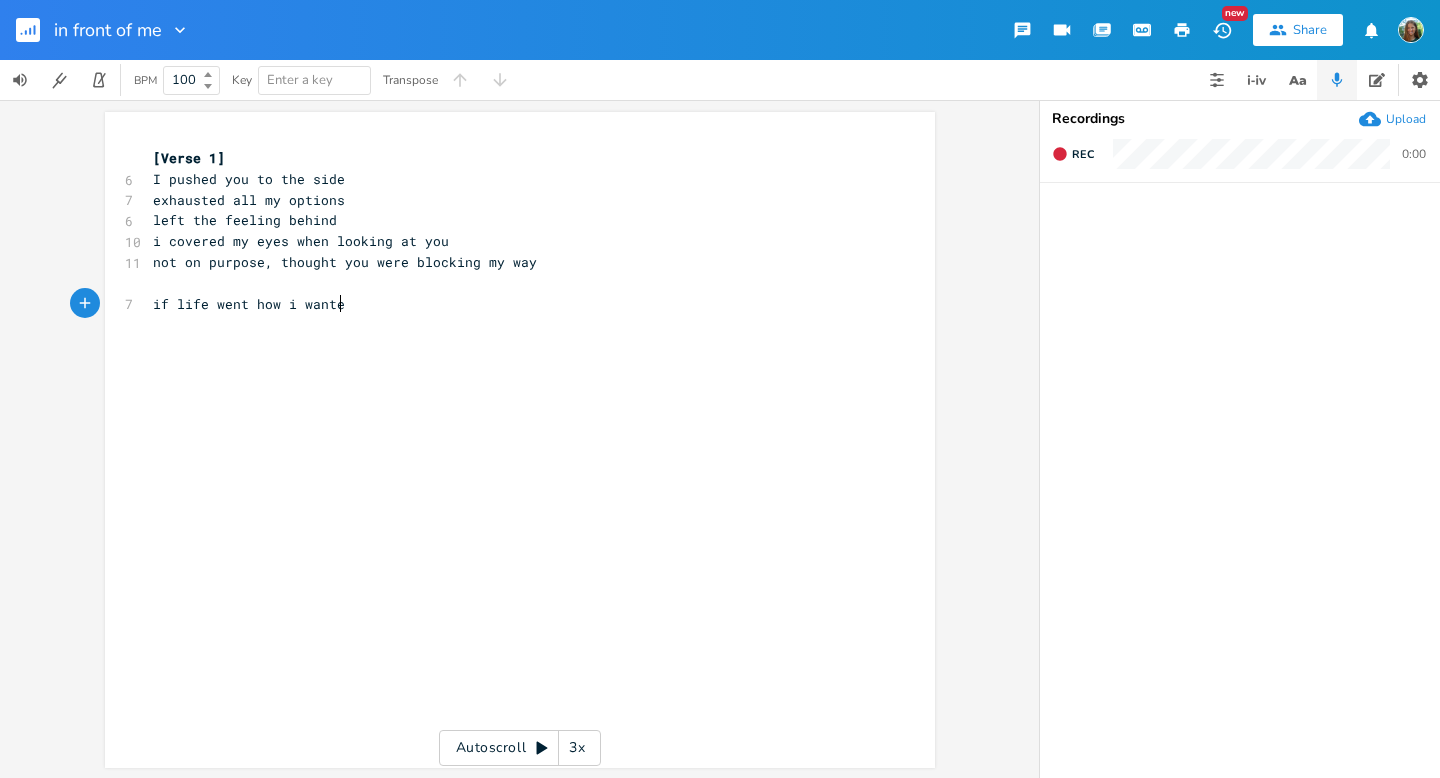 type on "if life went how i wanted" 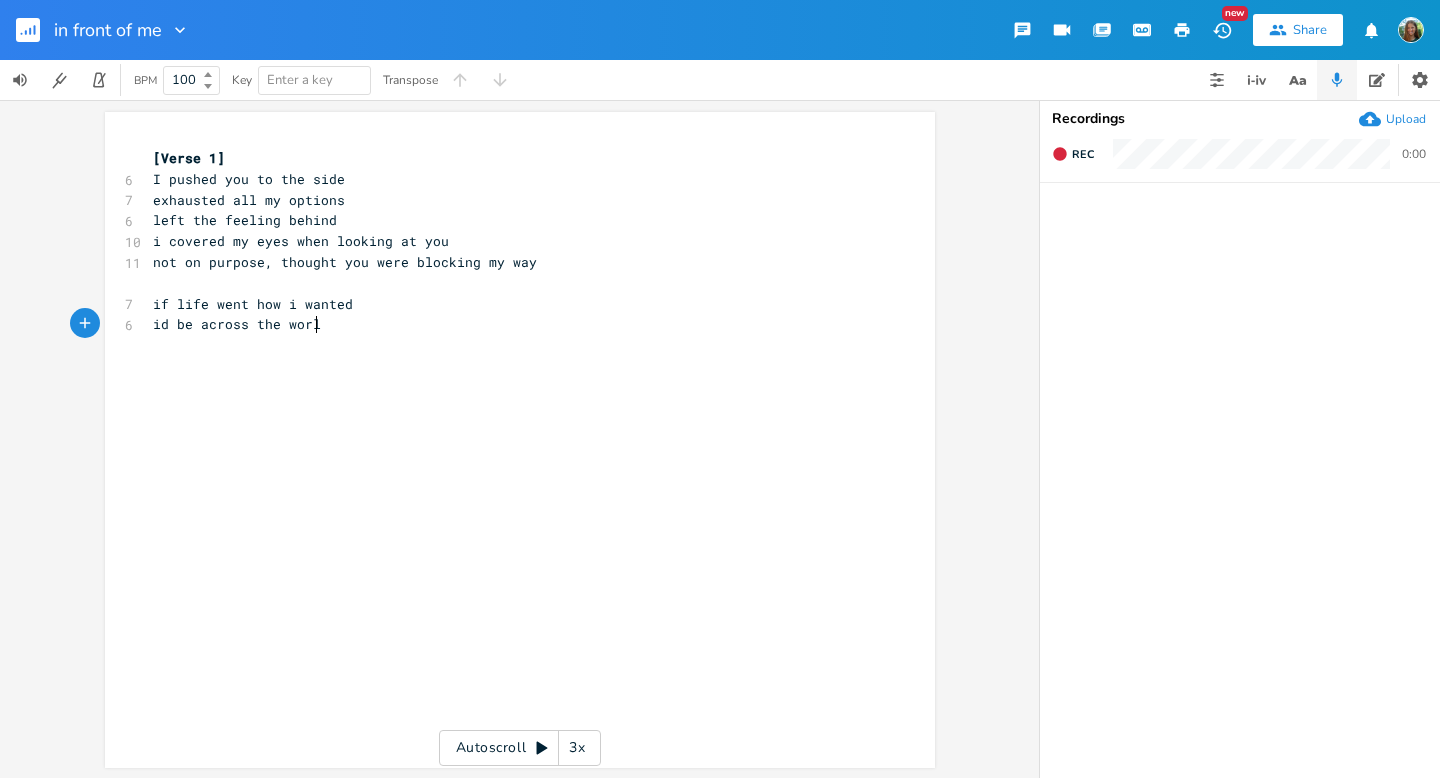 scroll, scrollTop: 0, scrollLeft: 131, axis: horizontal 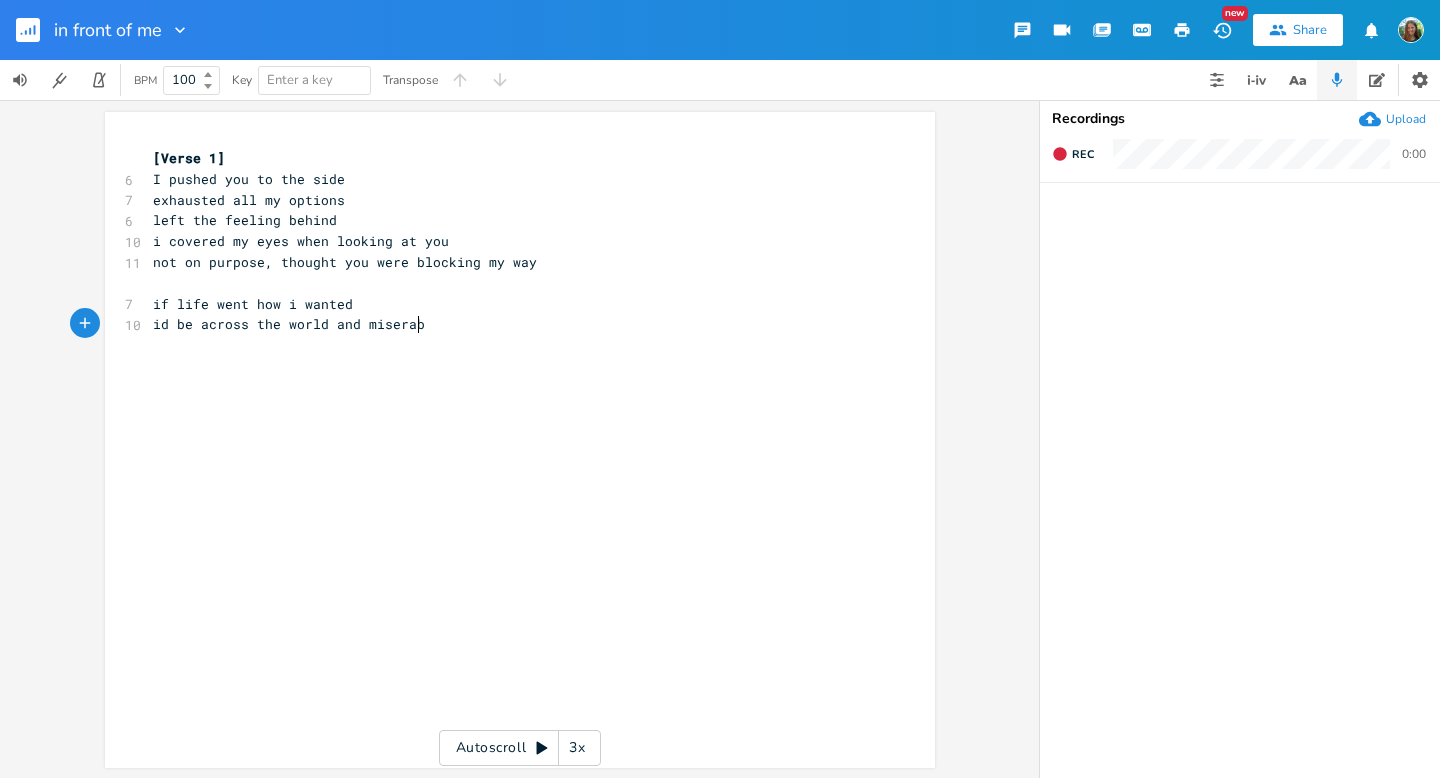 type on "id be across the world and miserable" 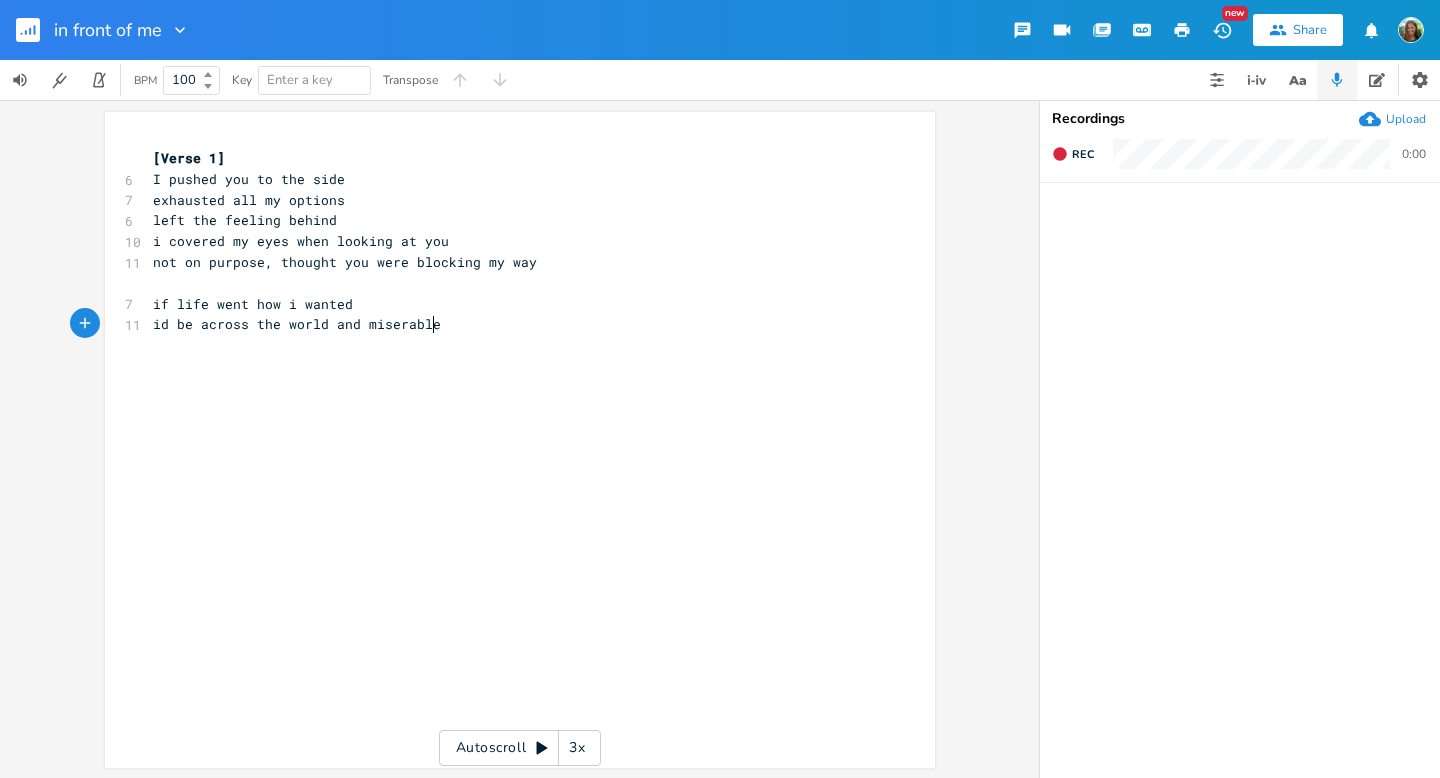 scroll, scrollTop: 0, scrollLeft: 218, axis: horizontal 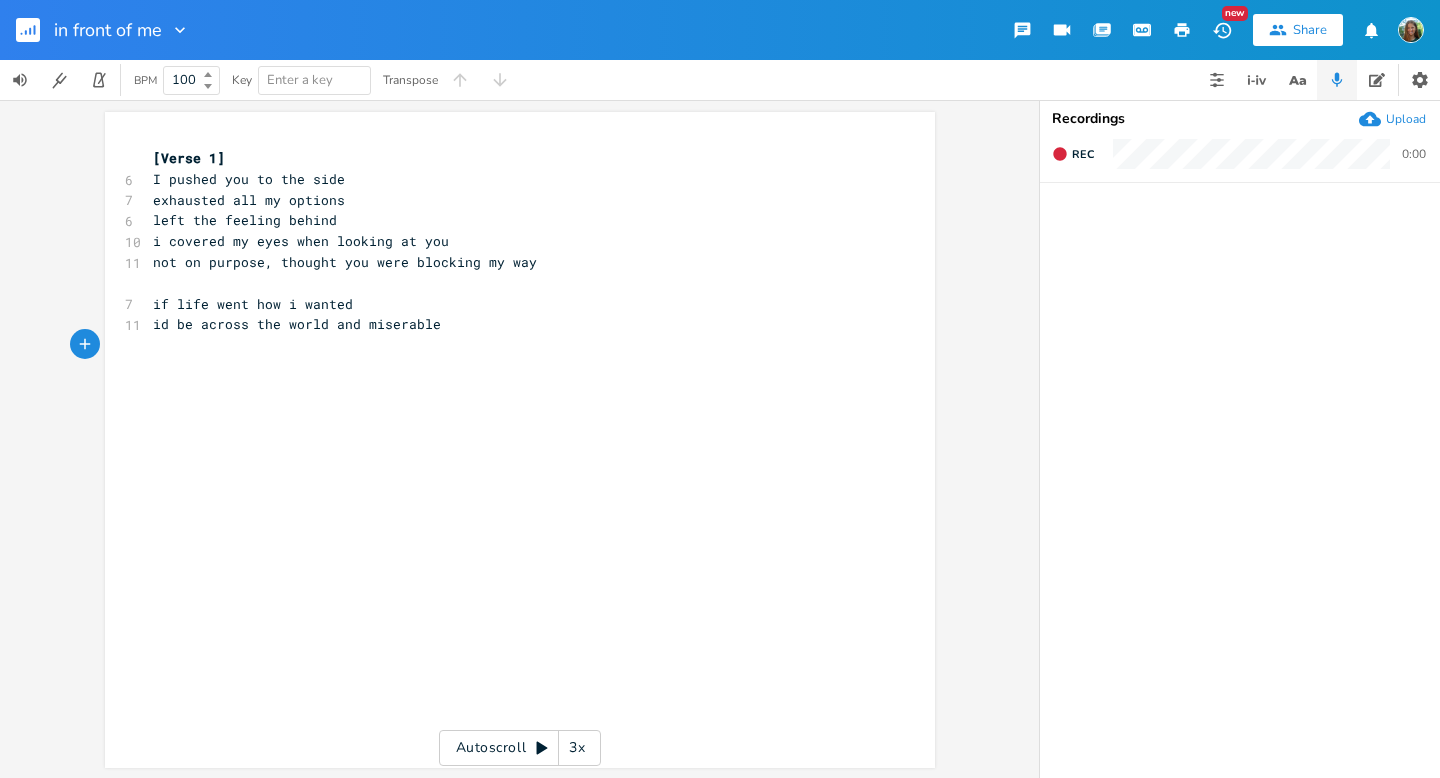 click 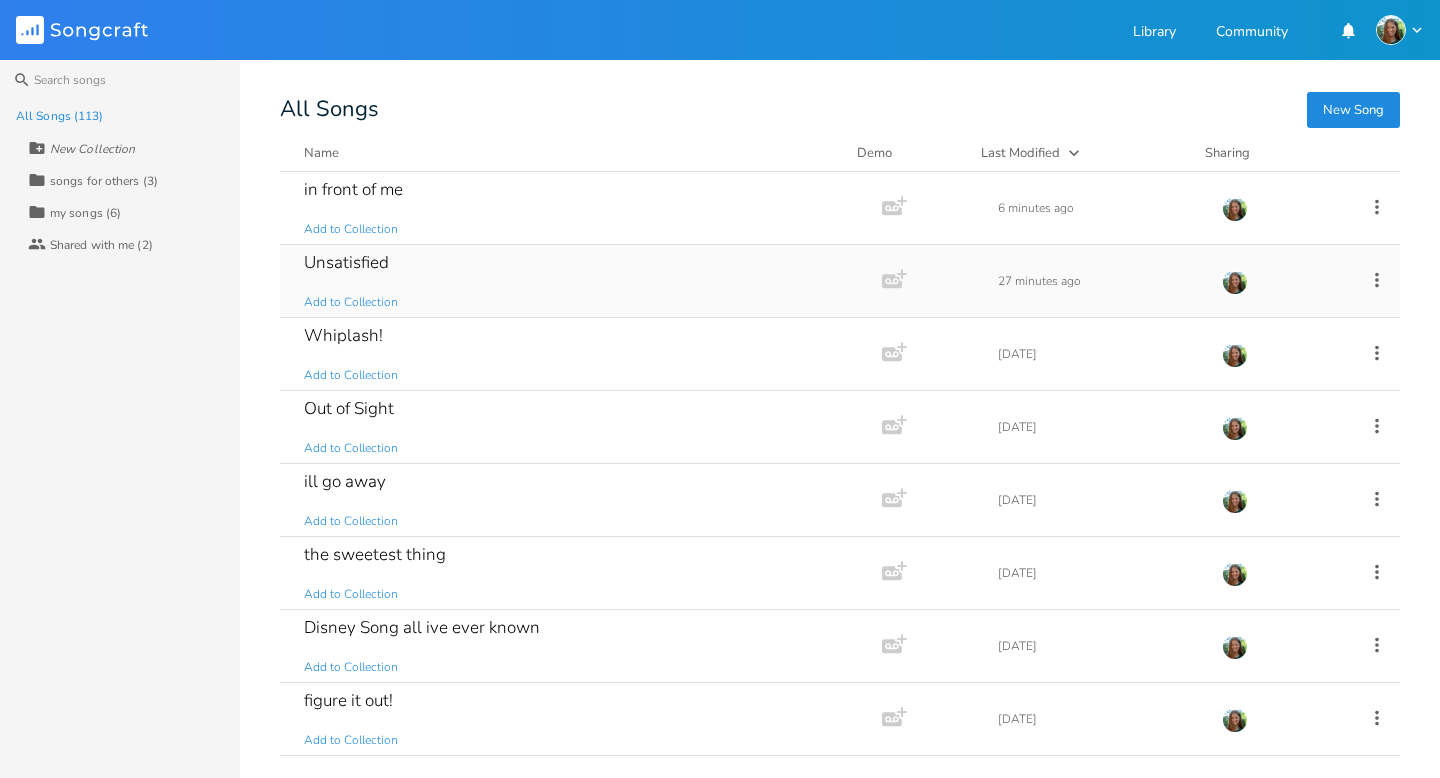 click on "Unsatisfied" at bounding box center [346, 262] 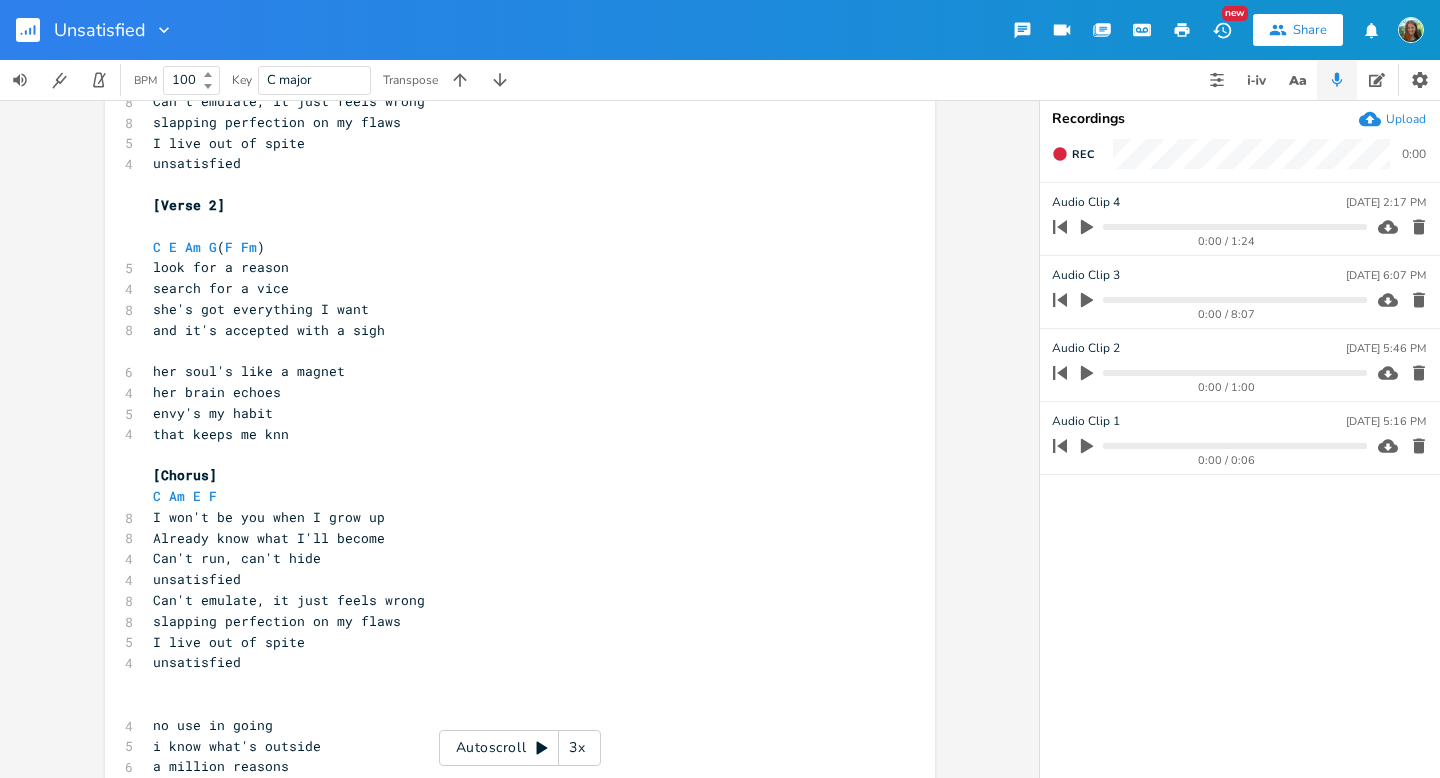 scroll, scrollTop: 839, scrollLeft: 0, axis: vertical 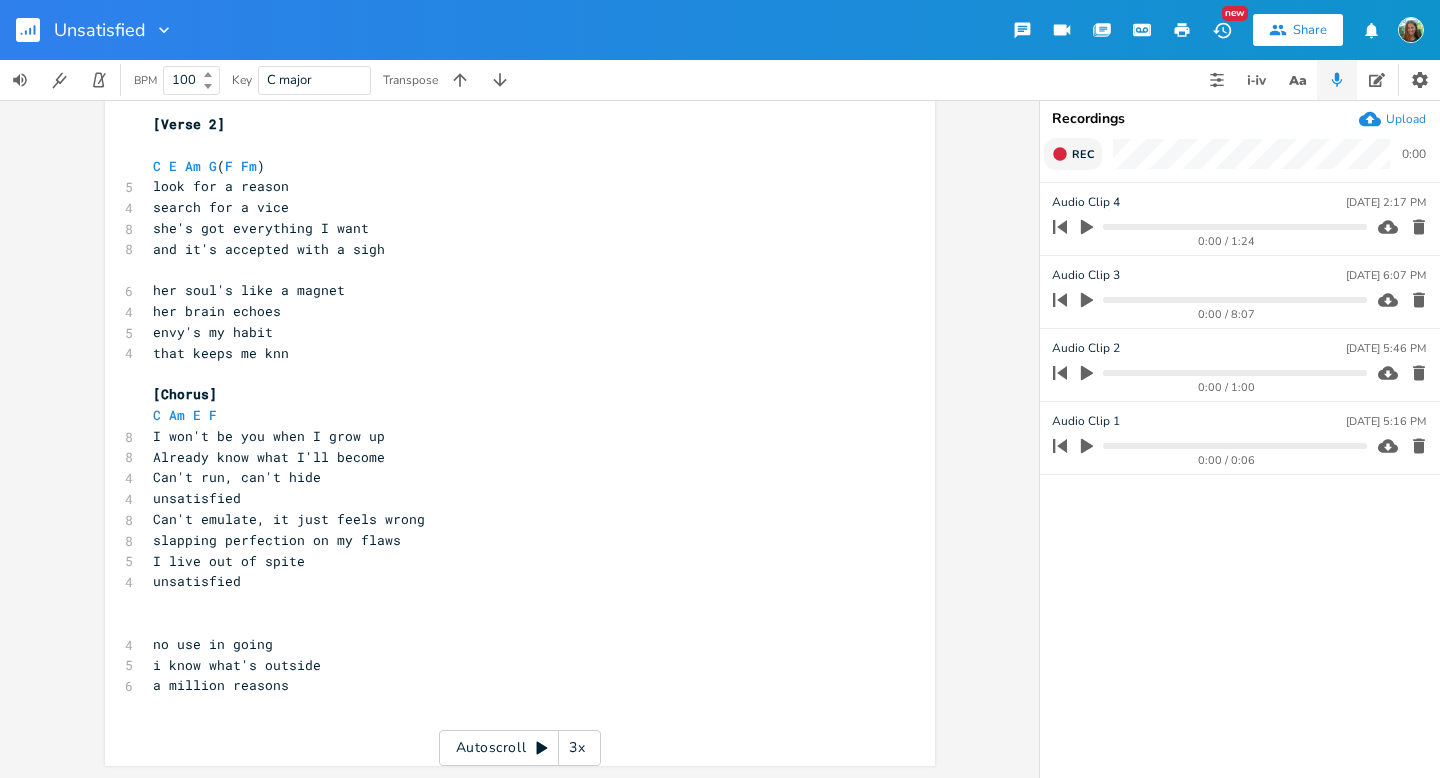 click 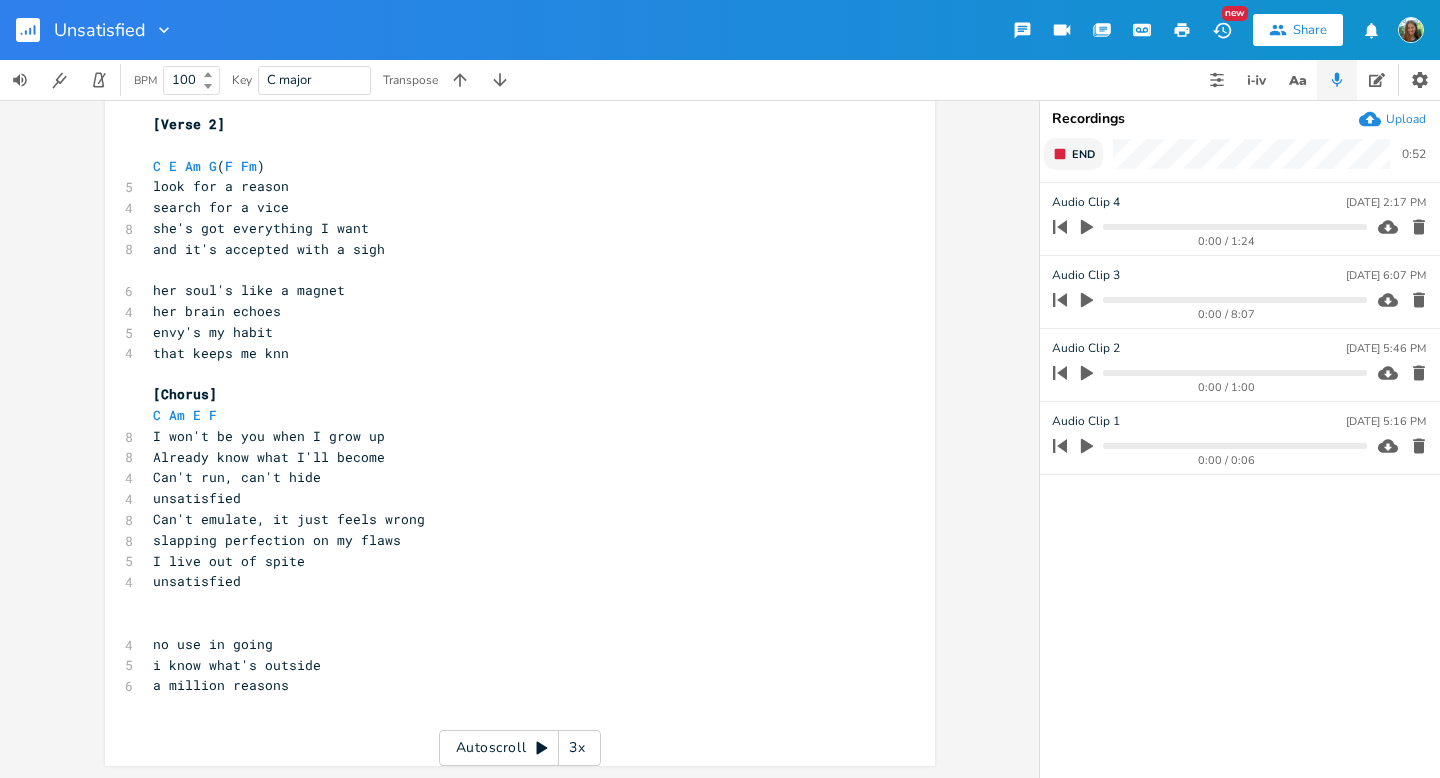click 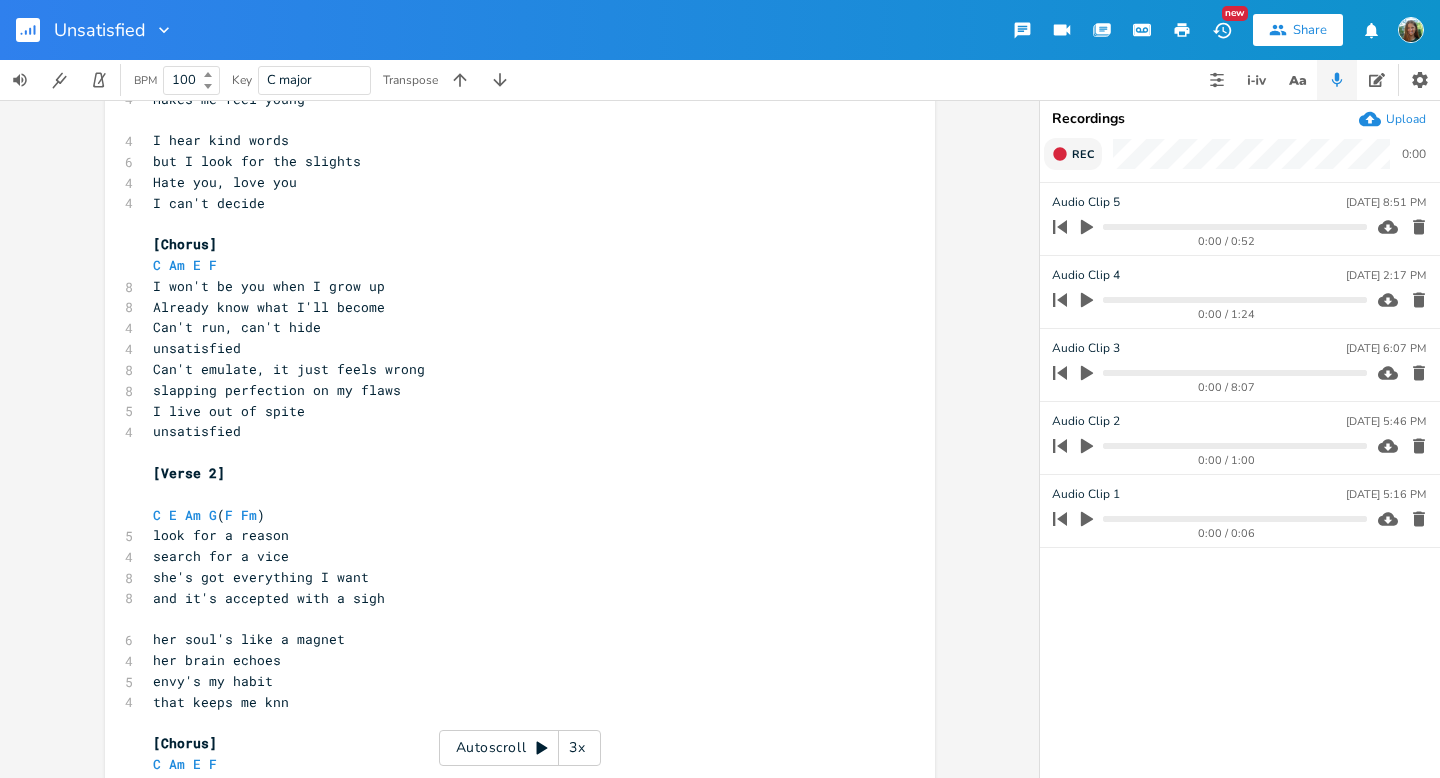 scroll, scrollTop: 501, scrollLeft: 0, axis: vertical 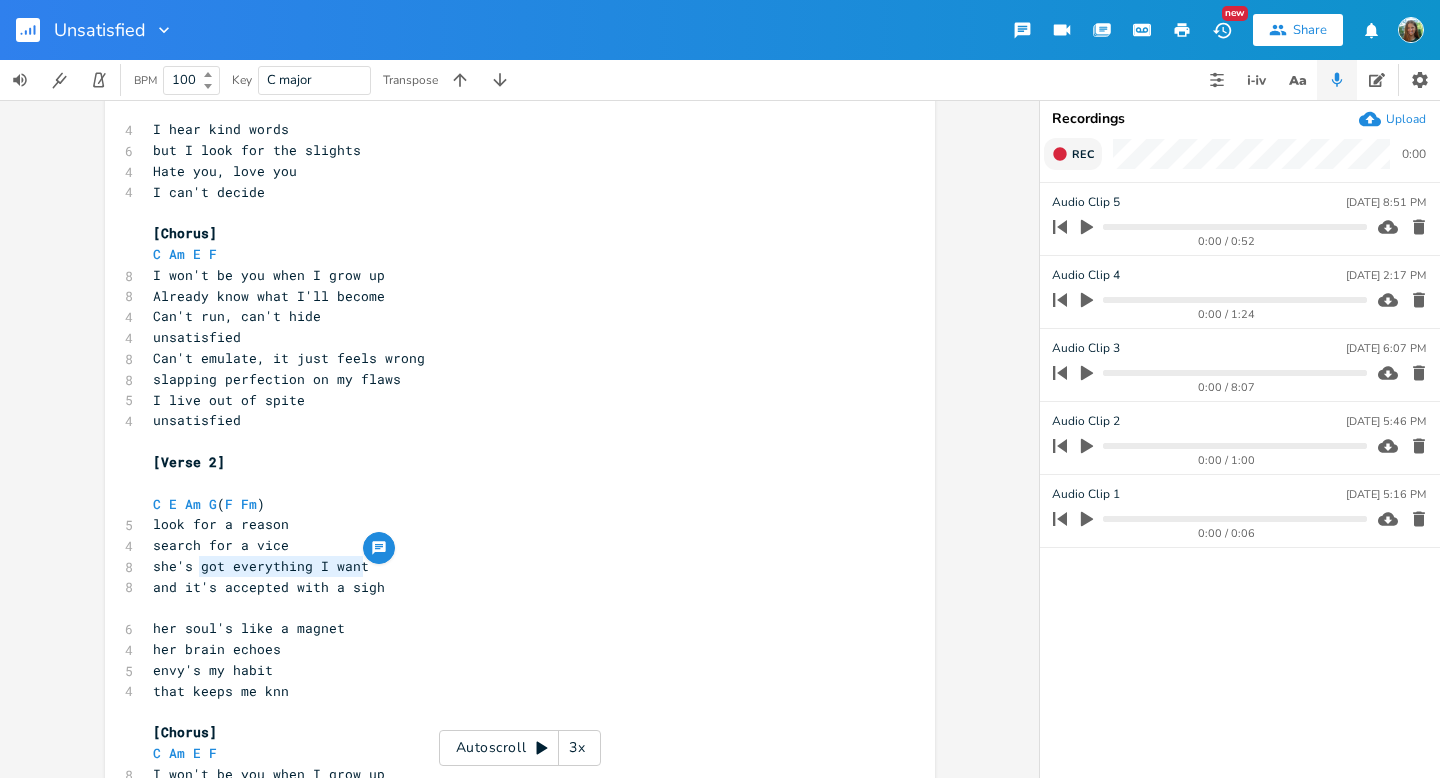 drag, startPoint x: 194, startPoint y: 565, endPoint x: 391, endPoint y: 566, distance: 197.00253 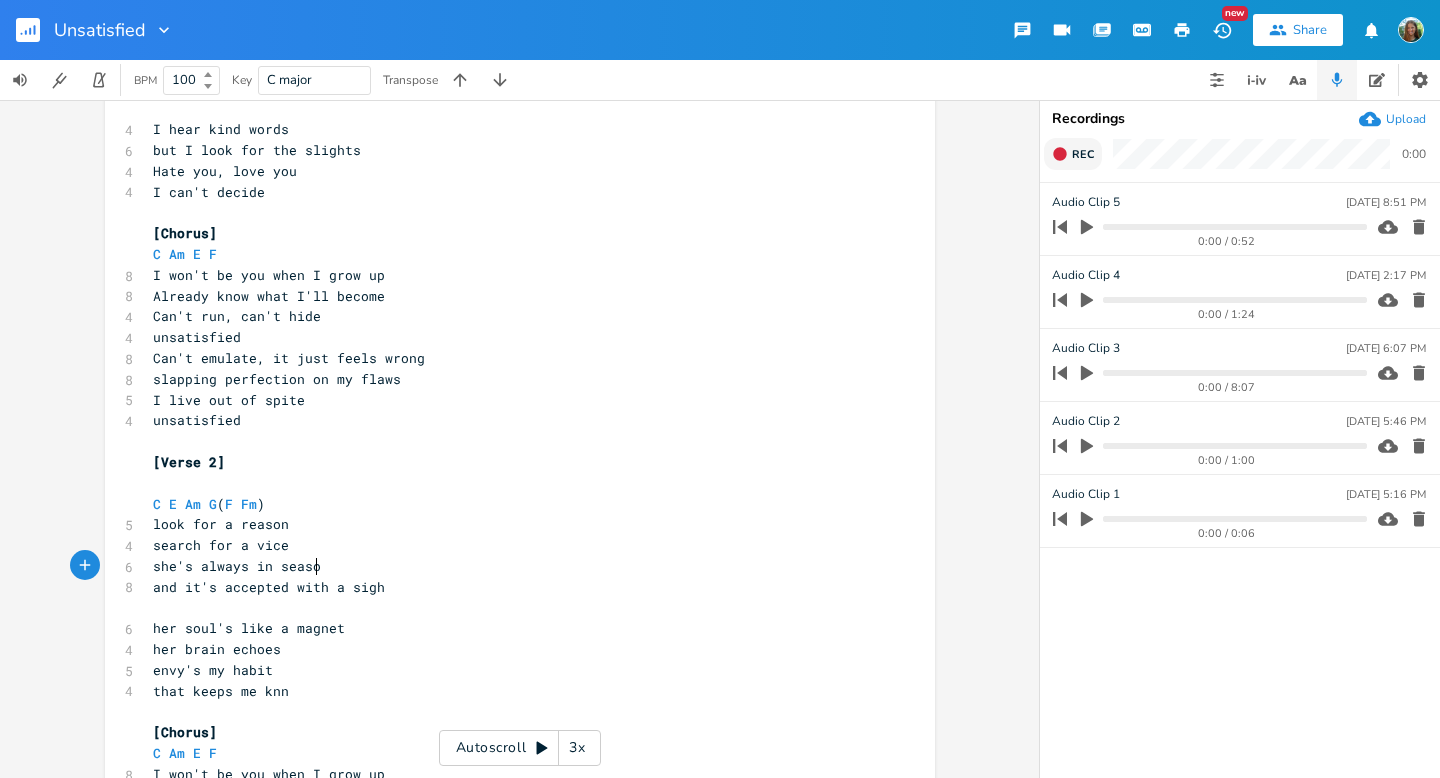 scroll, scrollTop: 0, scrollLeft: 100, axis: horizontal 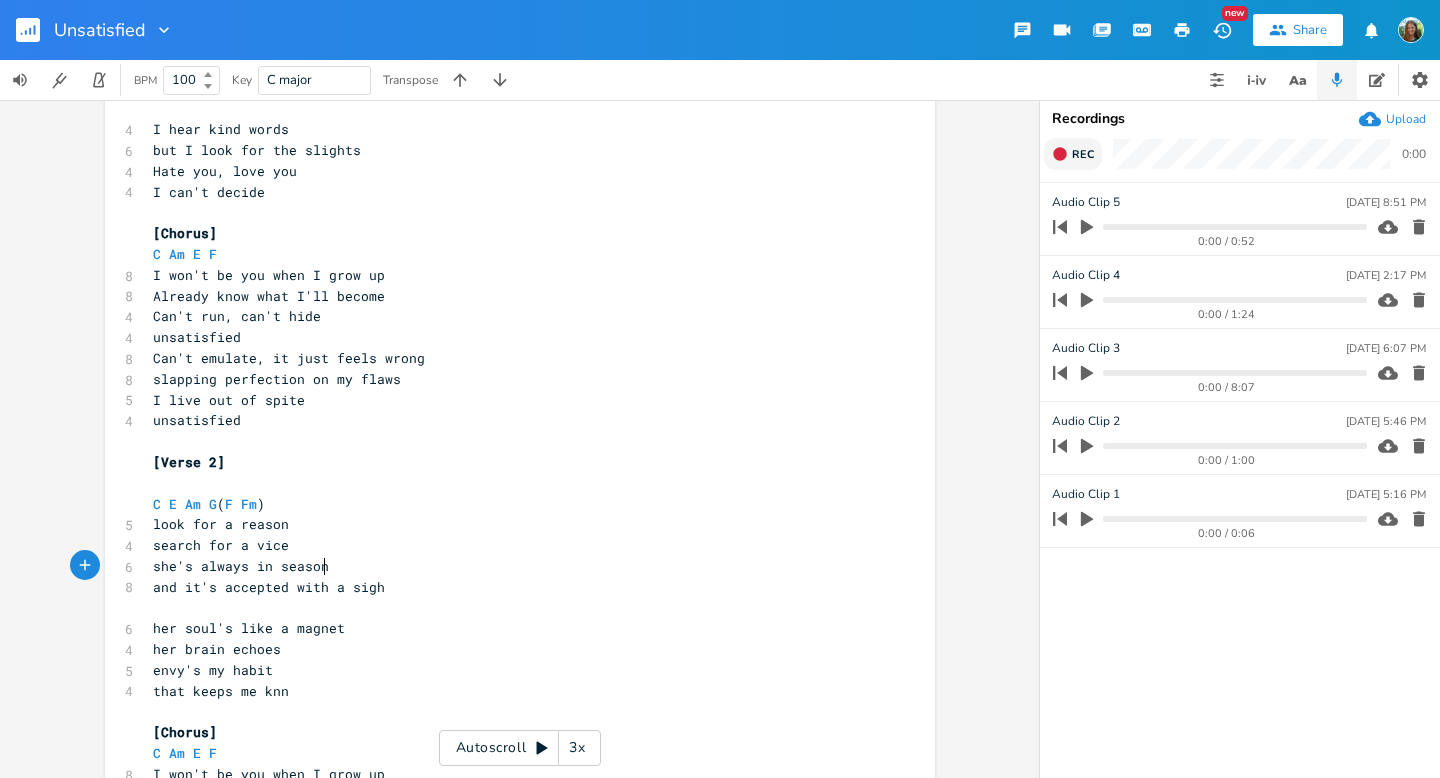type on "always in season" 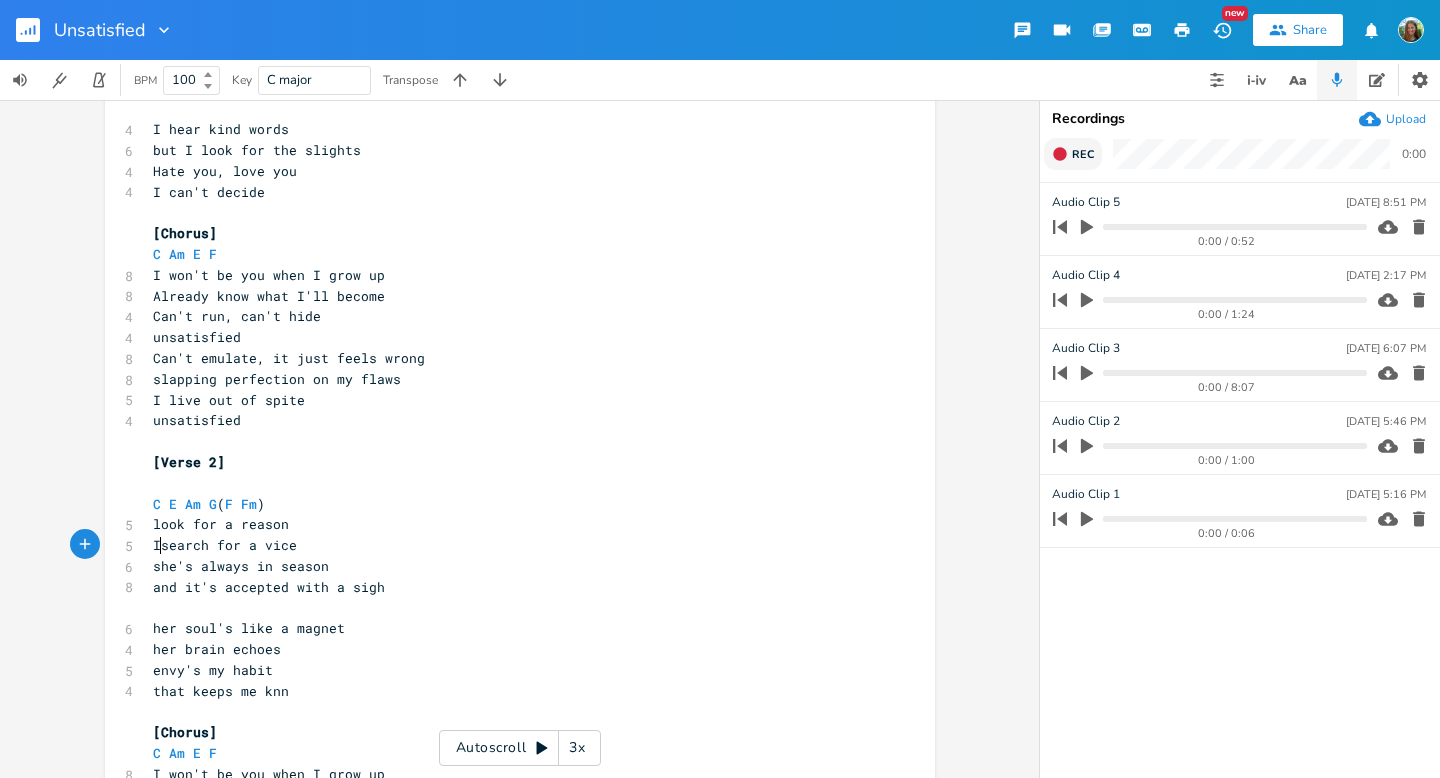 scroll, scrollTop: 0, scrollLeft: 3, axis: horizontal 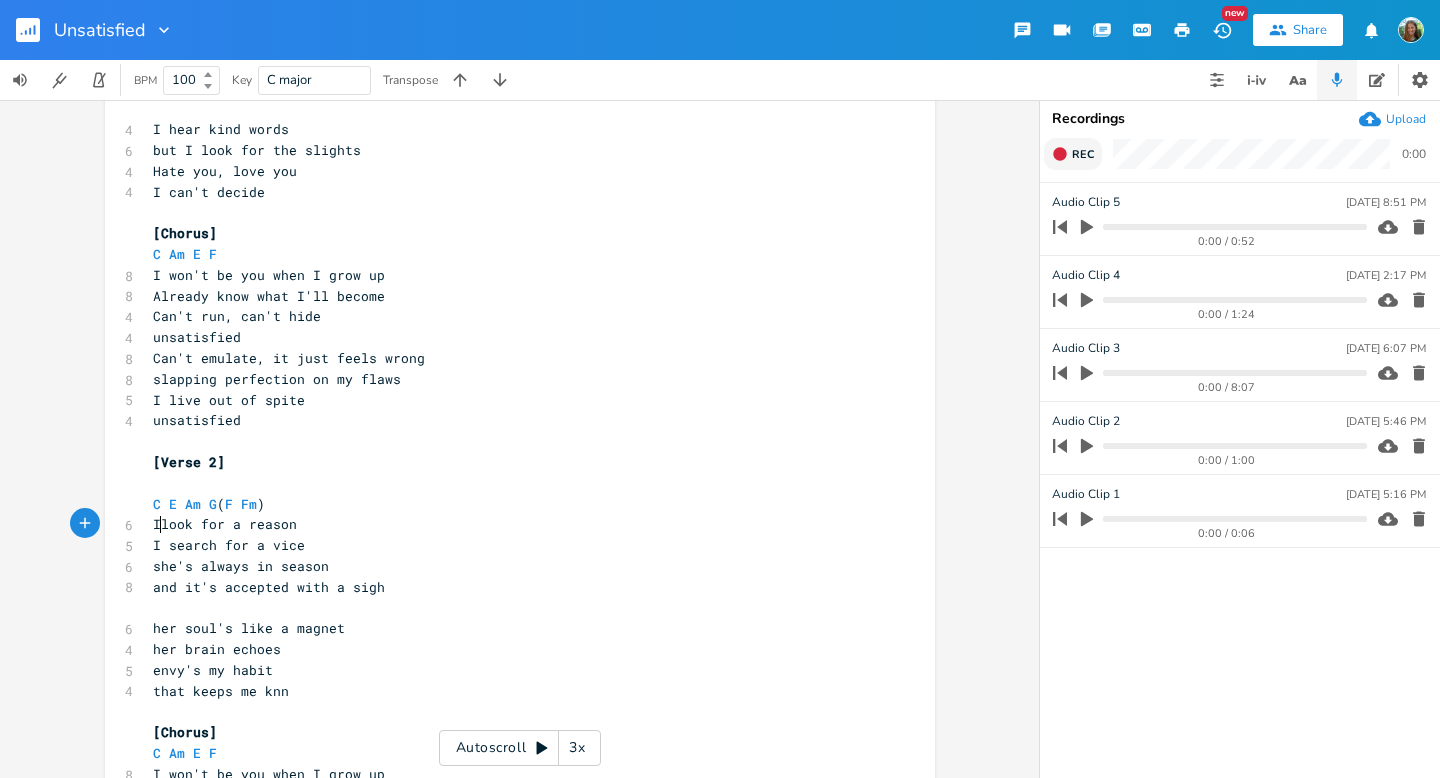 type on "I" 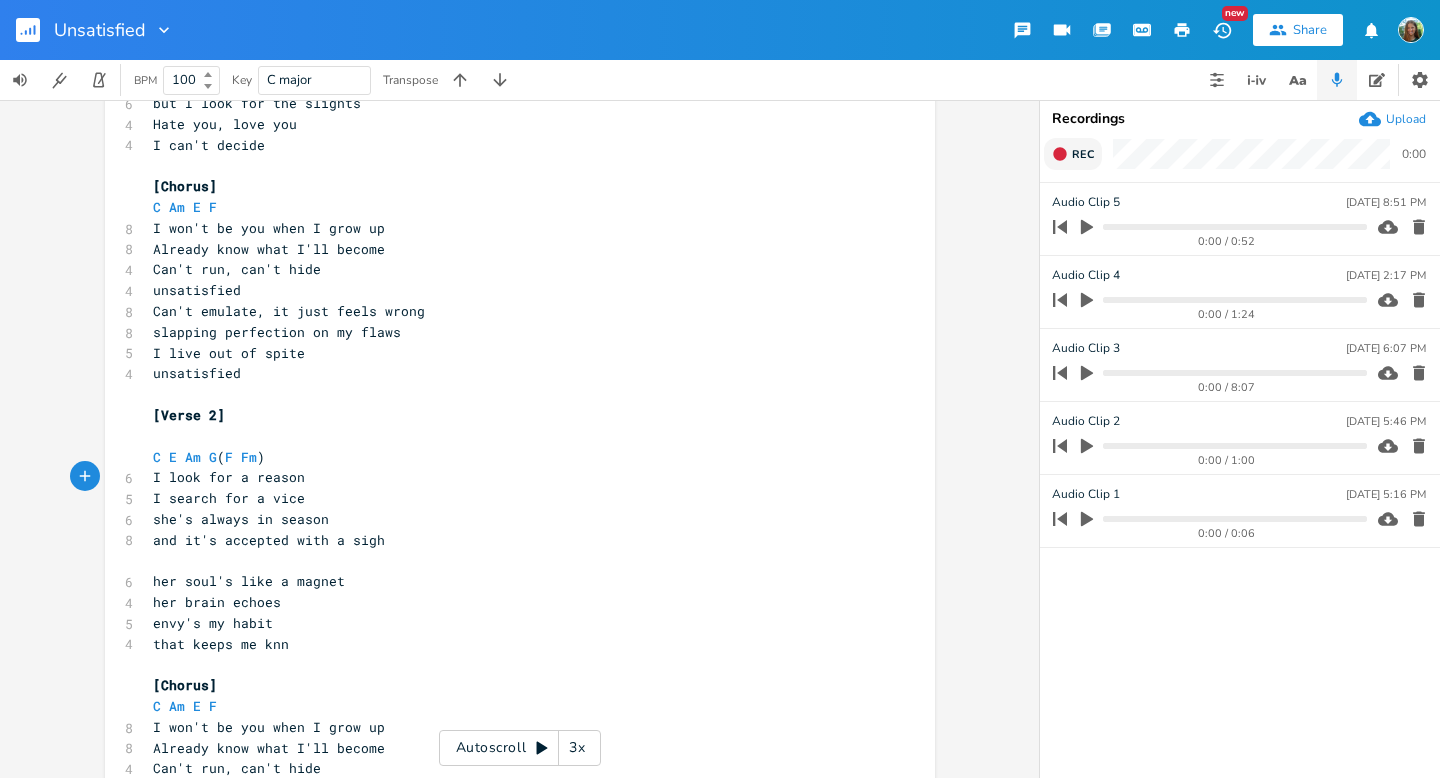 scroll, scrollTop: 551, scrollLeft: 0, axis: vertical 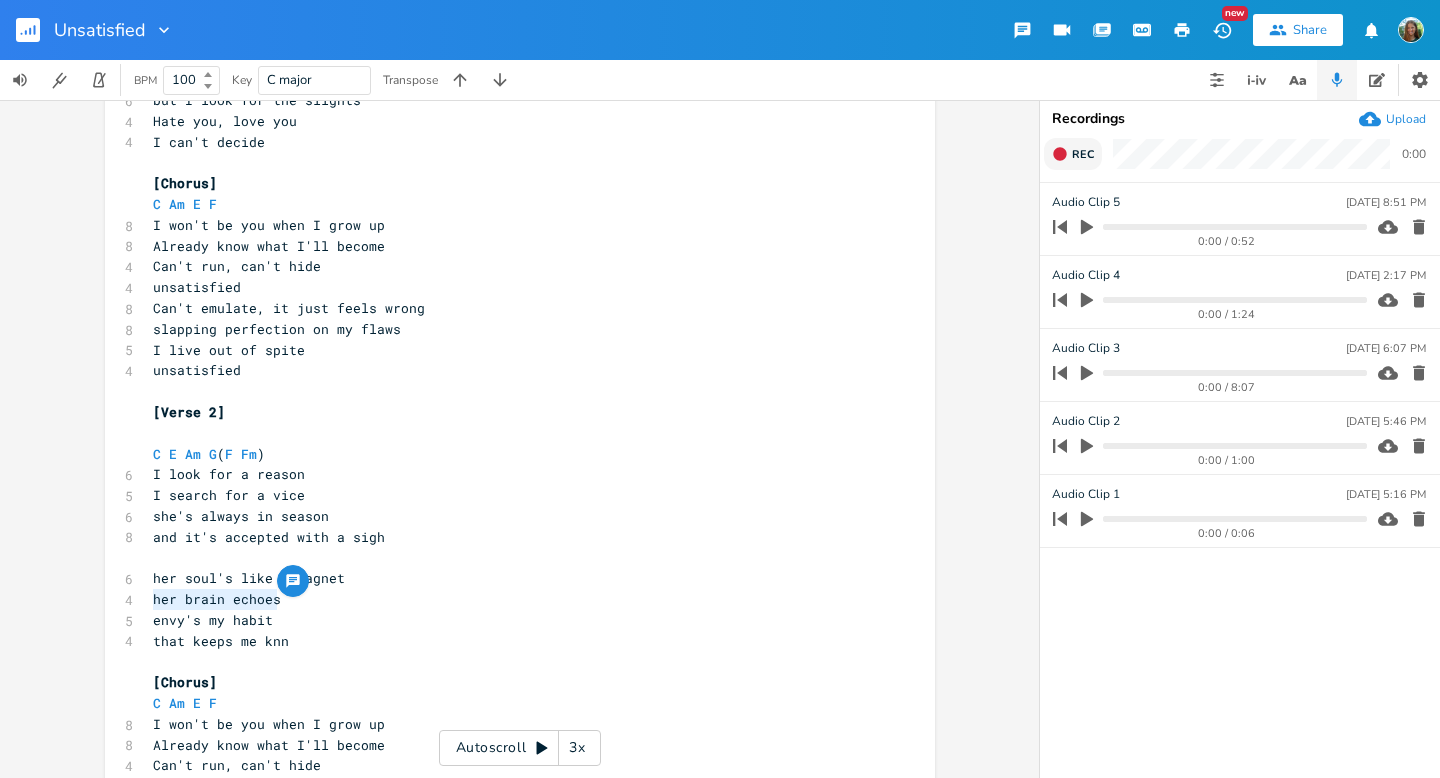 drag, startPoint x: 304, startPoint y: 598, endPoint x: 125, endPoint y: 592, distance: 179.10052 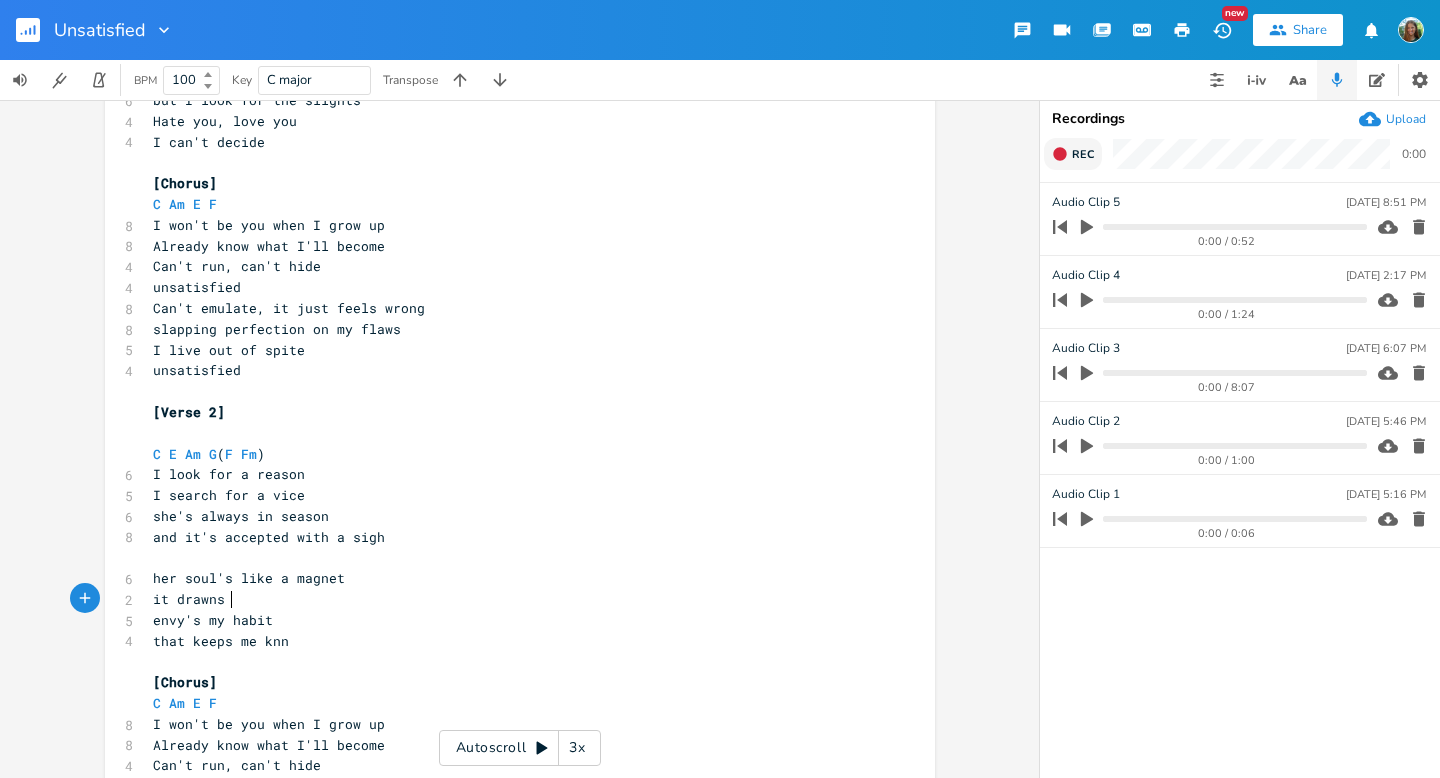 type on "it drawns y" 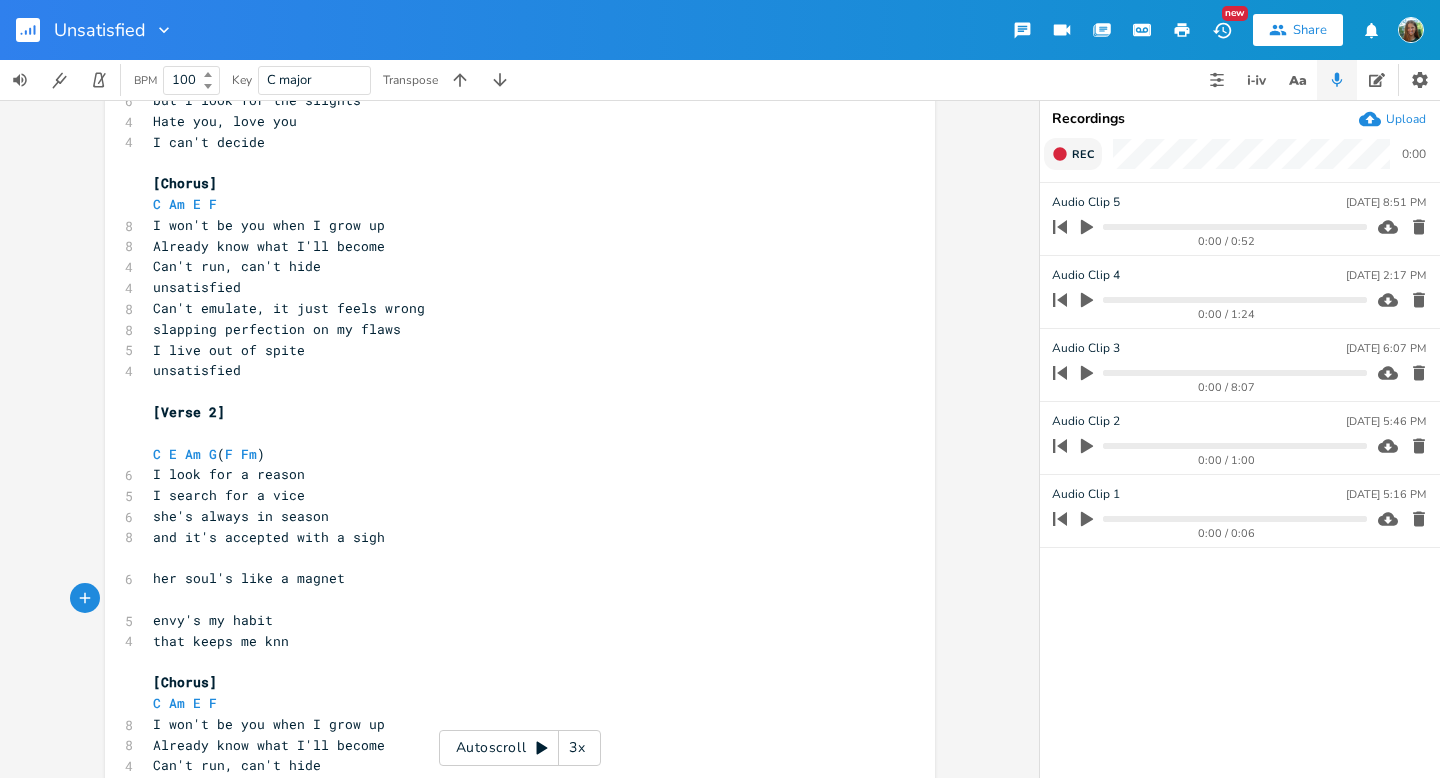 type on "i" 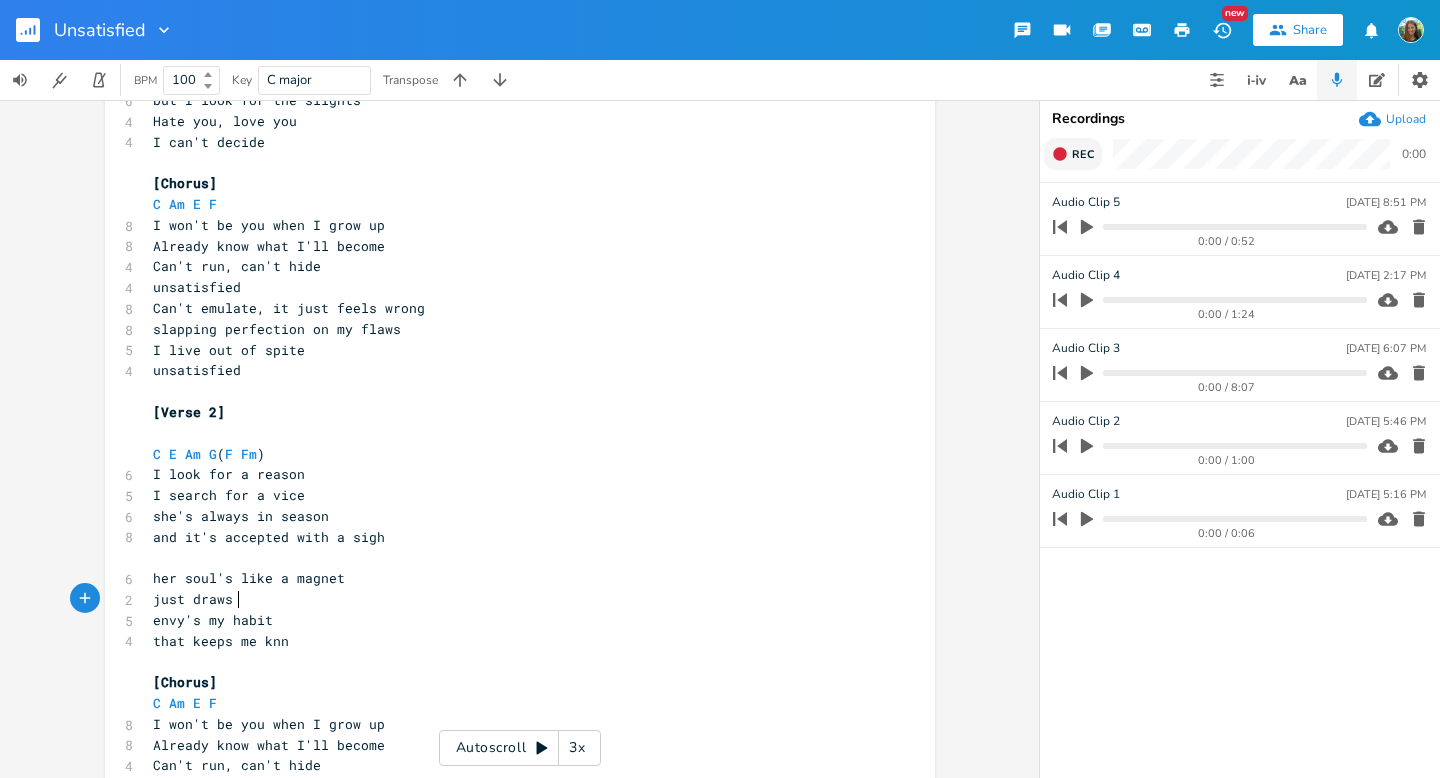 type on "just draws i" 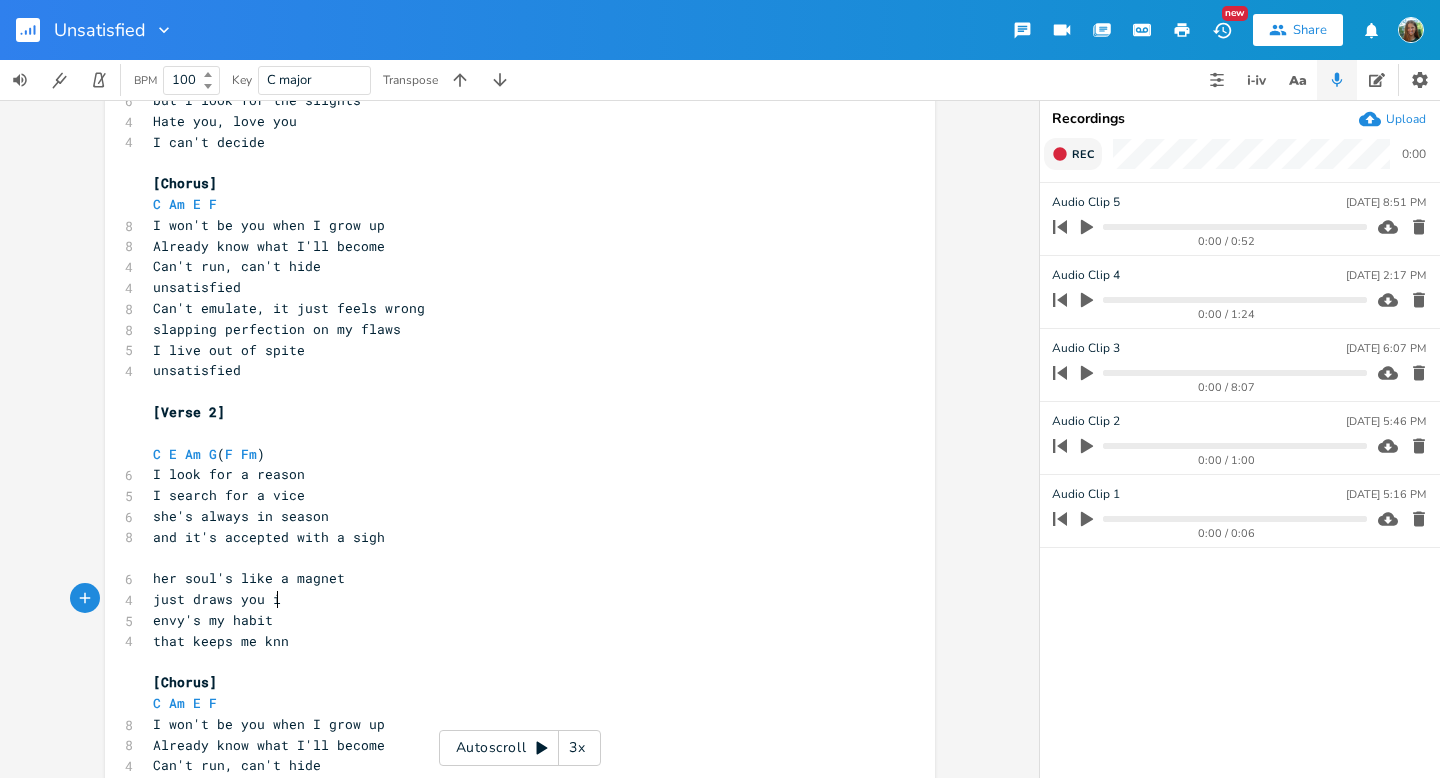 type on "you in" 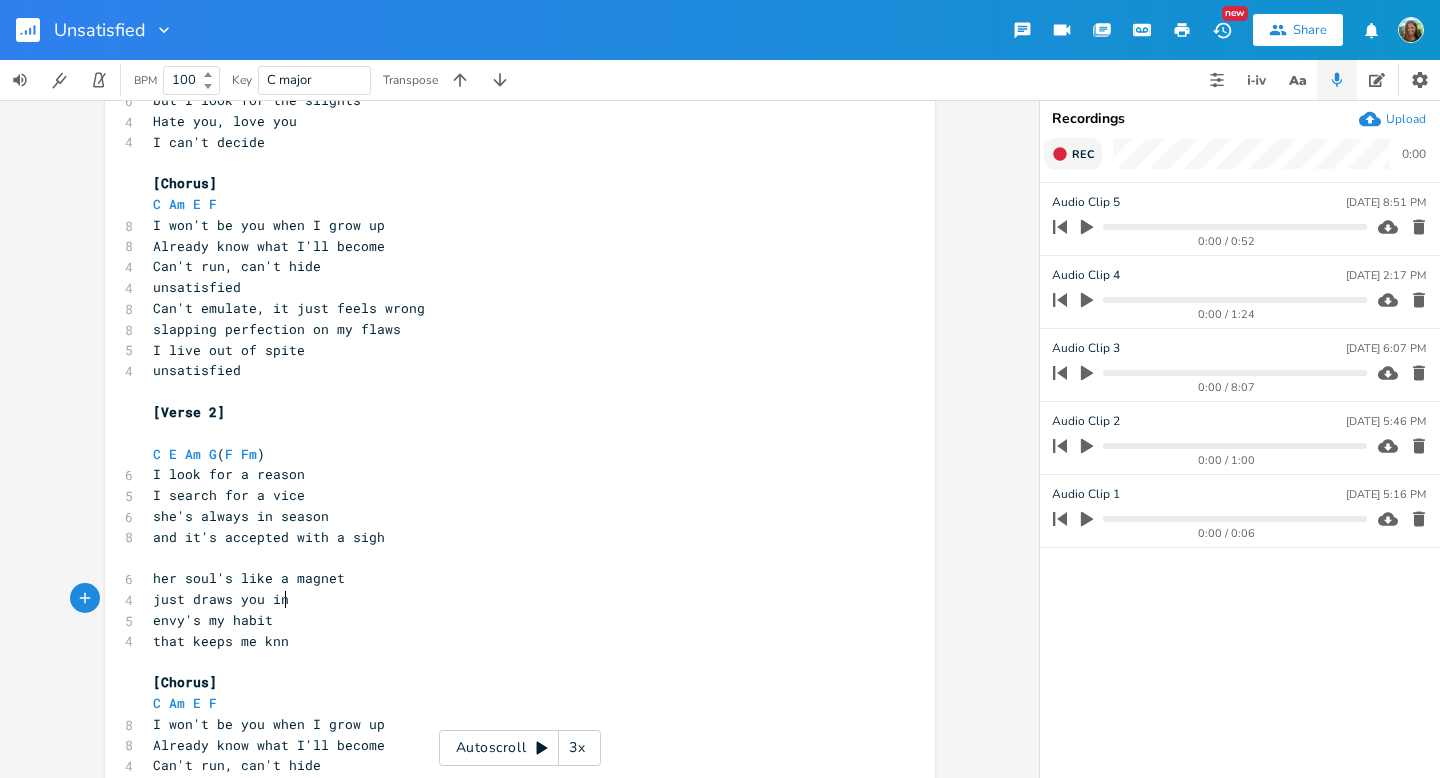 click on "envy's my habit" at bounding box center [213, 620] 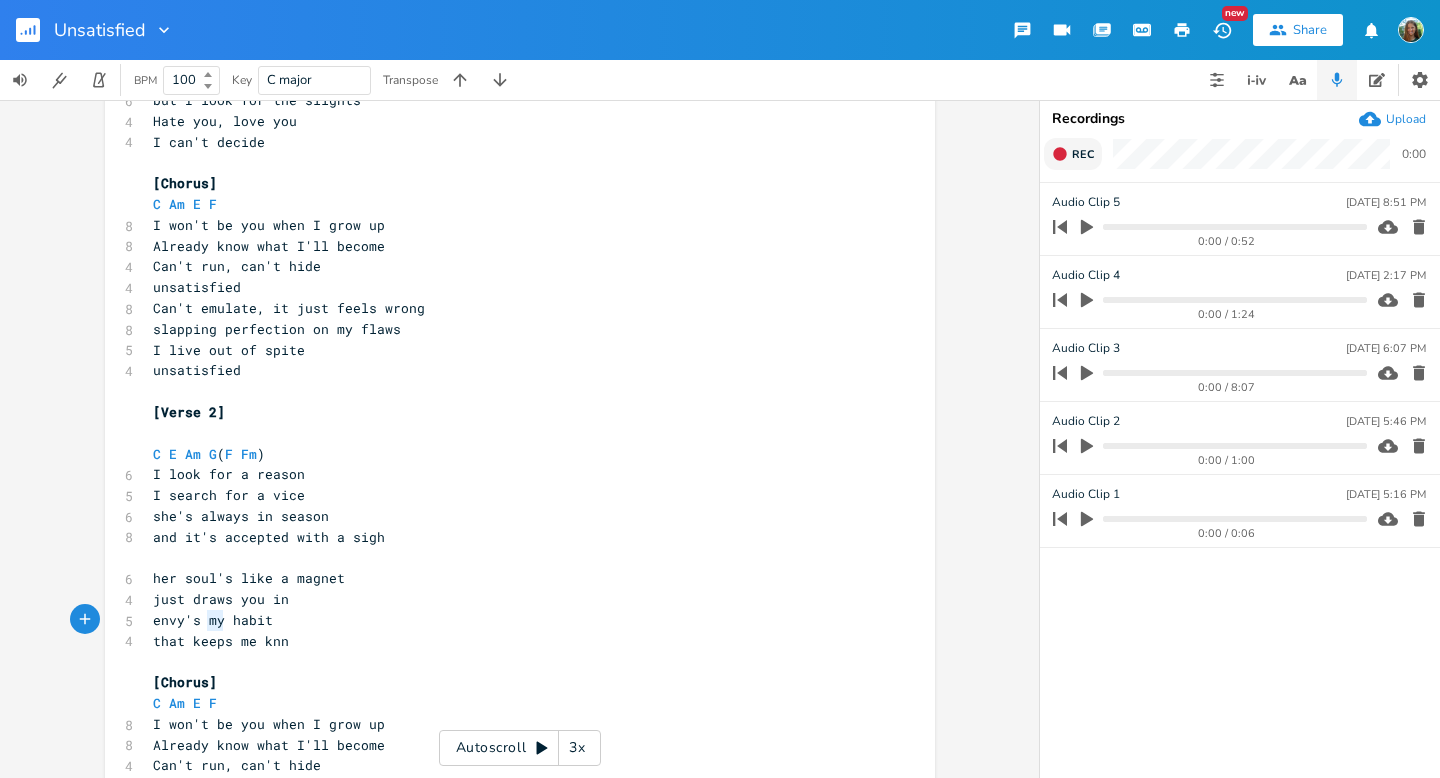click on "envy's my habit" at bounding box center (213, 620) 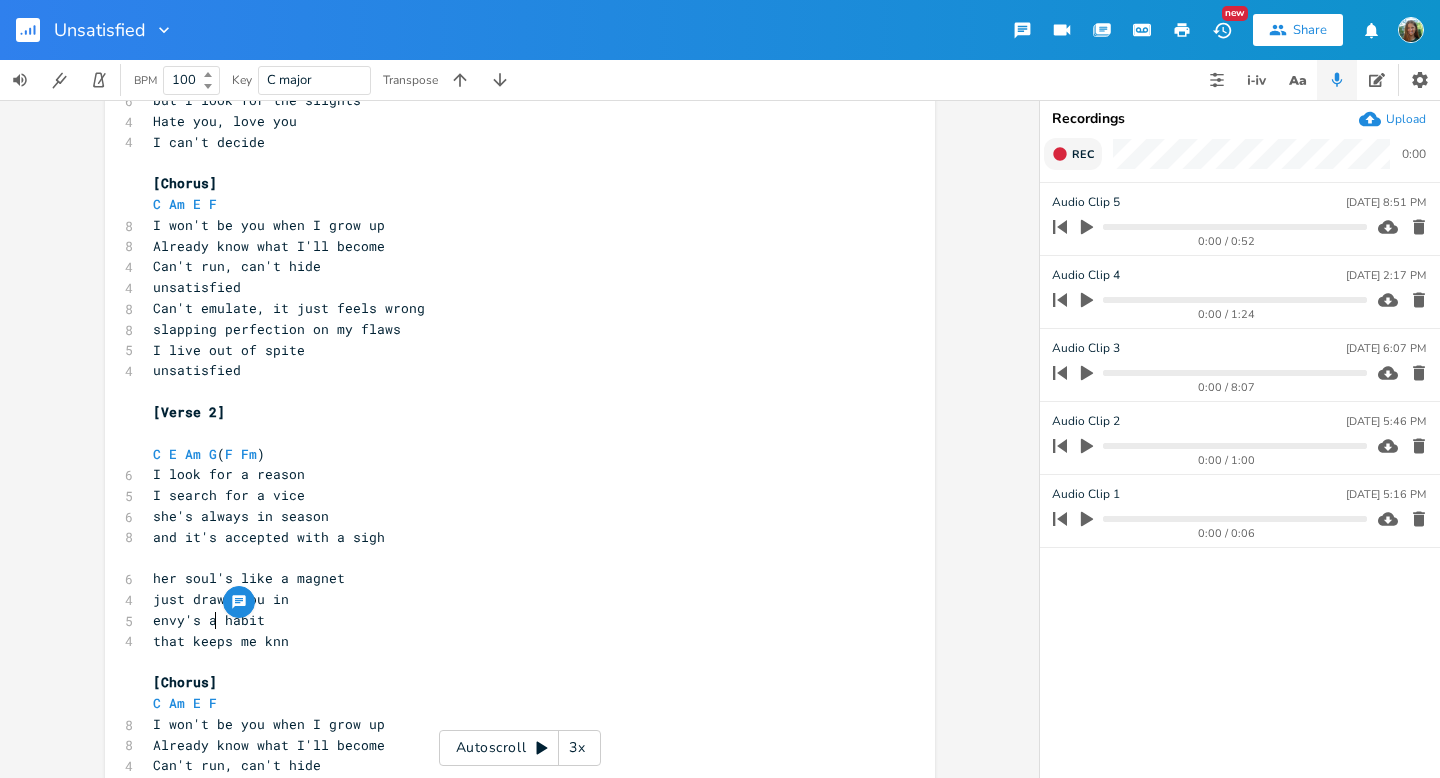 scroll, scrollTop: 0, scrollLeft: 7, axis: horizontal 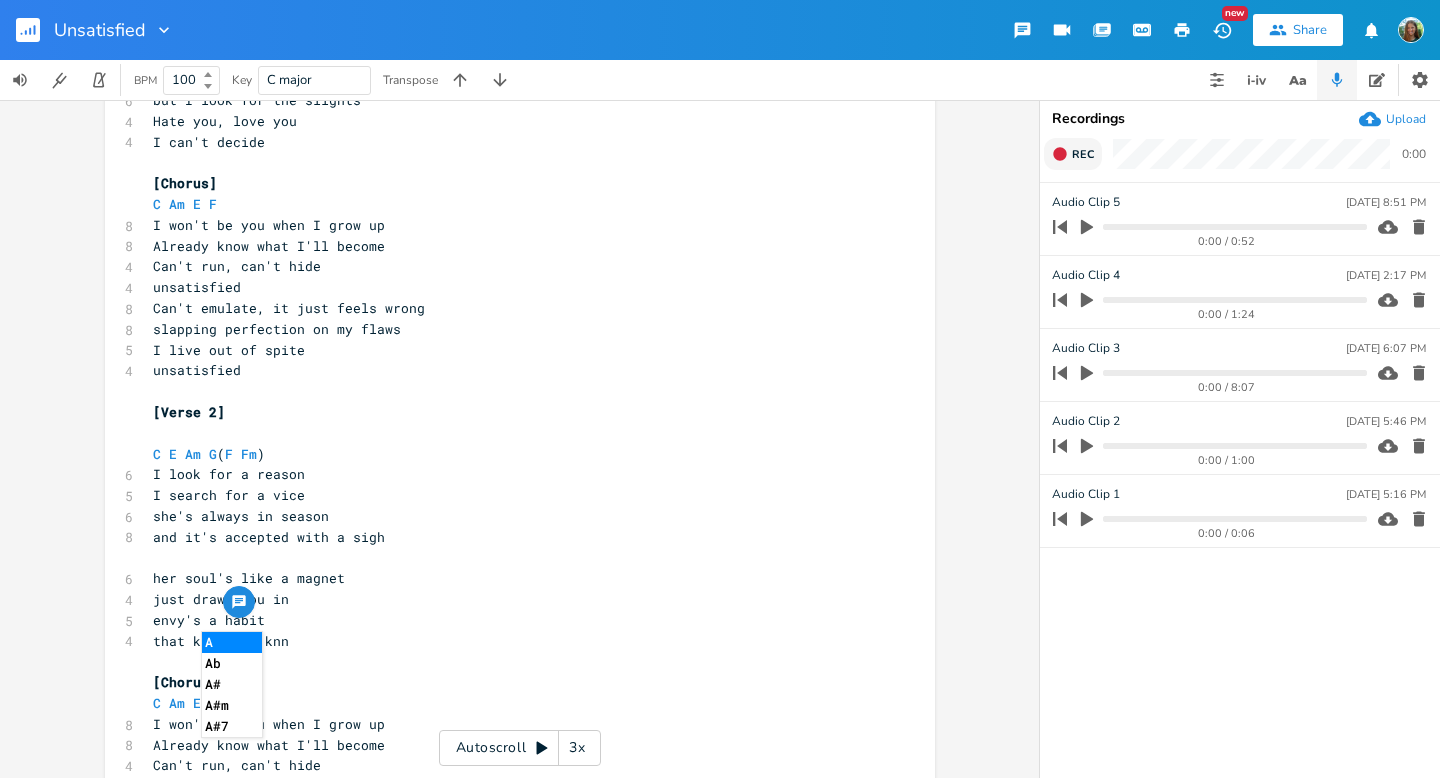click on "that keeps me knn" at bounding box center [221, 641] 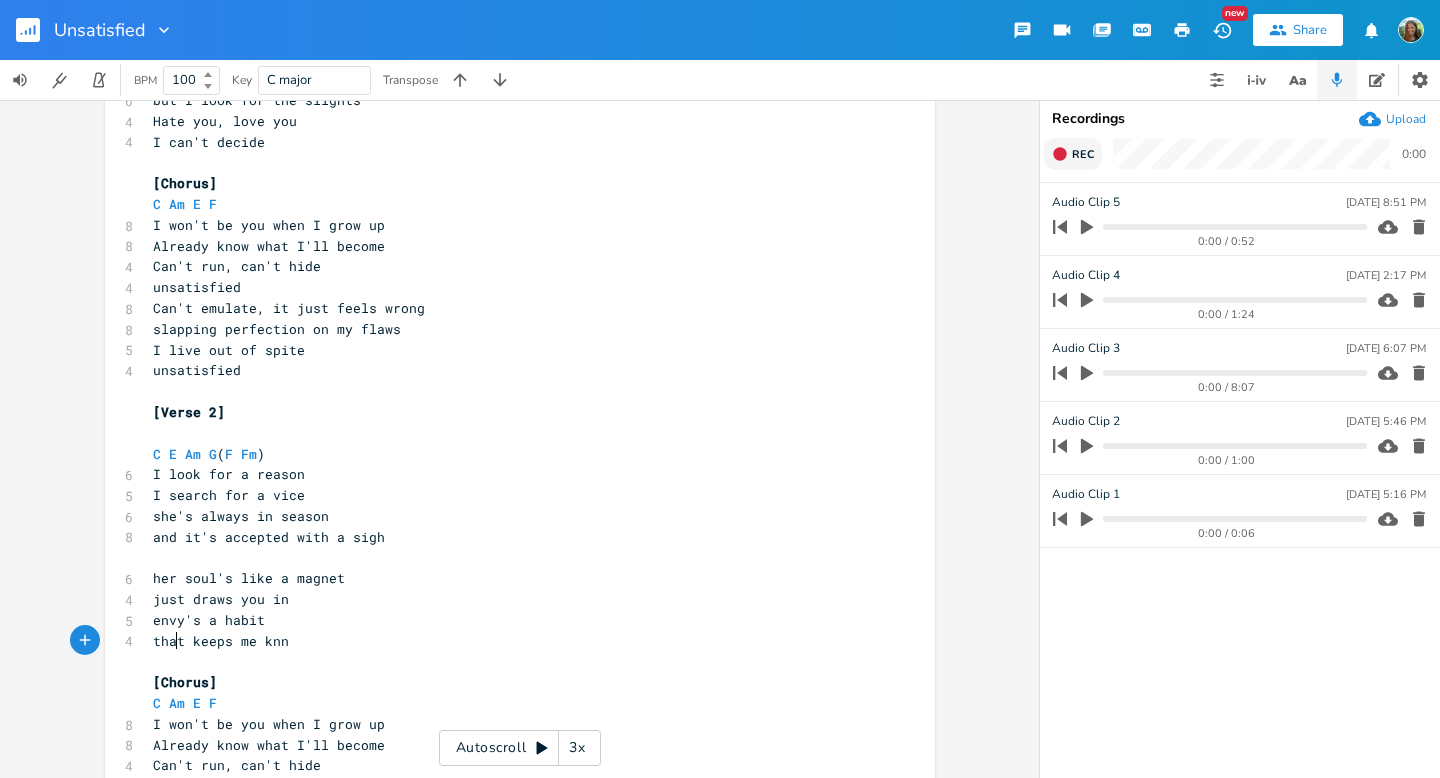 click on "that keeps me knn" at bounding box center [221, 641] 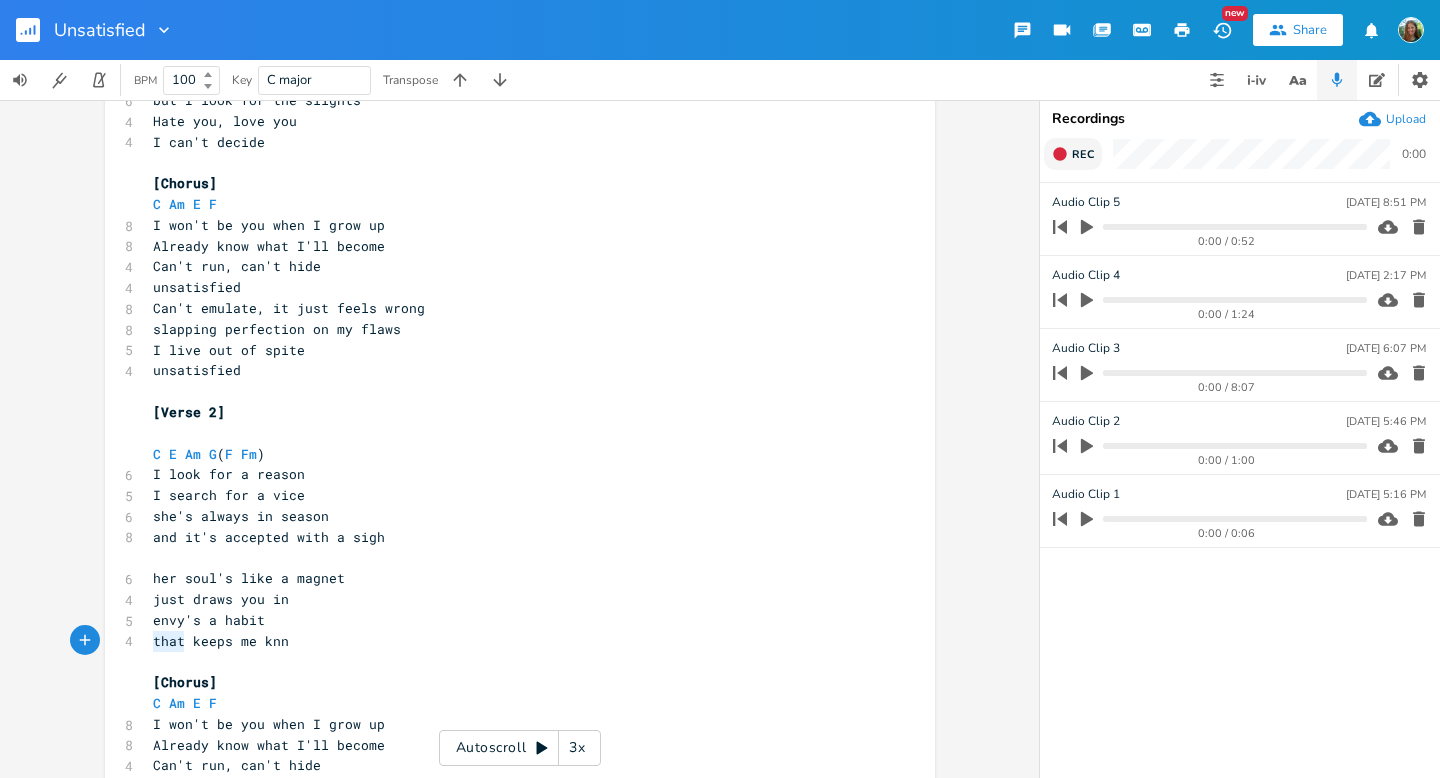 click on "that keeps me knn" at bounding box center [221, 641] 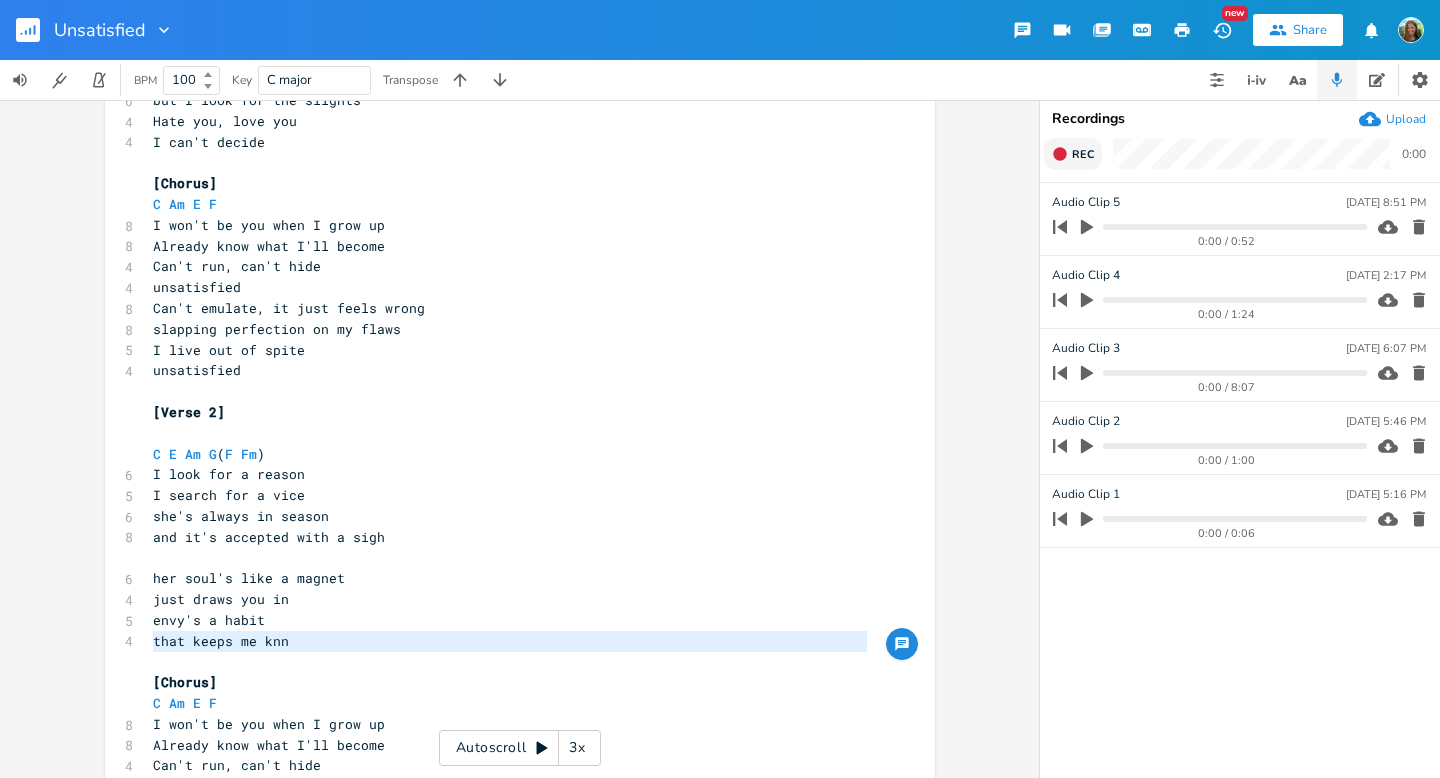 type on "that keeps me knn" 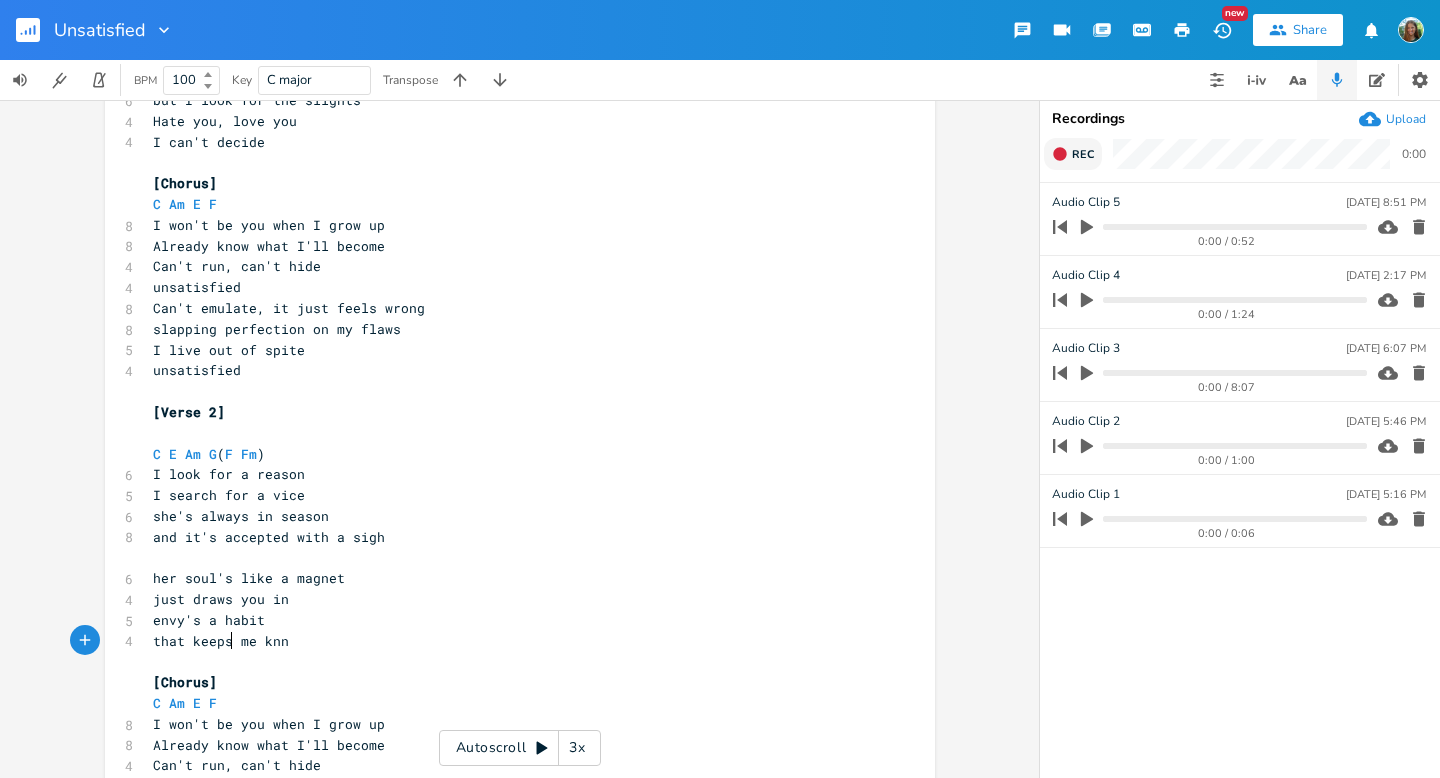 click on "that keeps me knn" at bounding box center [221, 641] 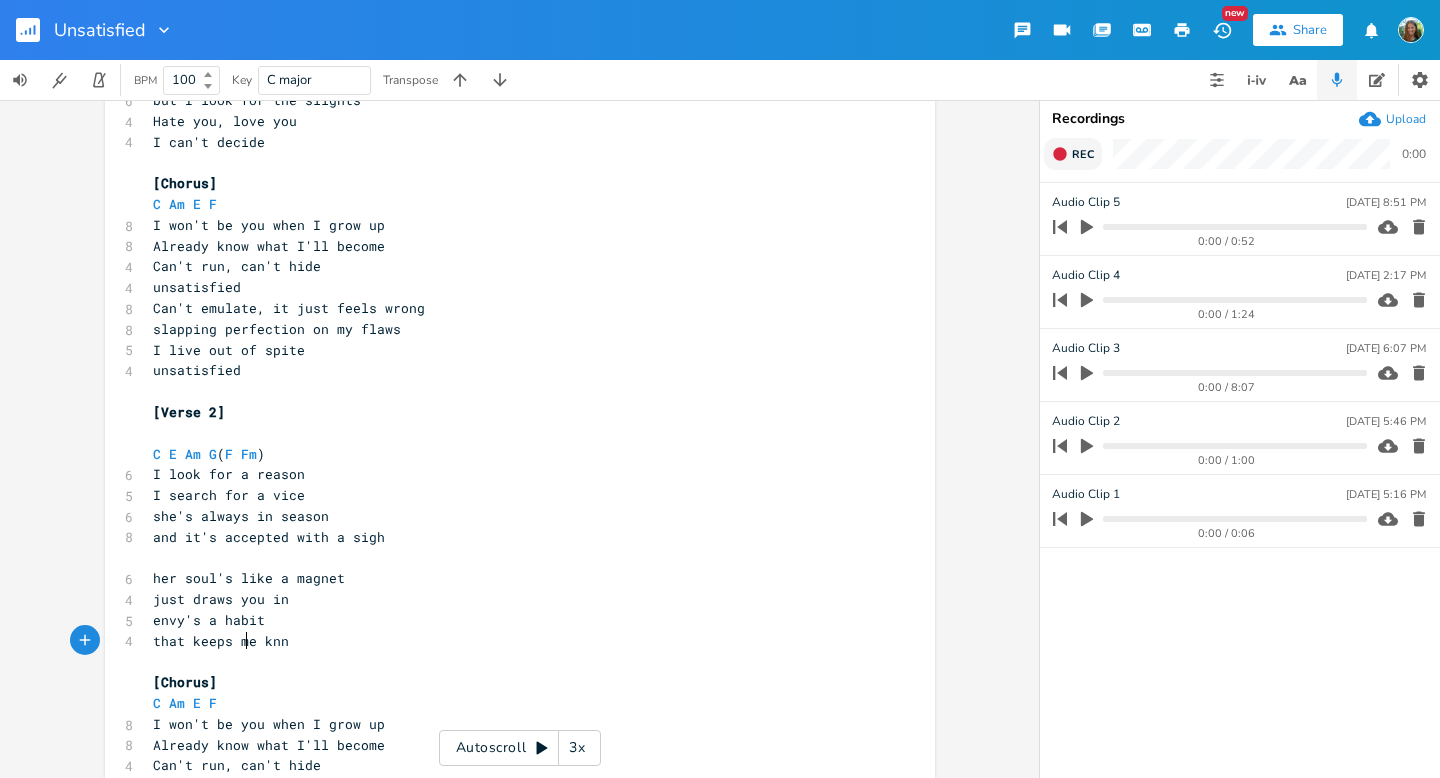 click on "that keeps me knn" at bounding box center [221, 641] 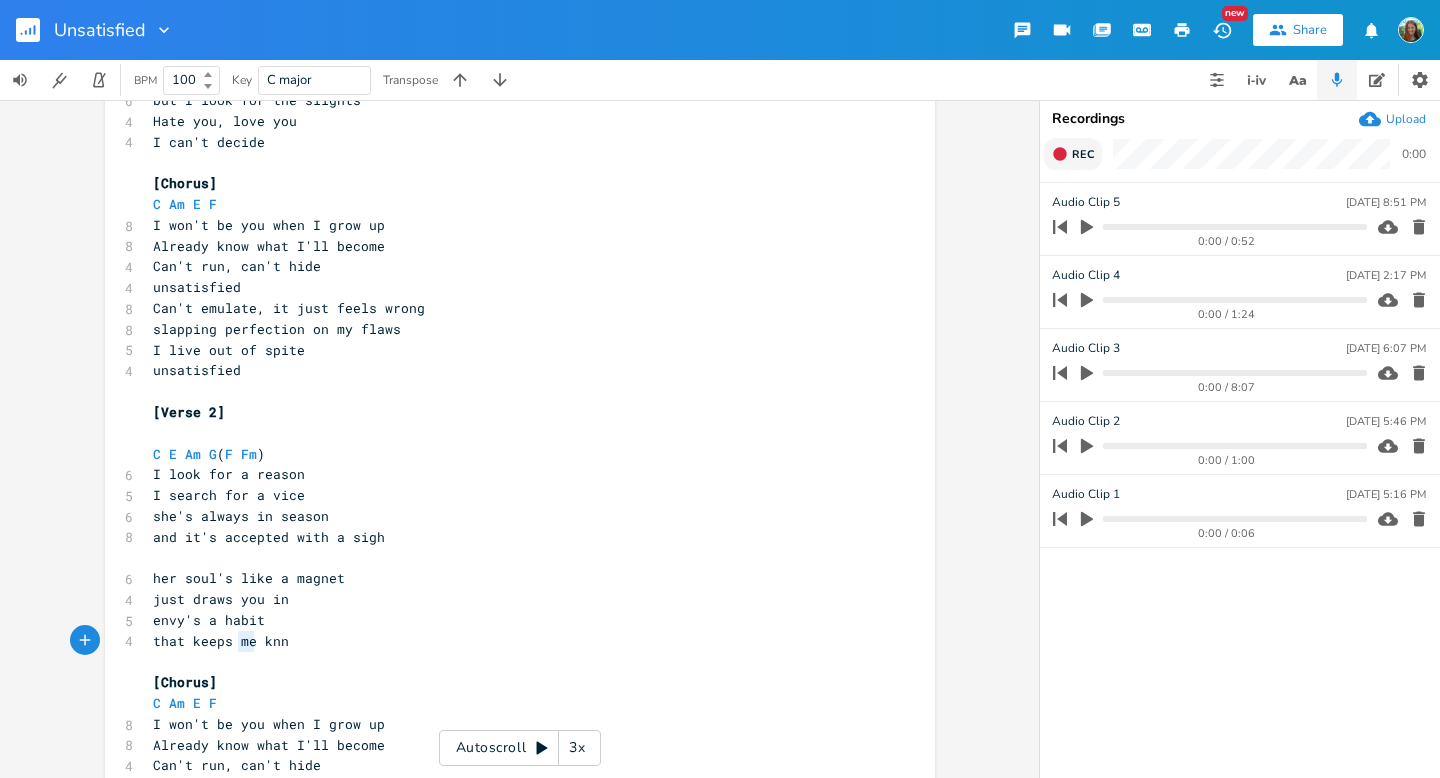 click on "that keeps me knn" at bounding box center (221, 641) 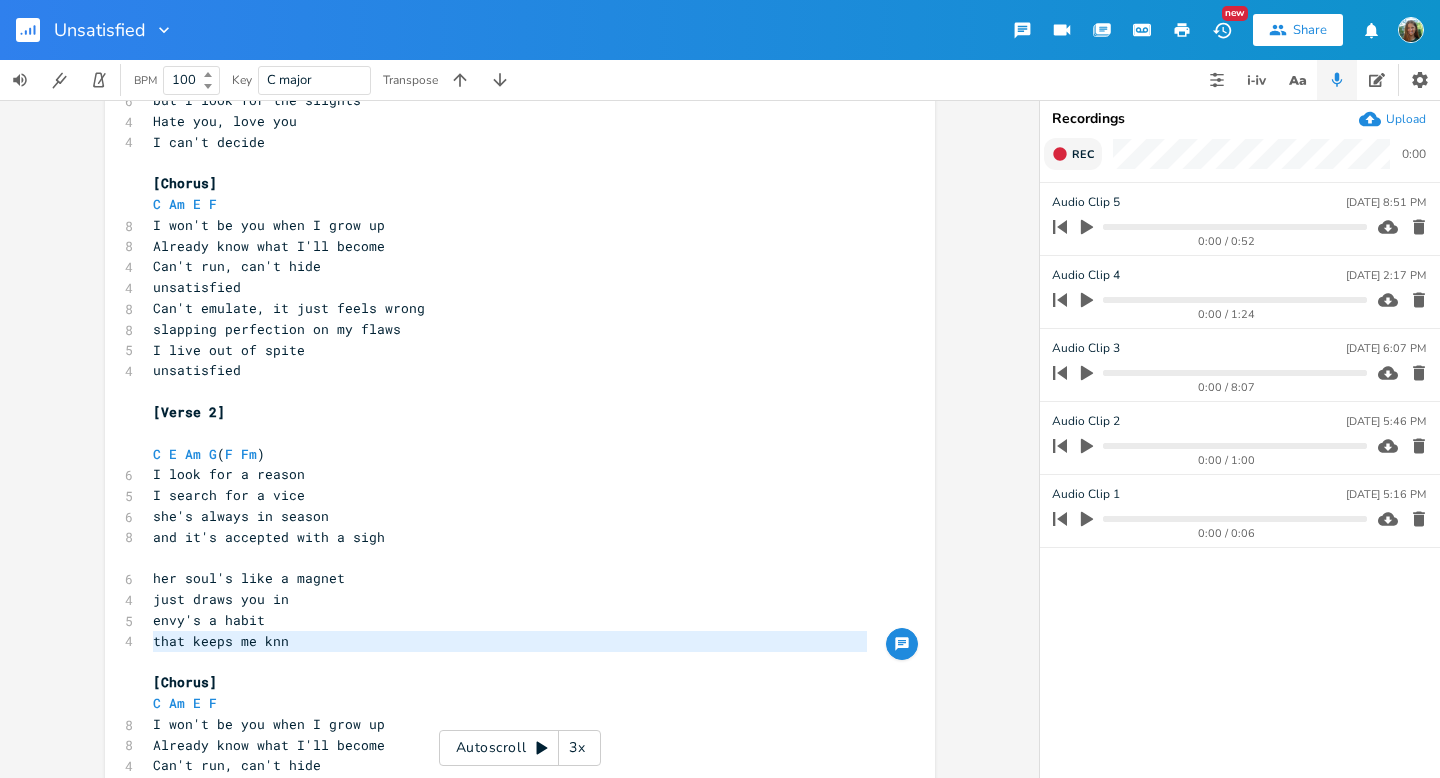 type on "a" 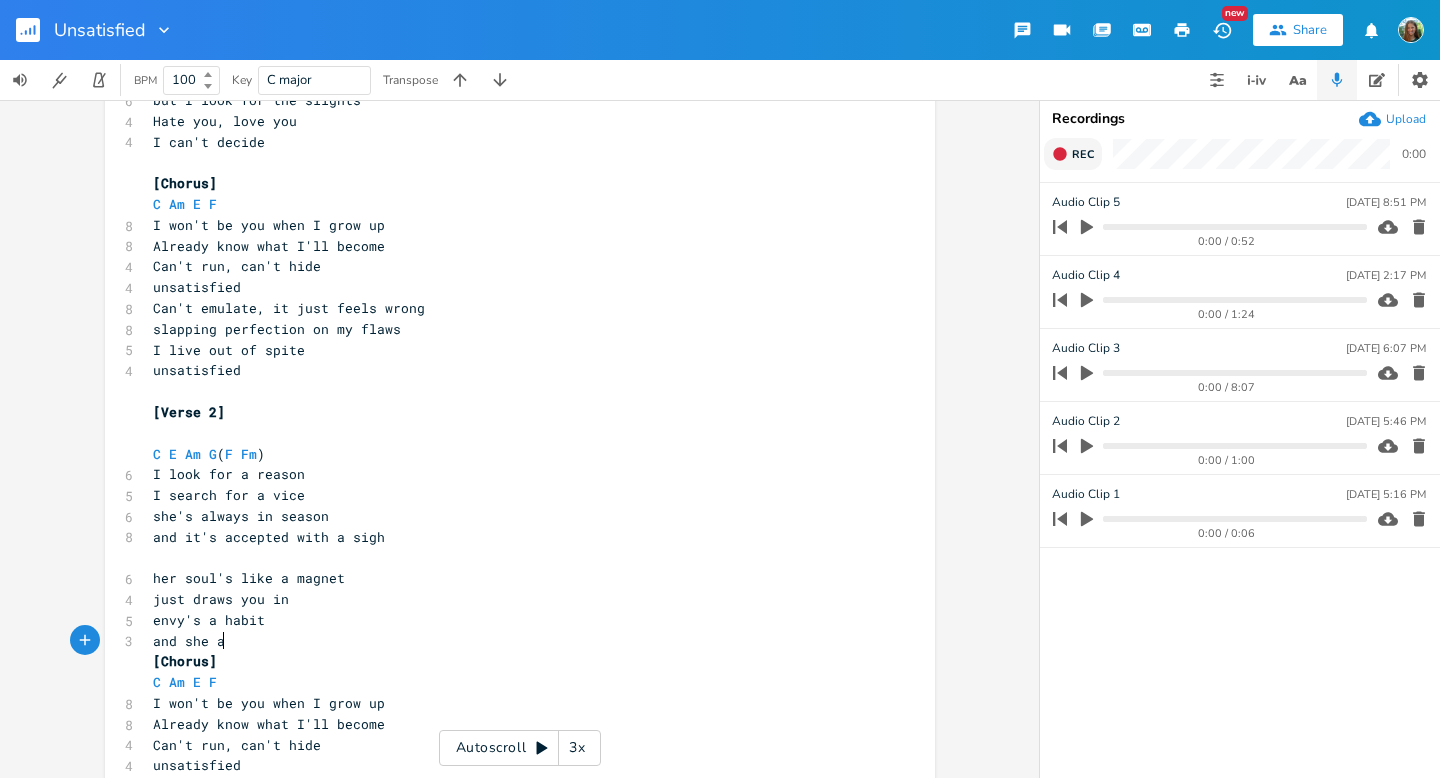 type on "and she aw" 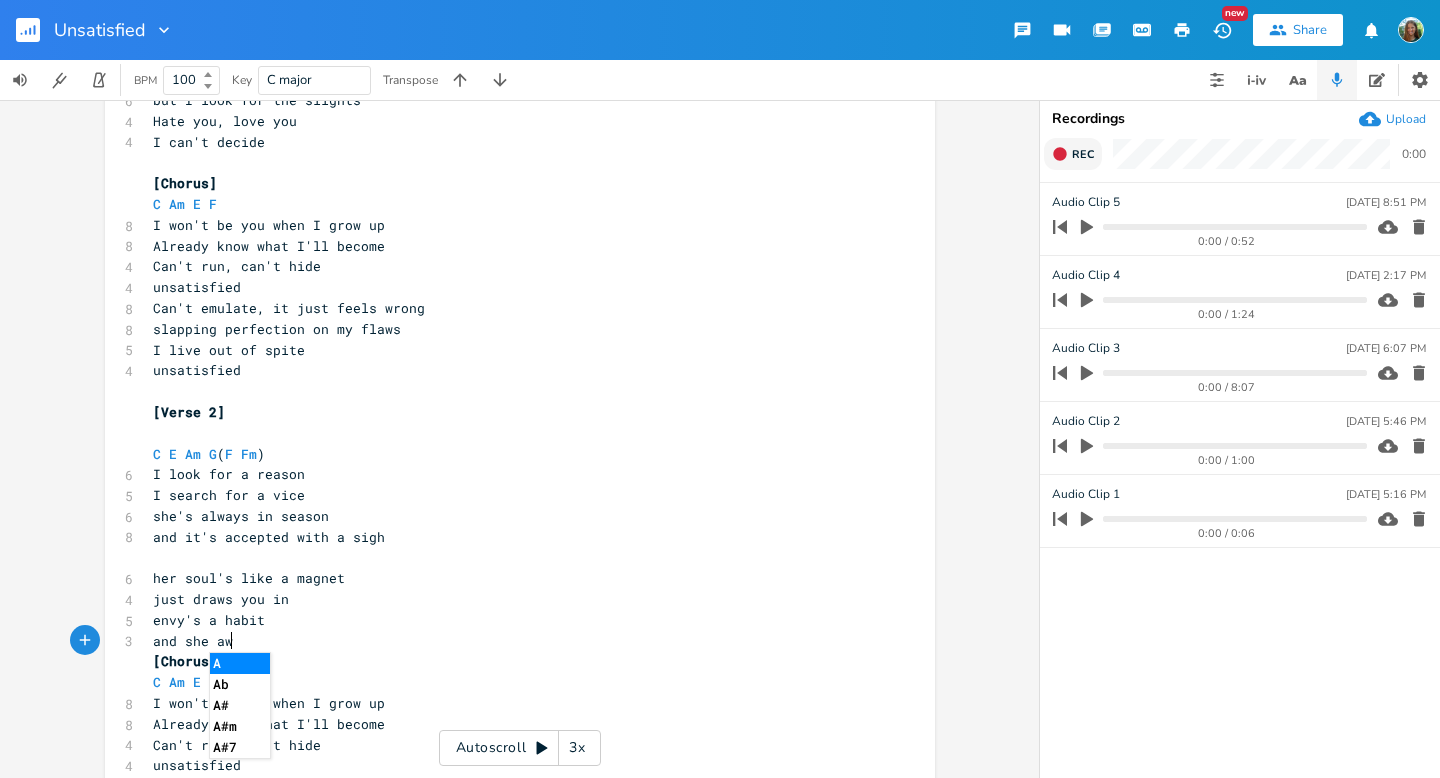 scroll, scrollTop: 0, scrollLeft: 67, axis: horizontal 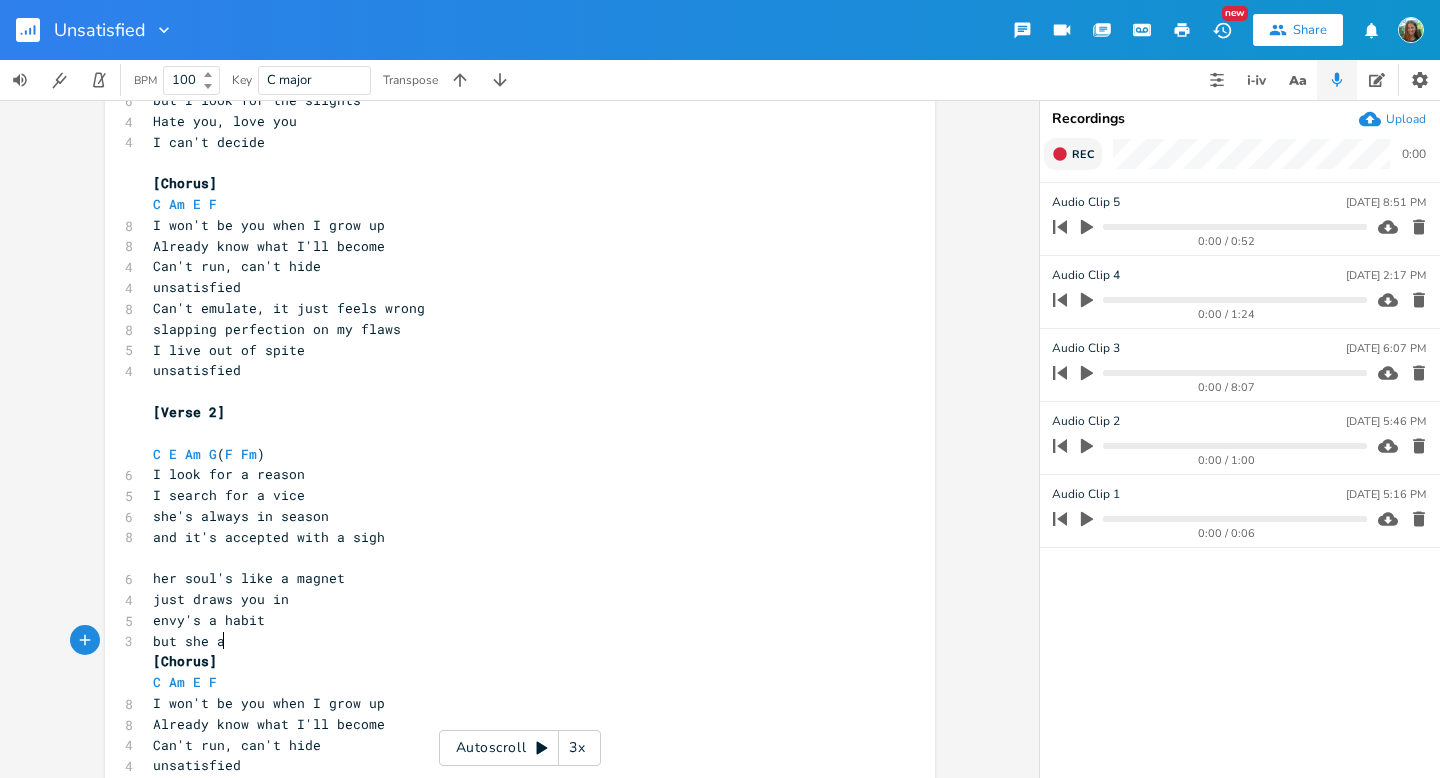 type on "but she aw" 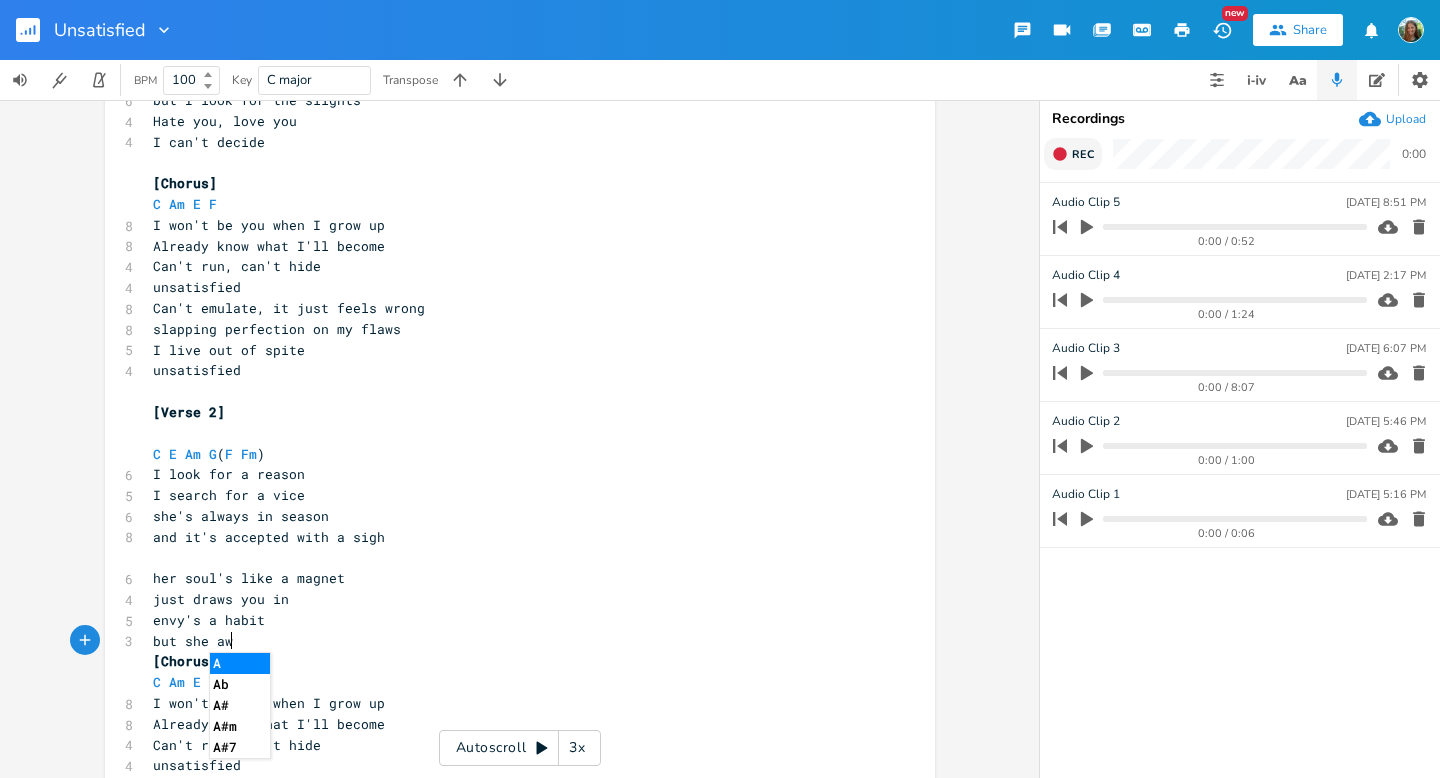 scroll, scrollTop: 0, scrollLeft: 65, axis: horizontal 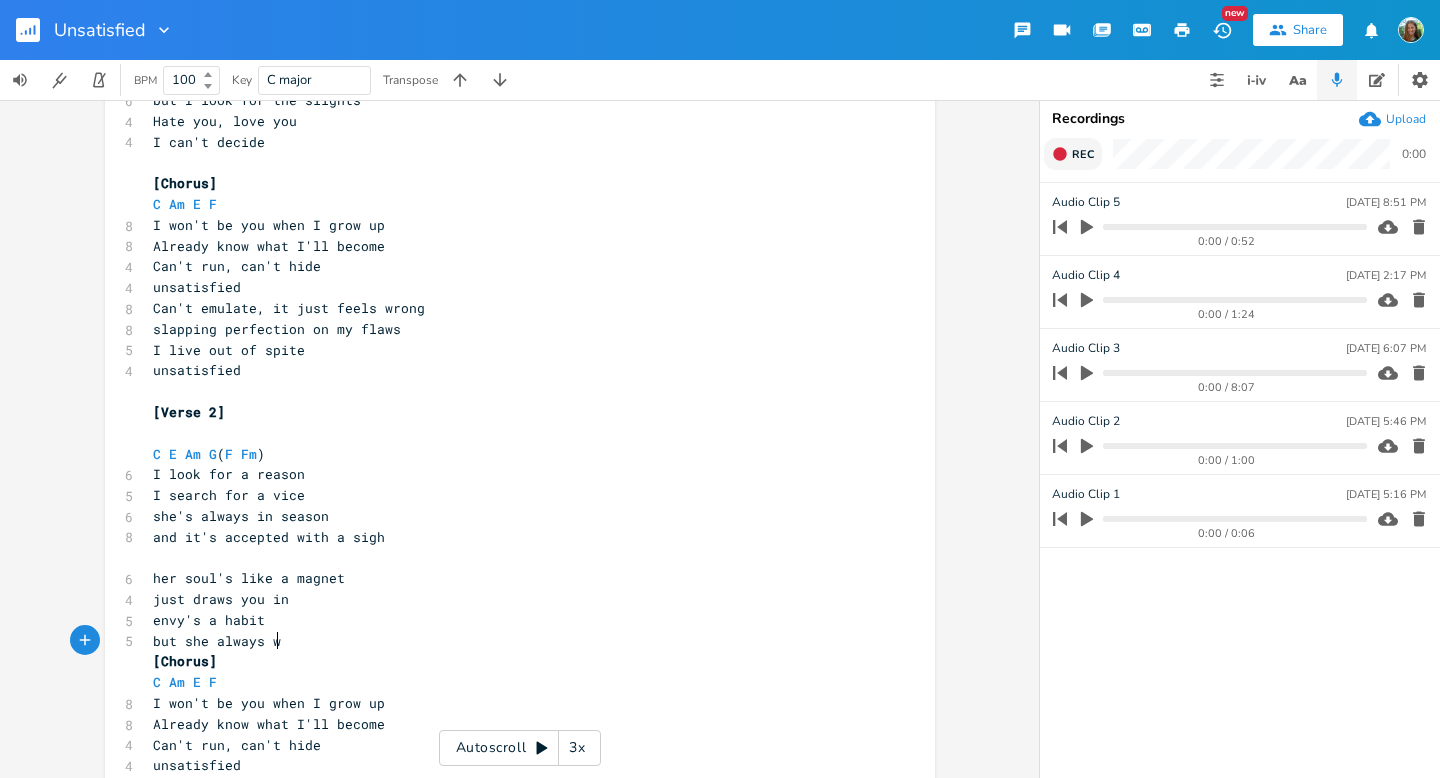 type on "lways win" 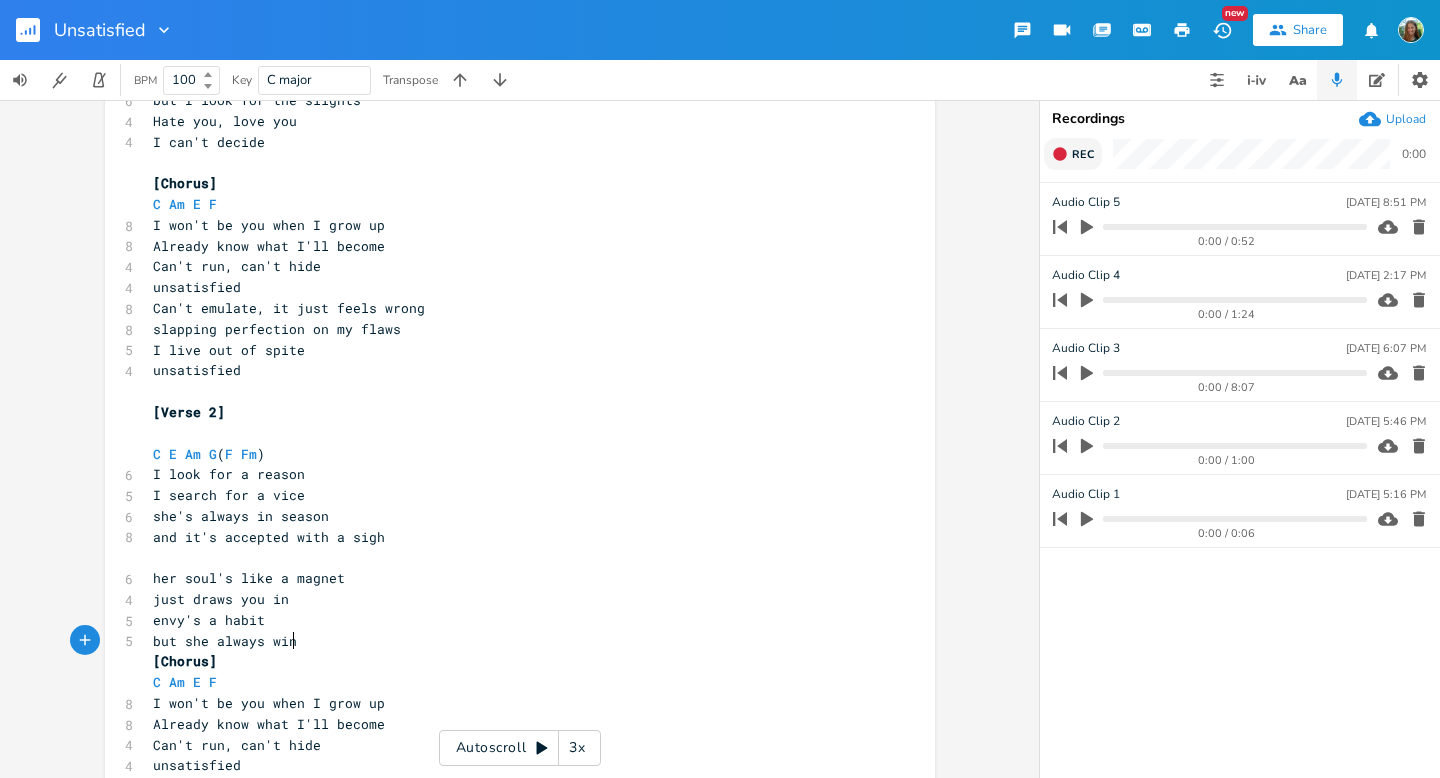 scroll, scrollTop: 0, scrollLeft: 59, axis: horizontal 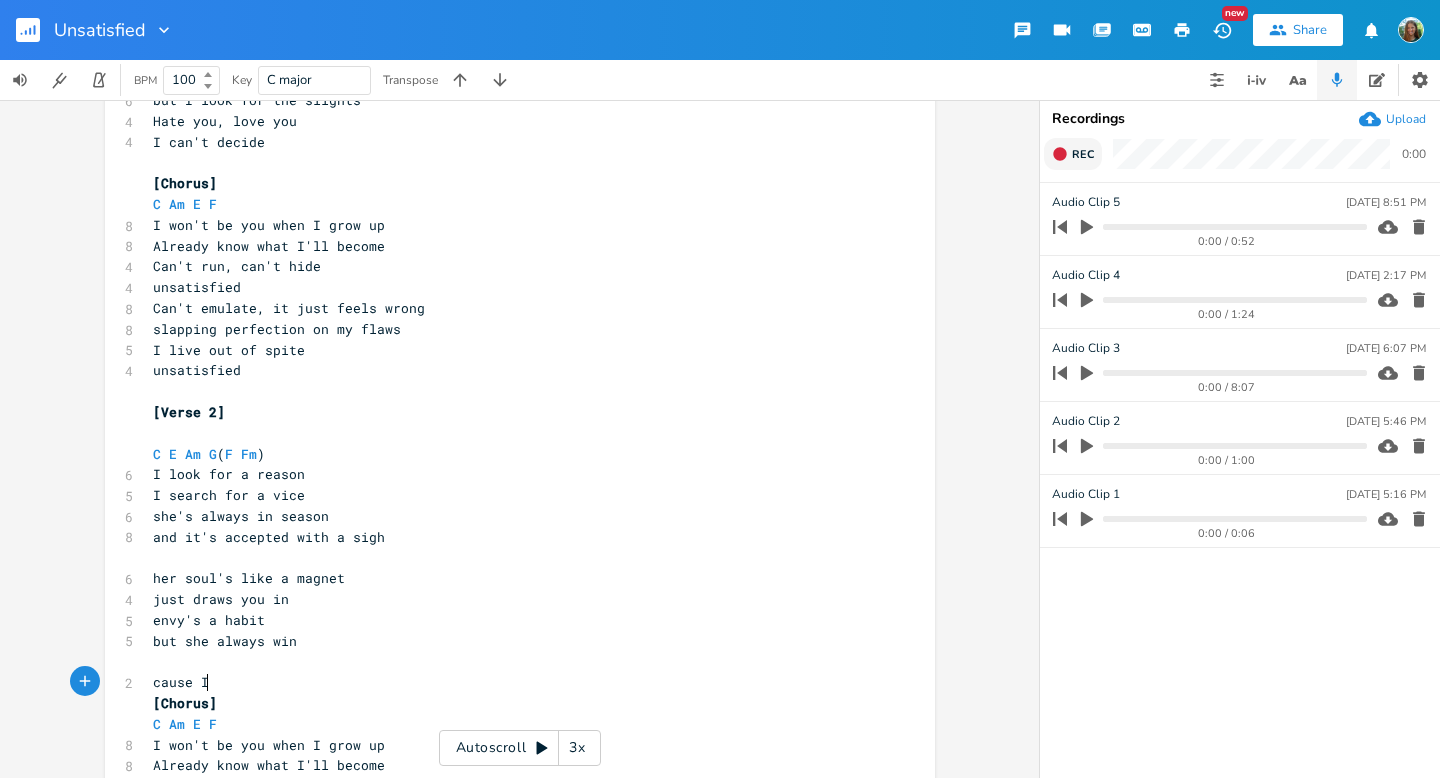 type on "cause I" 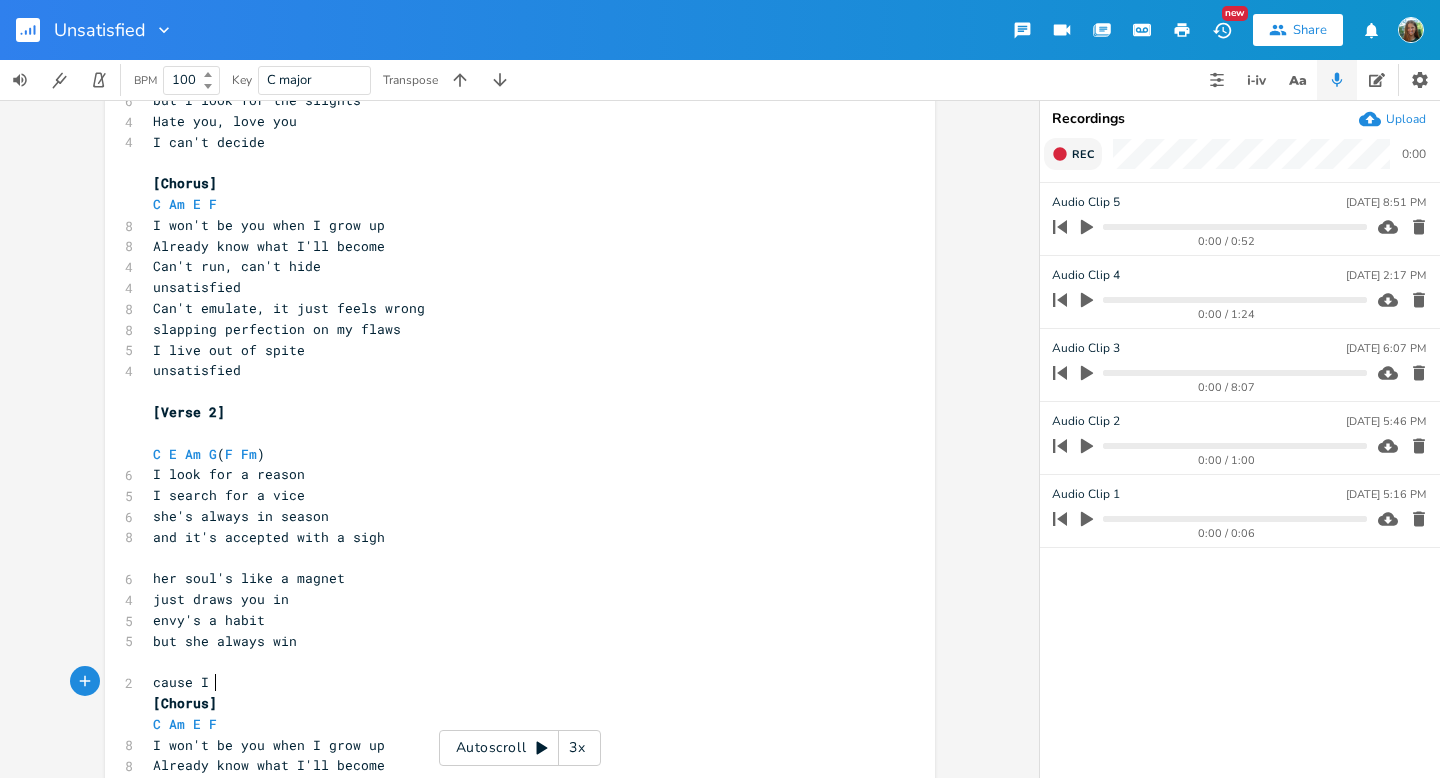 scroll, scrollTop: 0, scrollLeft: 43, axis: horizontal 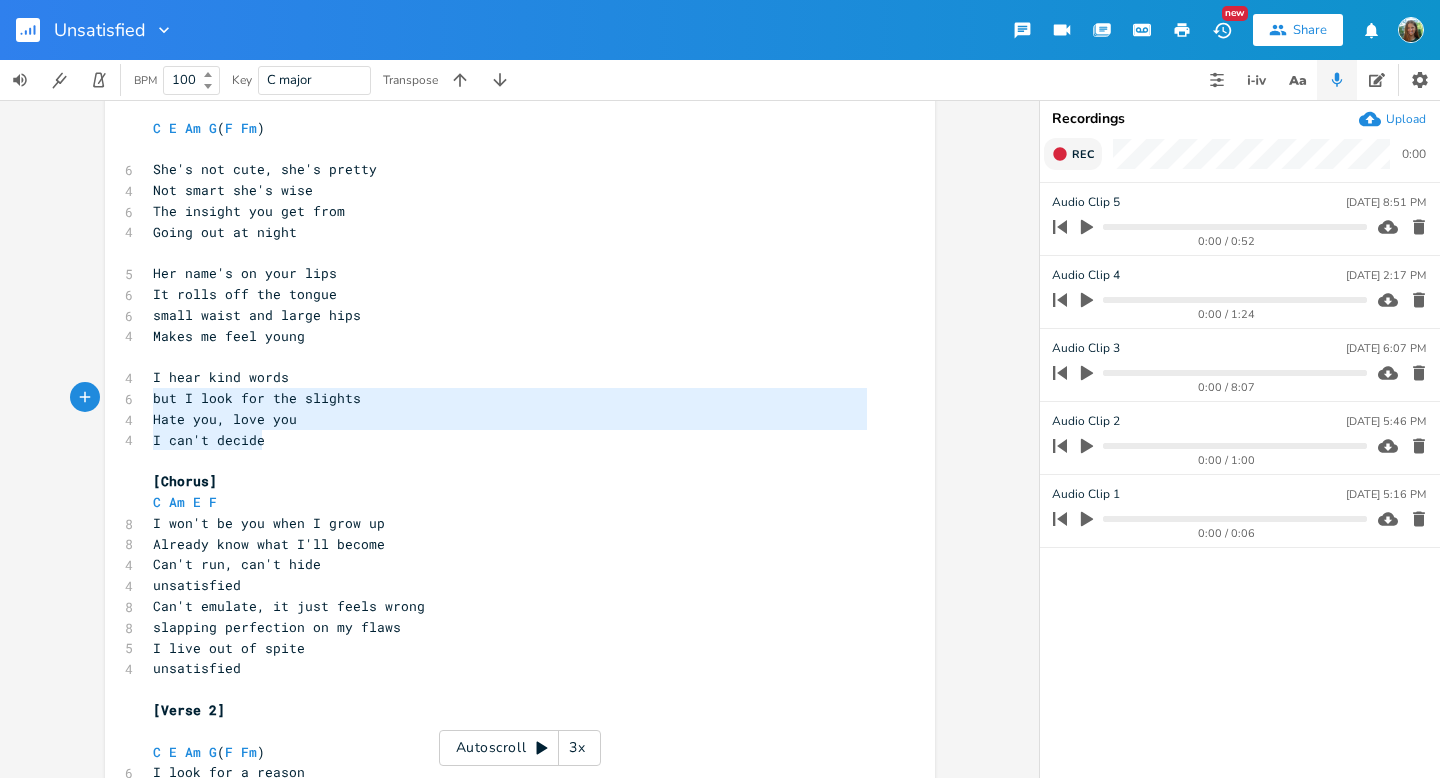 type on "I hear kind words
but I look for the slights
Hate you, love you
I can't decide" 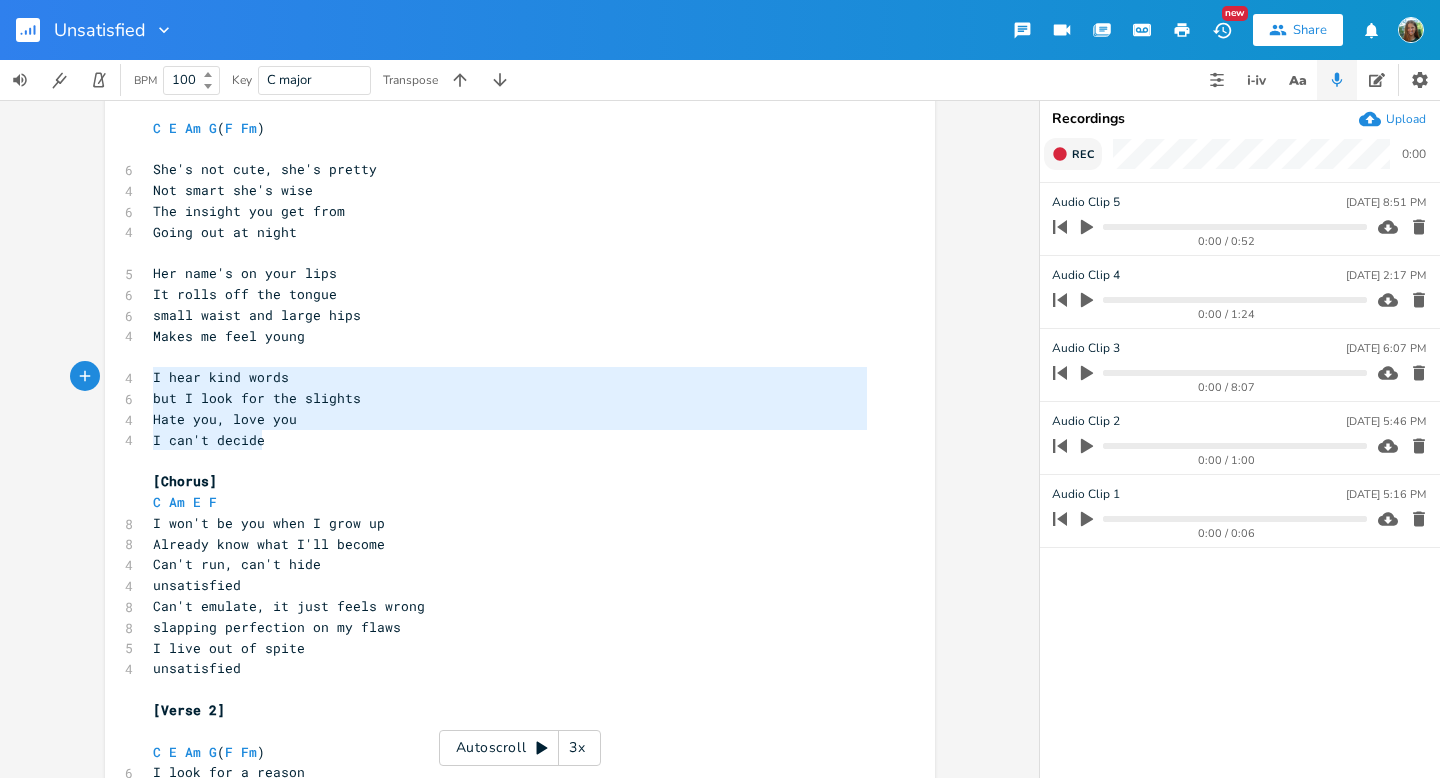drag, startPoint x: 271, startPoint y: 439, endPoint x: 124, endPoint y: 374, distance: 160.72958 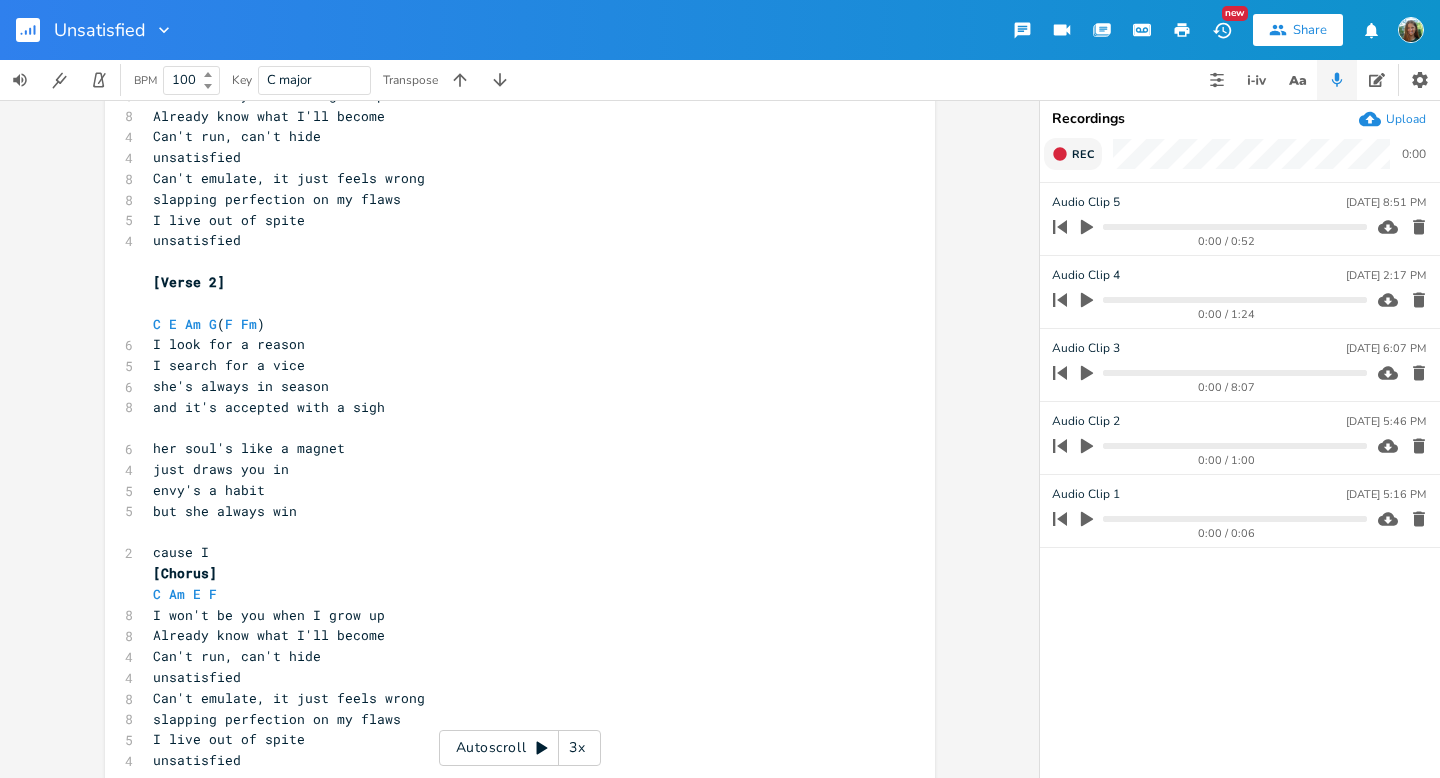 scroll, scrollTop: 709, scrollLeft: 0, axis: vertical 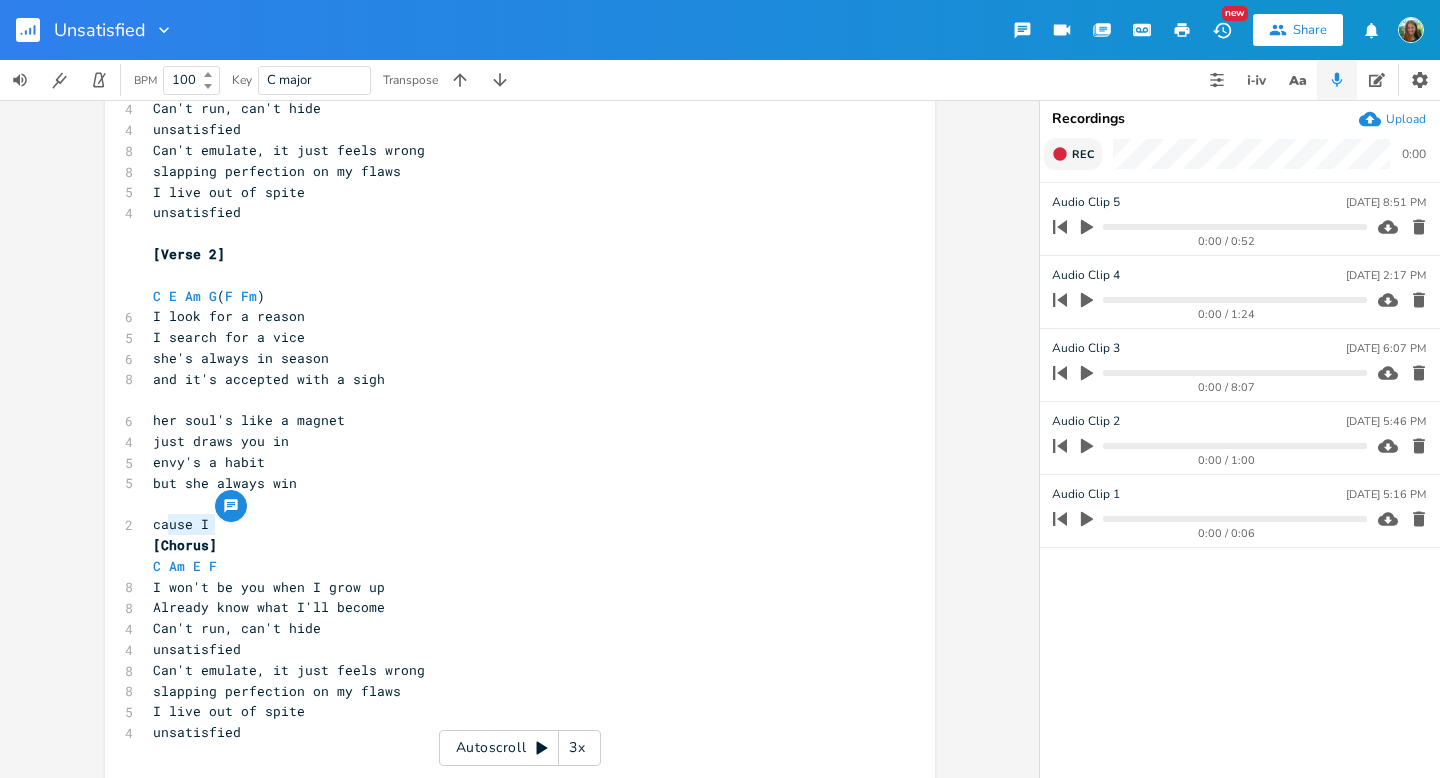 type on "I" 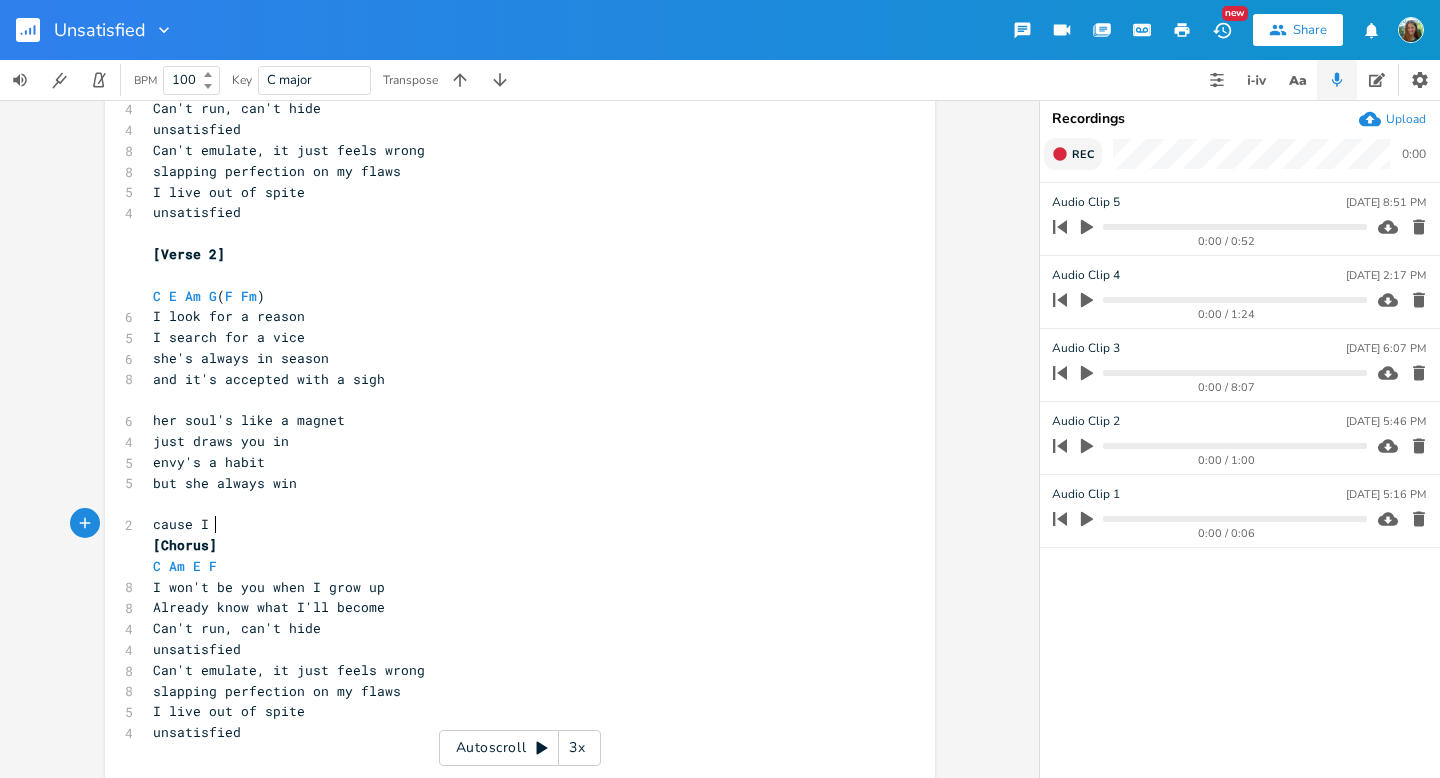 drag, startPoint x: 215, startPoint y: 532, endPoint x: 238, endPoint y: 527, distance: 23.537205 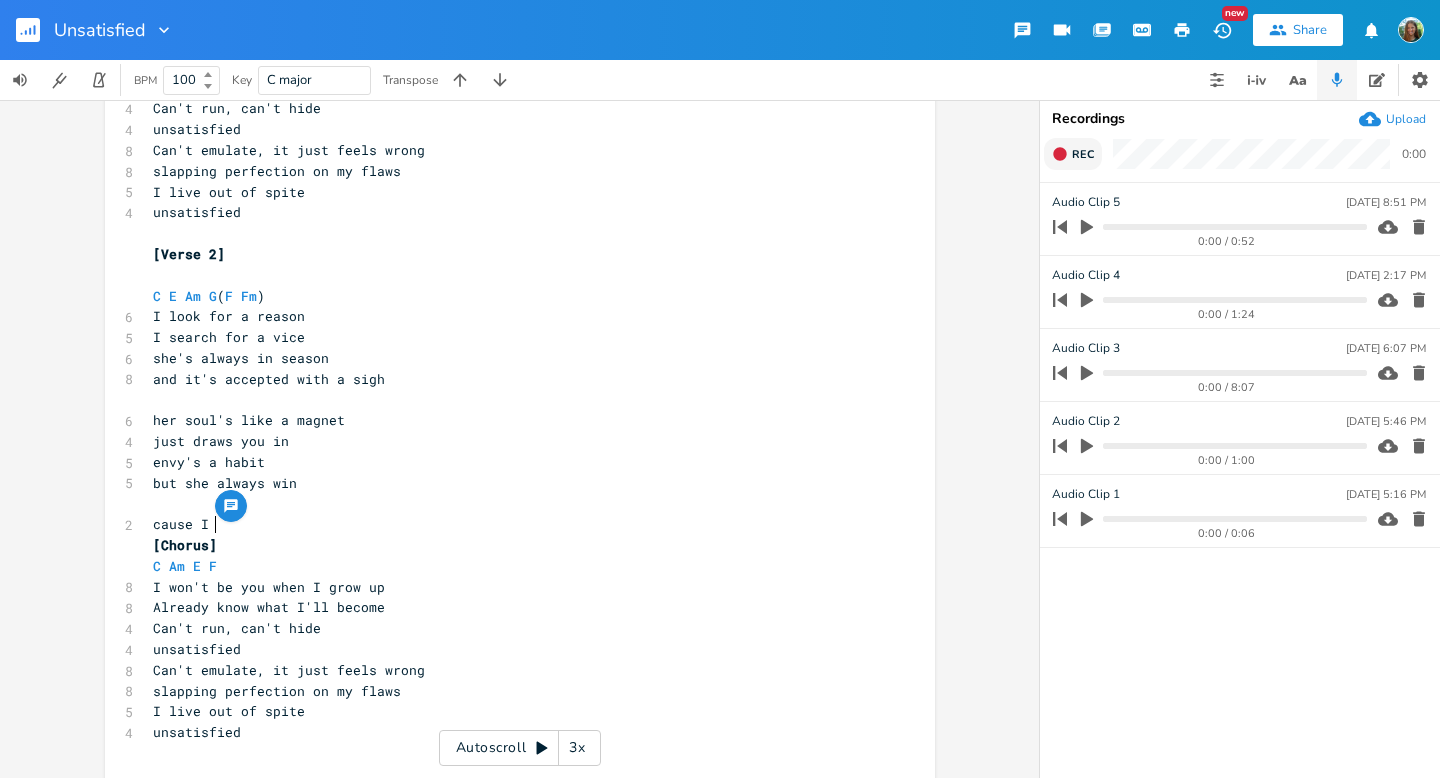 paste on "=" 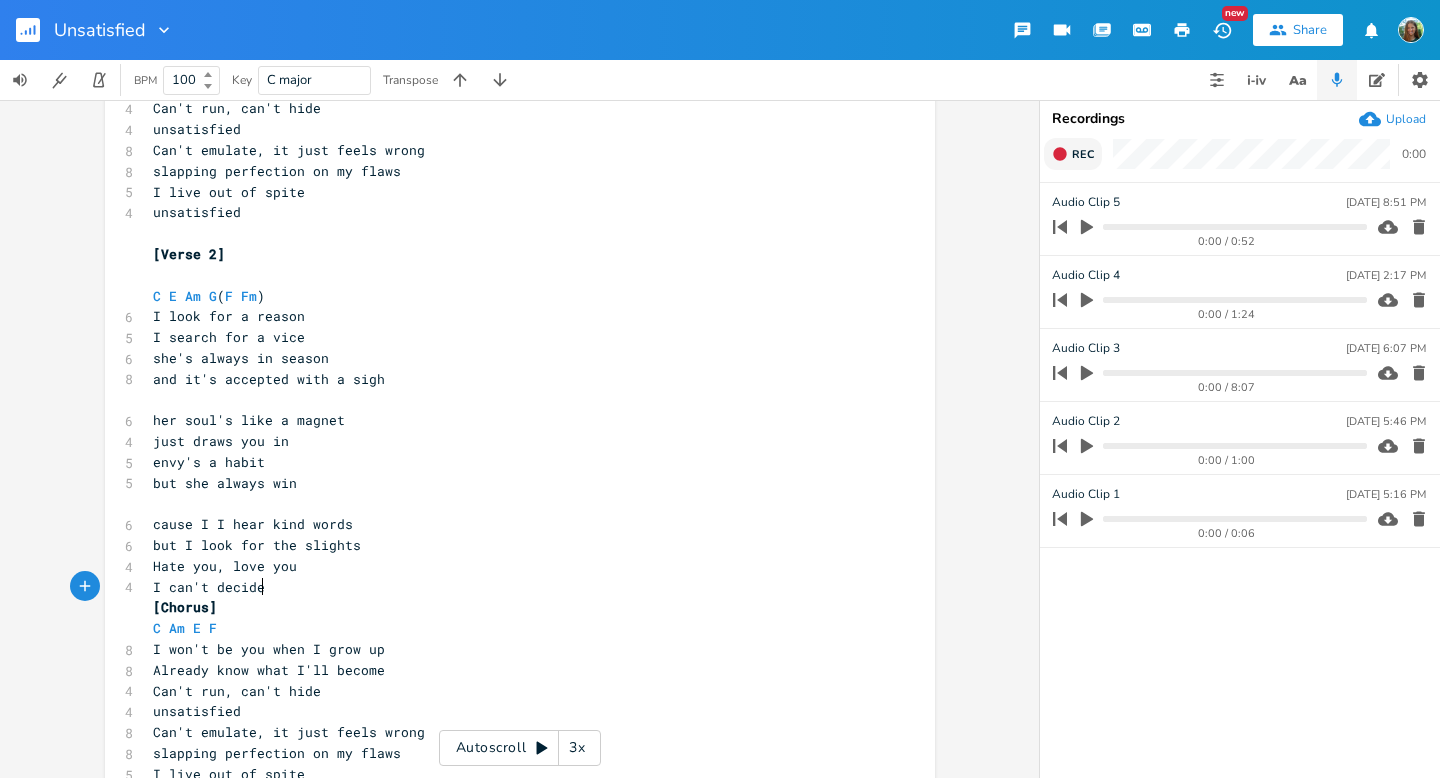 click on "cause I I hear kind words" at bounding box center (253, 524) 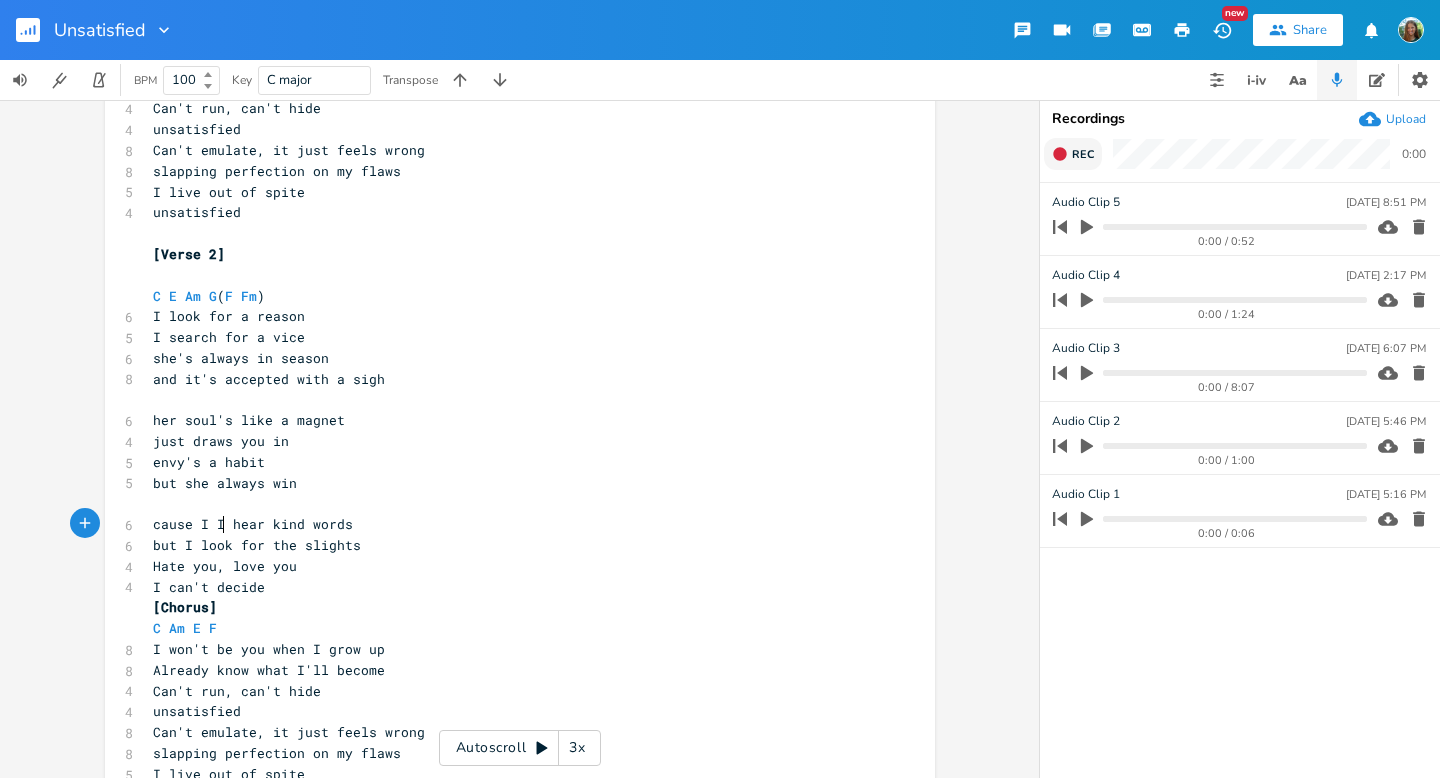 type on "=" 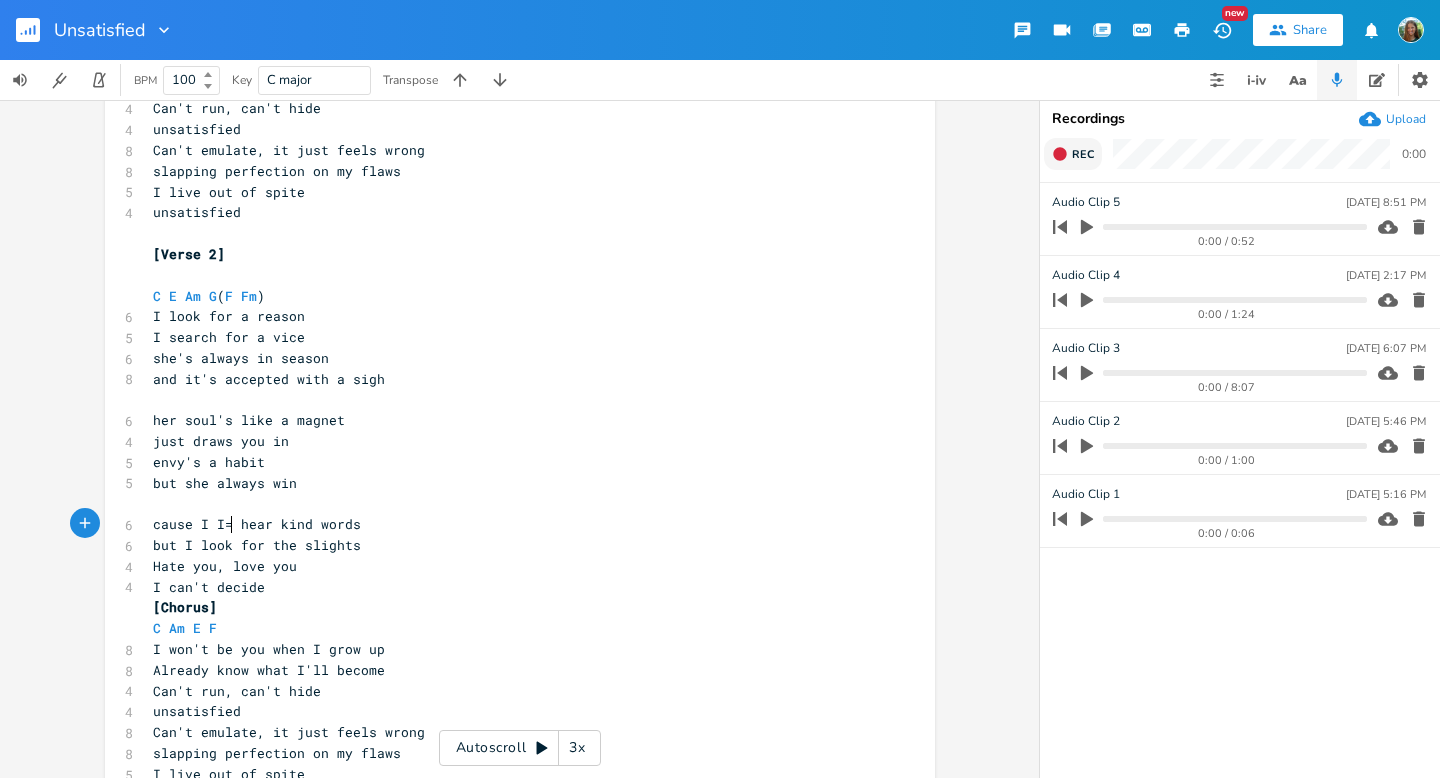 scroll, scrollTop: 0, scrollLeft: 8, axis: horizontal 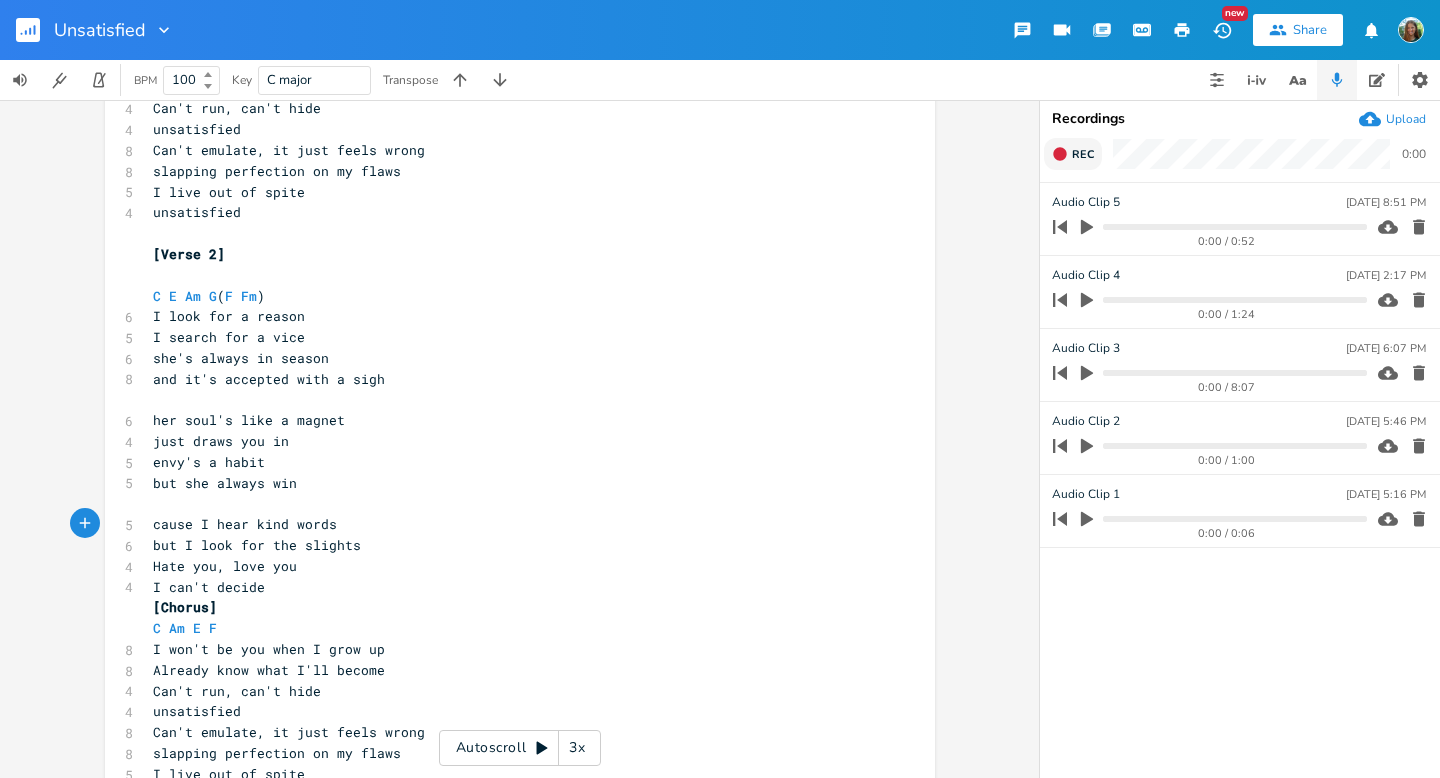 click on "Rec" at bounding box center [1083, 154] 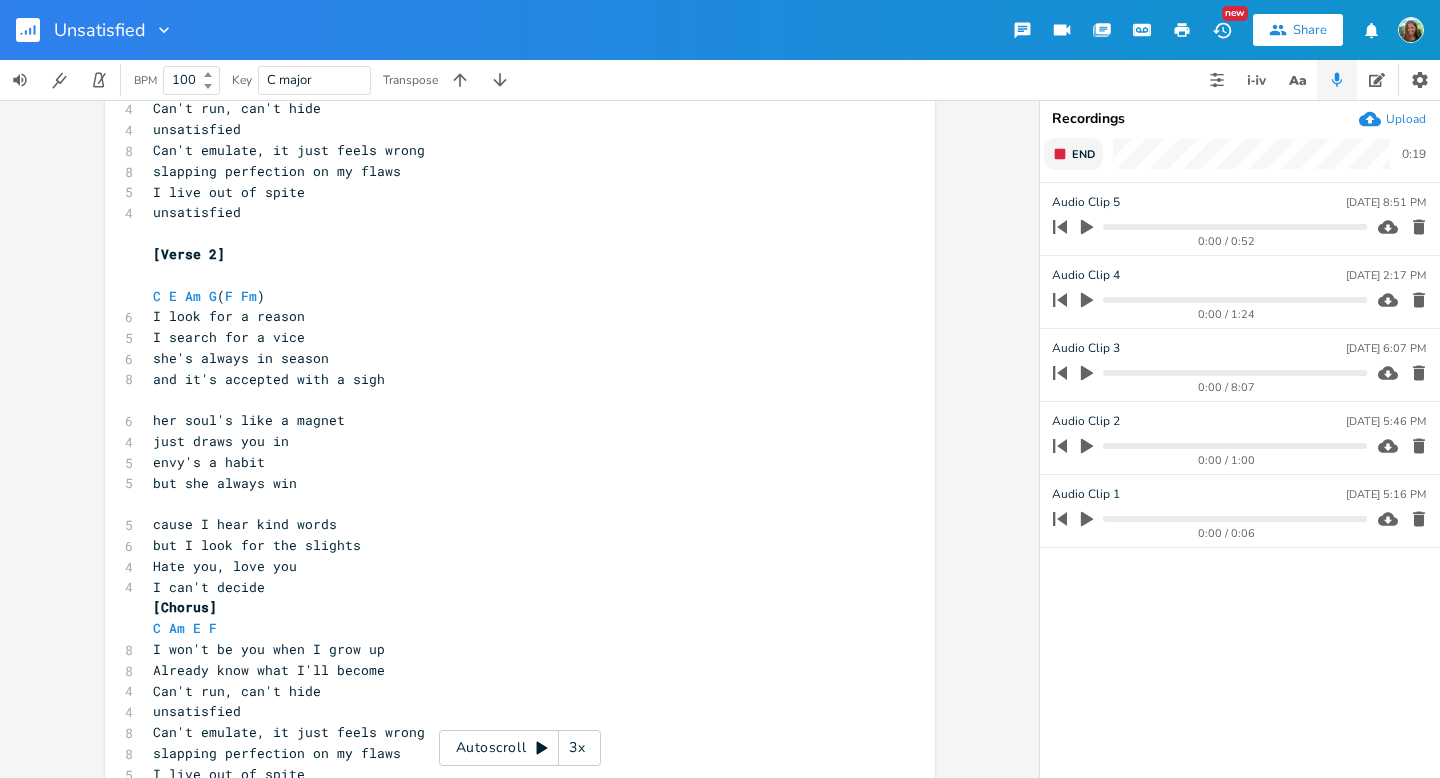 click on "End" at bounding box center (1083, 154) 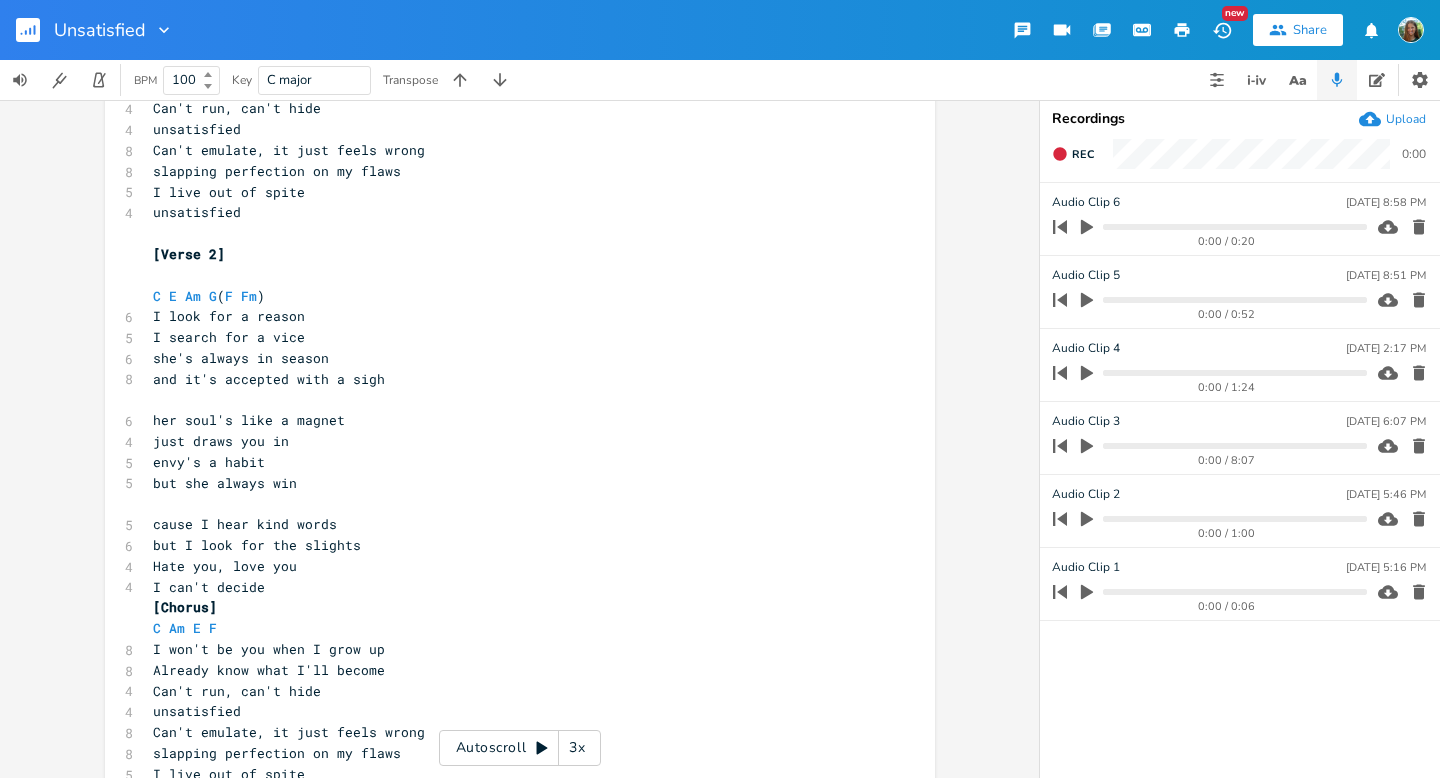 scroll, scrollTop: 0, scrollLeft: 0, axis: both 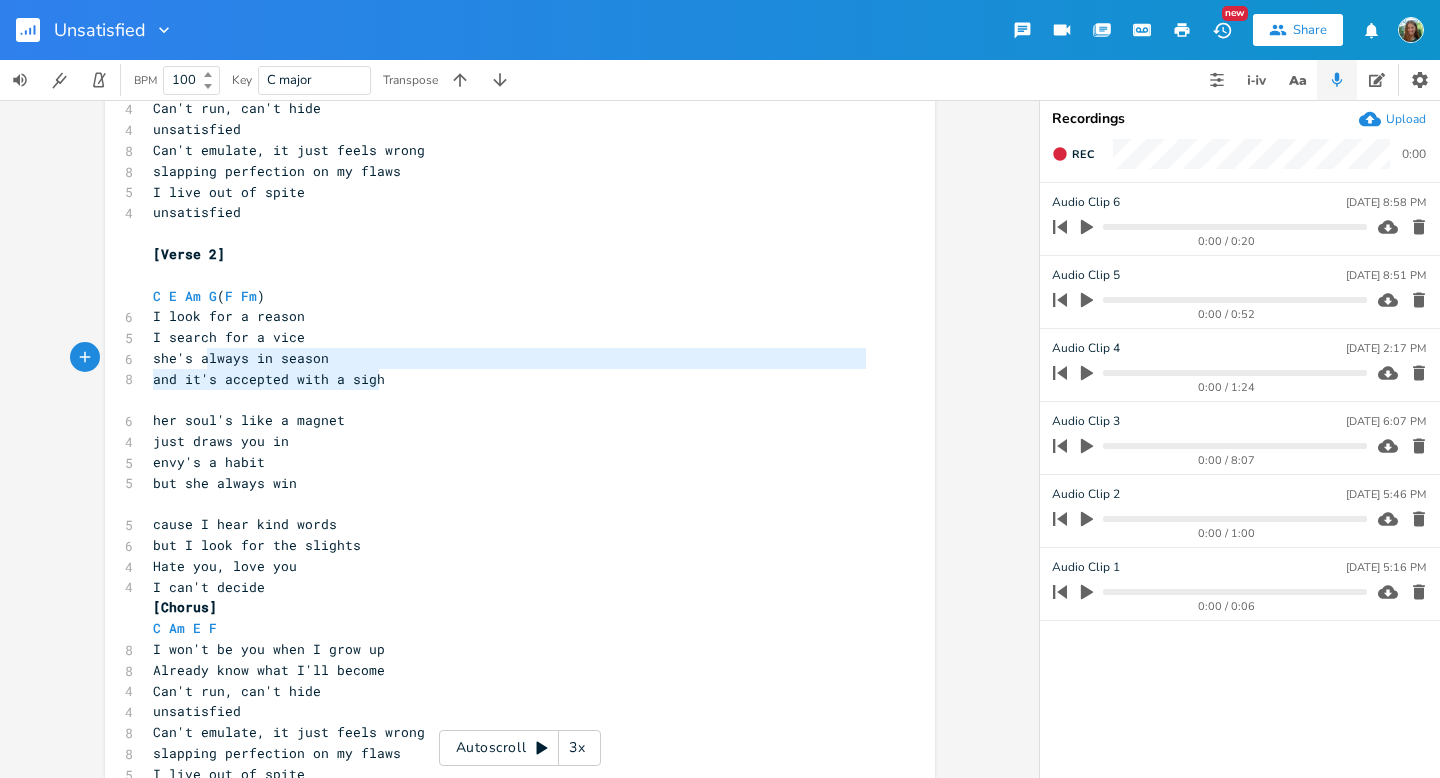 type on "C E Am G (F Fm)
I look for a reason
I search for a vice
she's always in season
and it's accepted with a sigh" 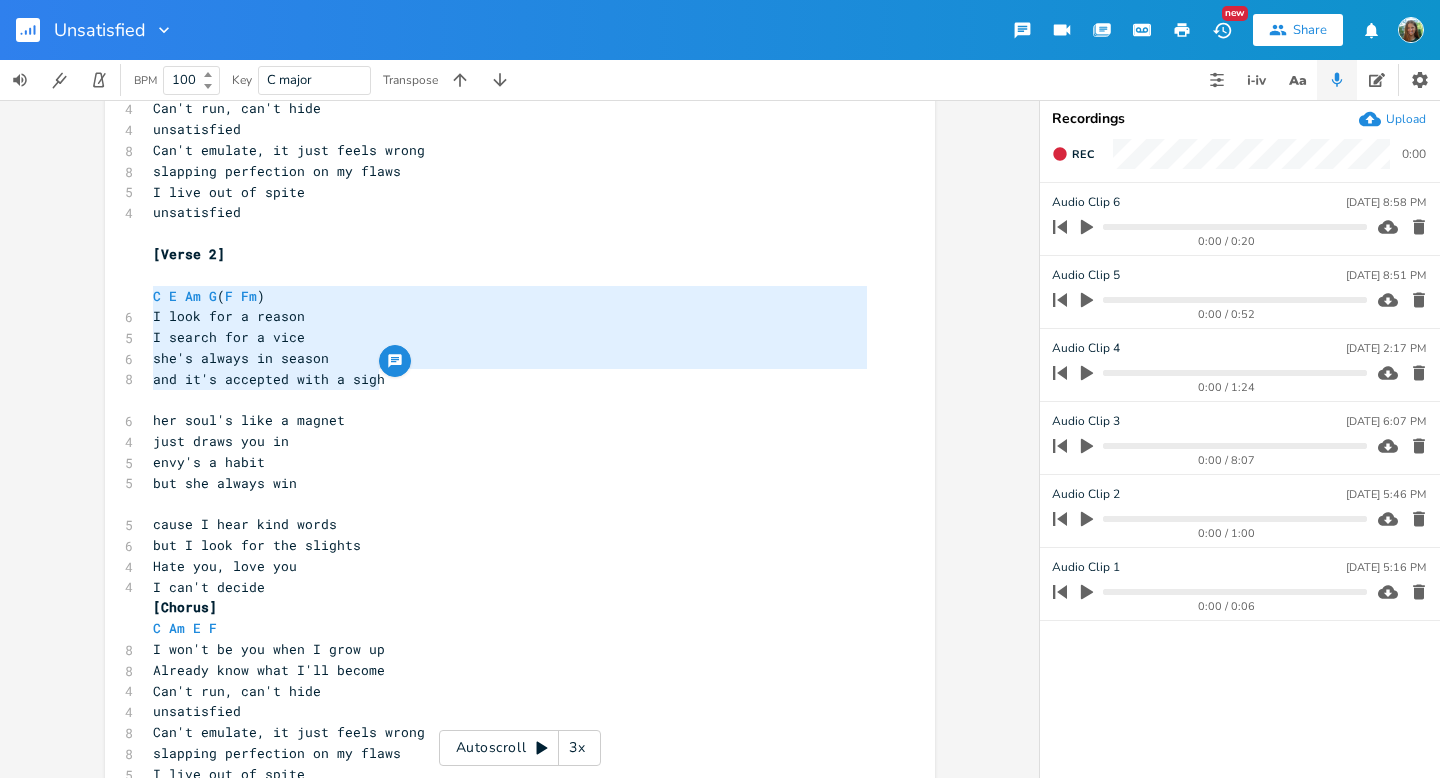 drag, startPoint x: 383, startPoint y: 377, endPoint x: 127, endPoint y: 293, distance: 269.42902 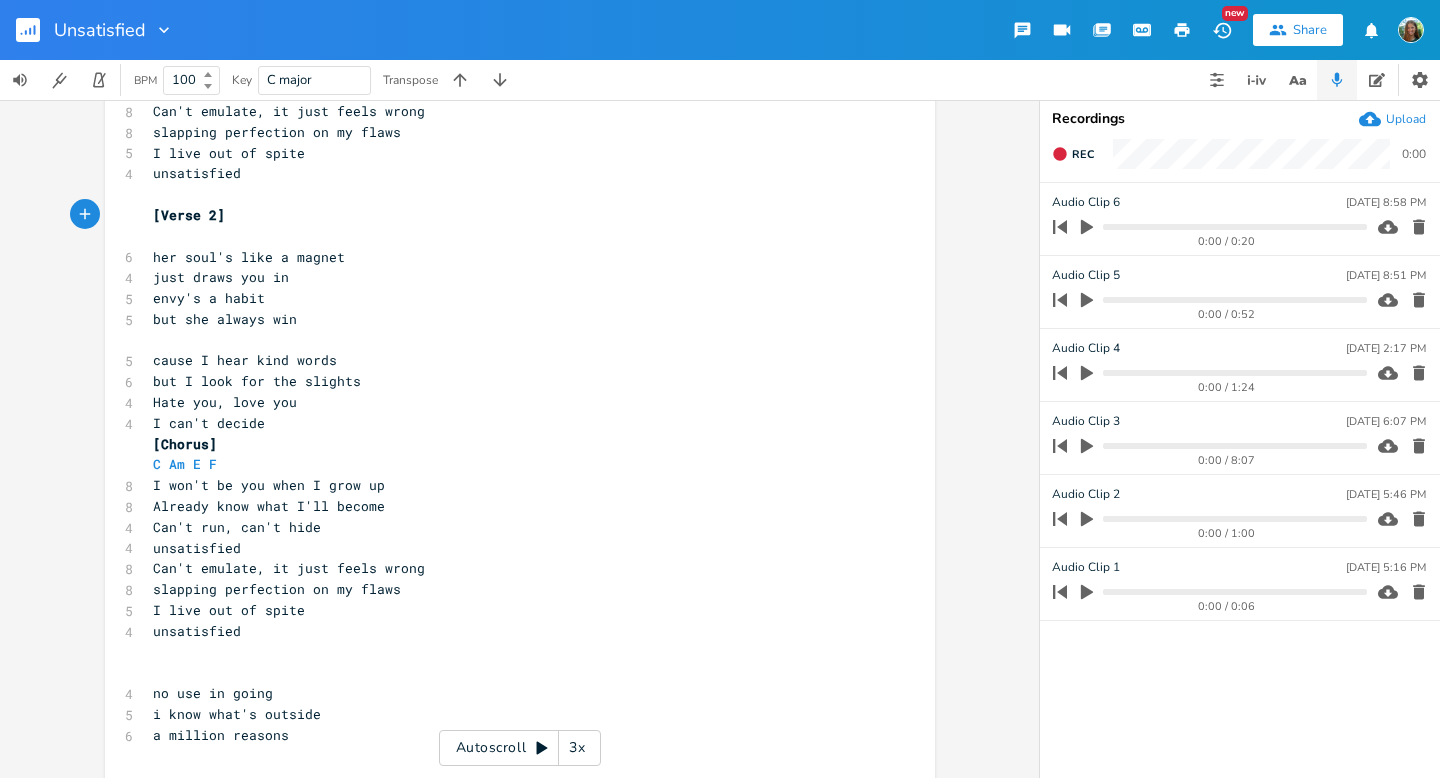 scroll, scrollTop: 797, scrollLeft: 0, axis: vertical 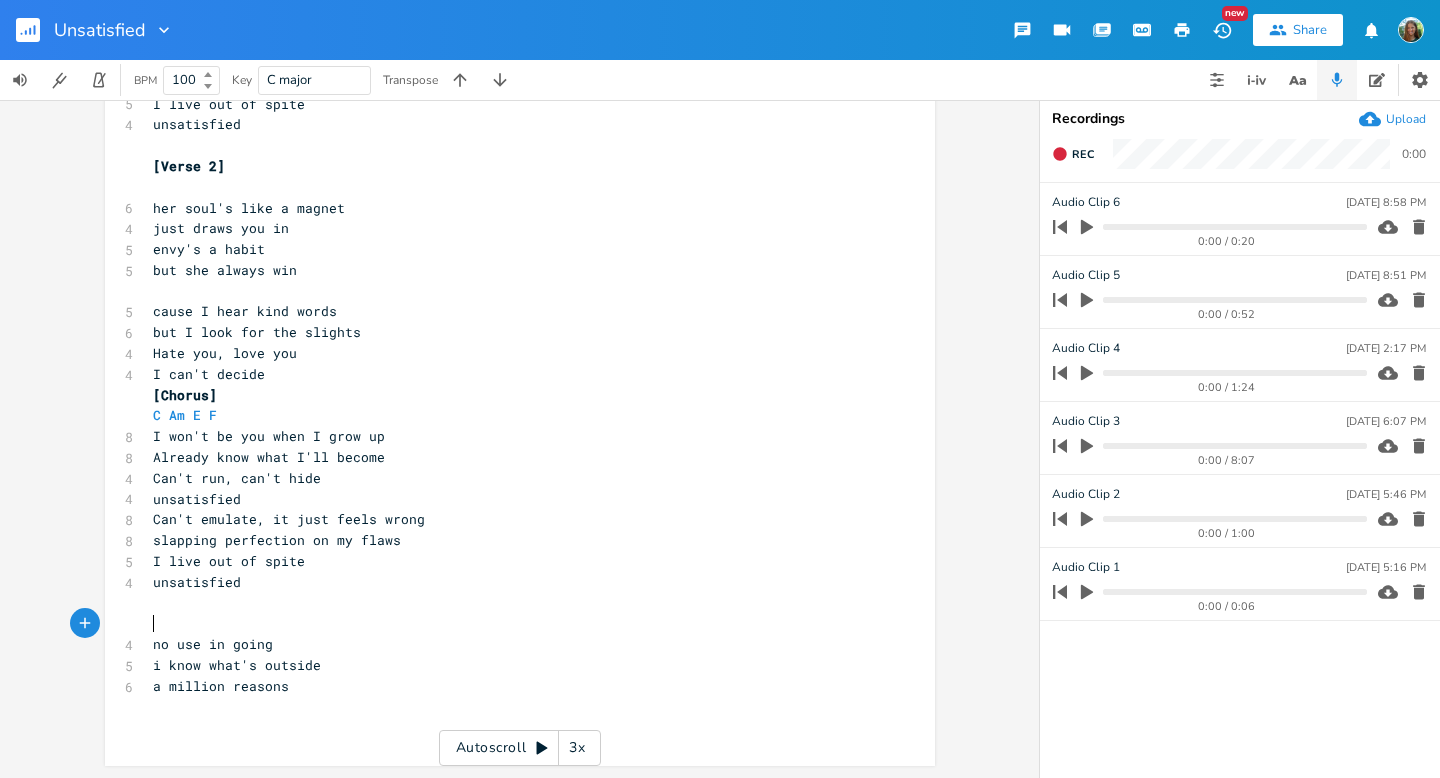 click on "​" at bounding box center (510, 623) 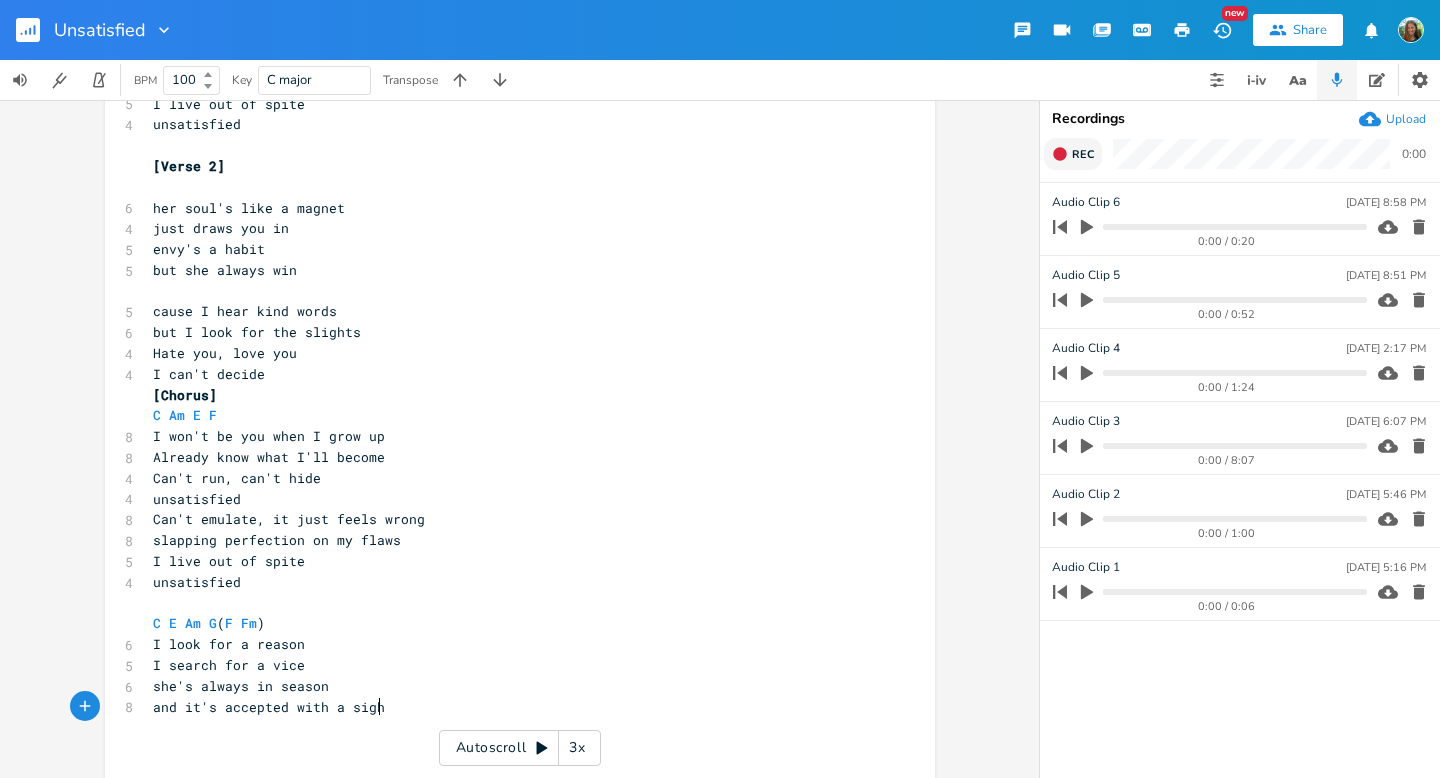click on "Rec" at bounding box center [1073, 154] 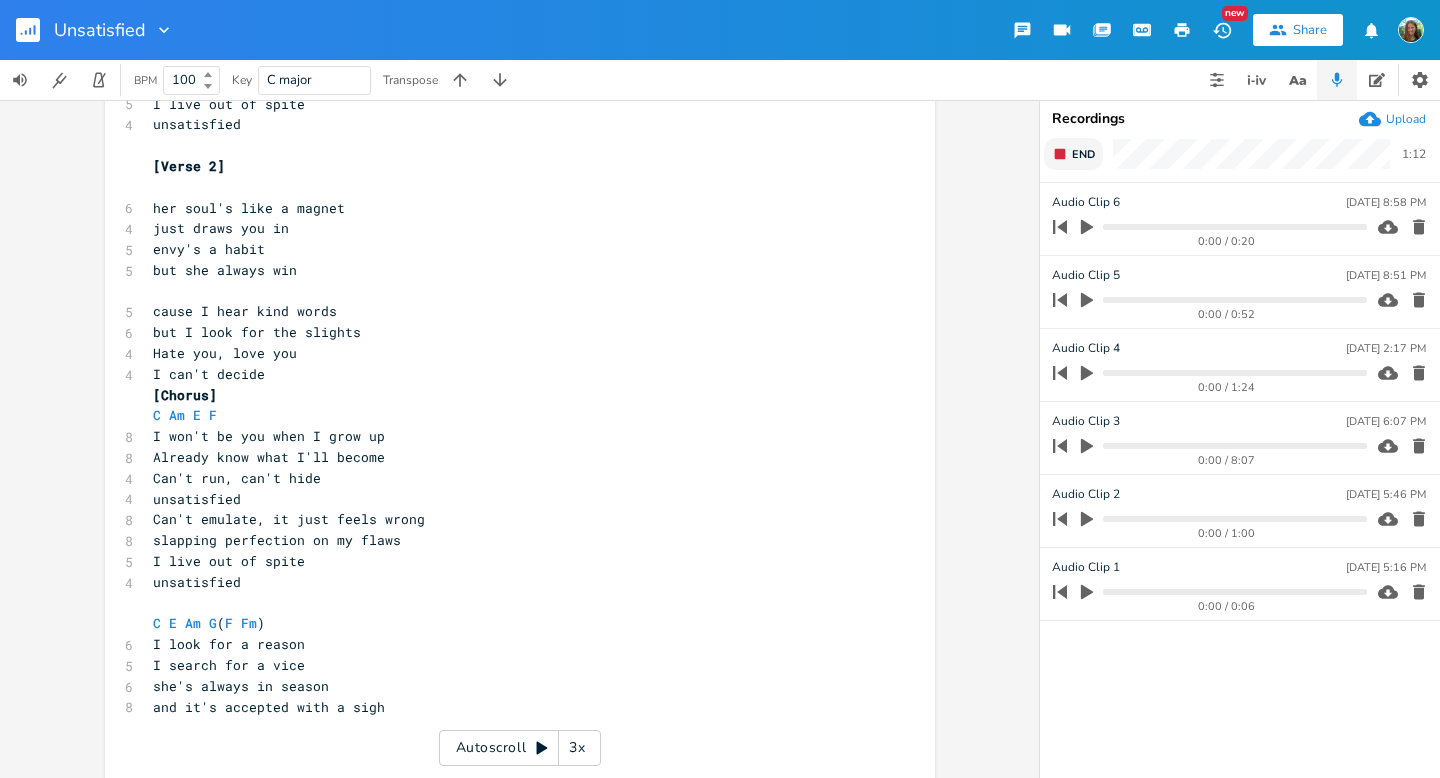click on "End" at bounding box center [1073, 154] 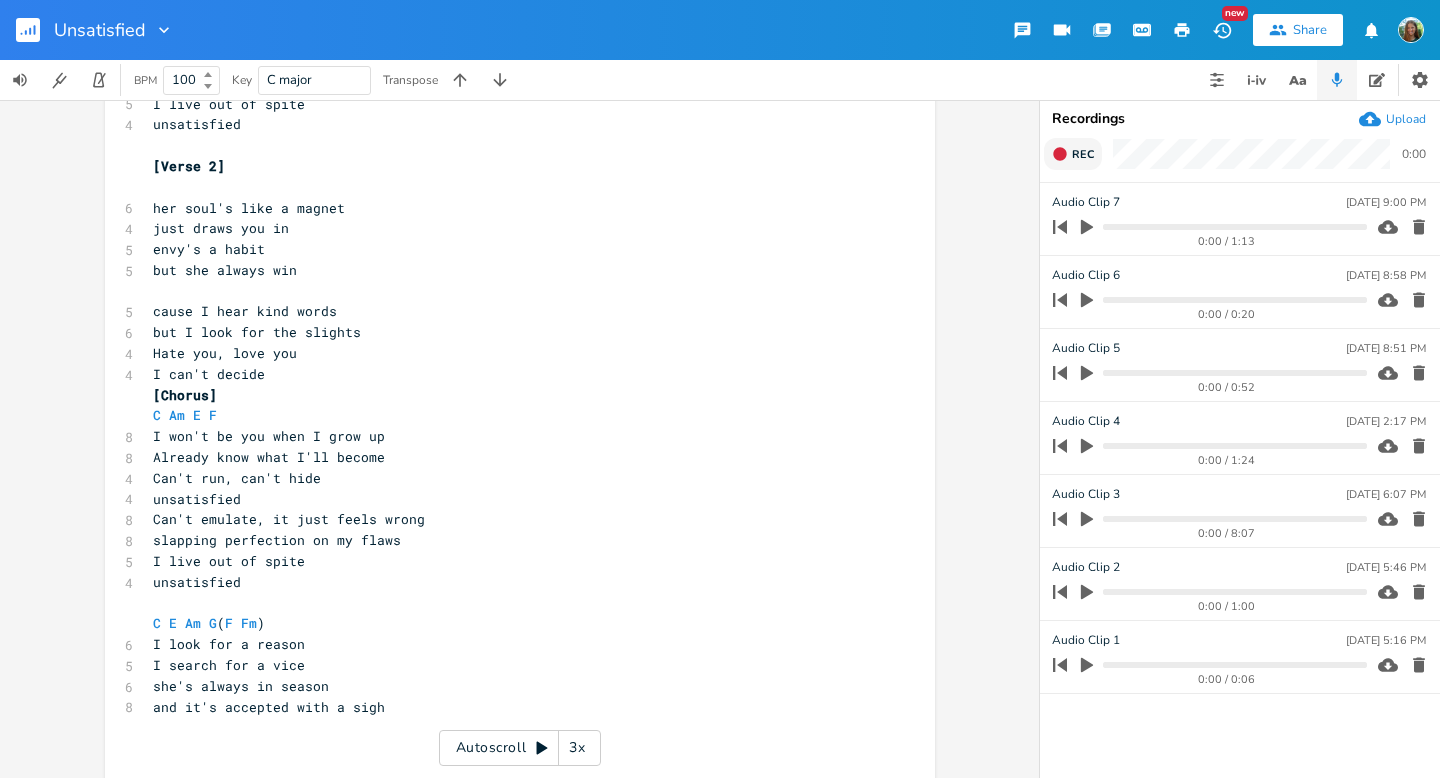 click on "Rec" at bounding box center [1073, 154] 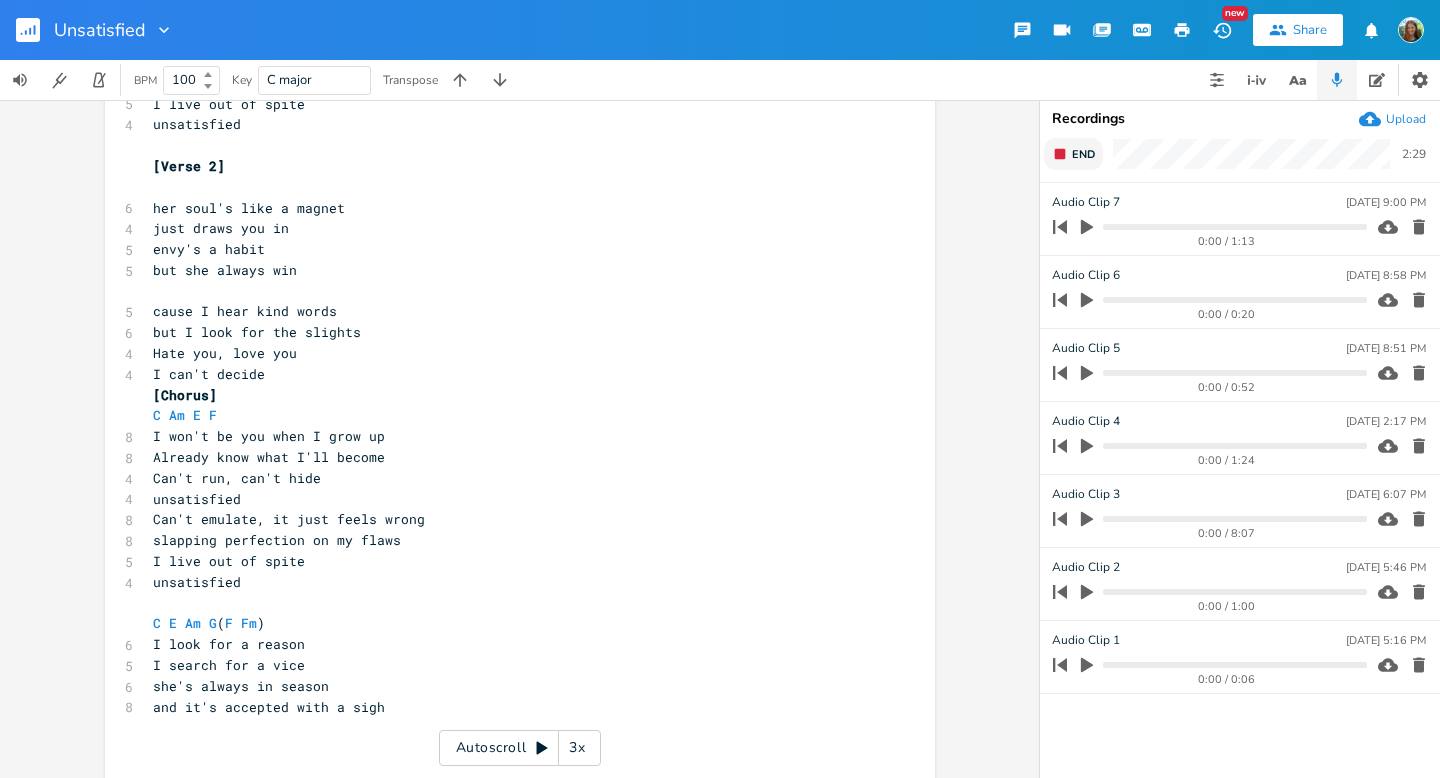 click 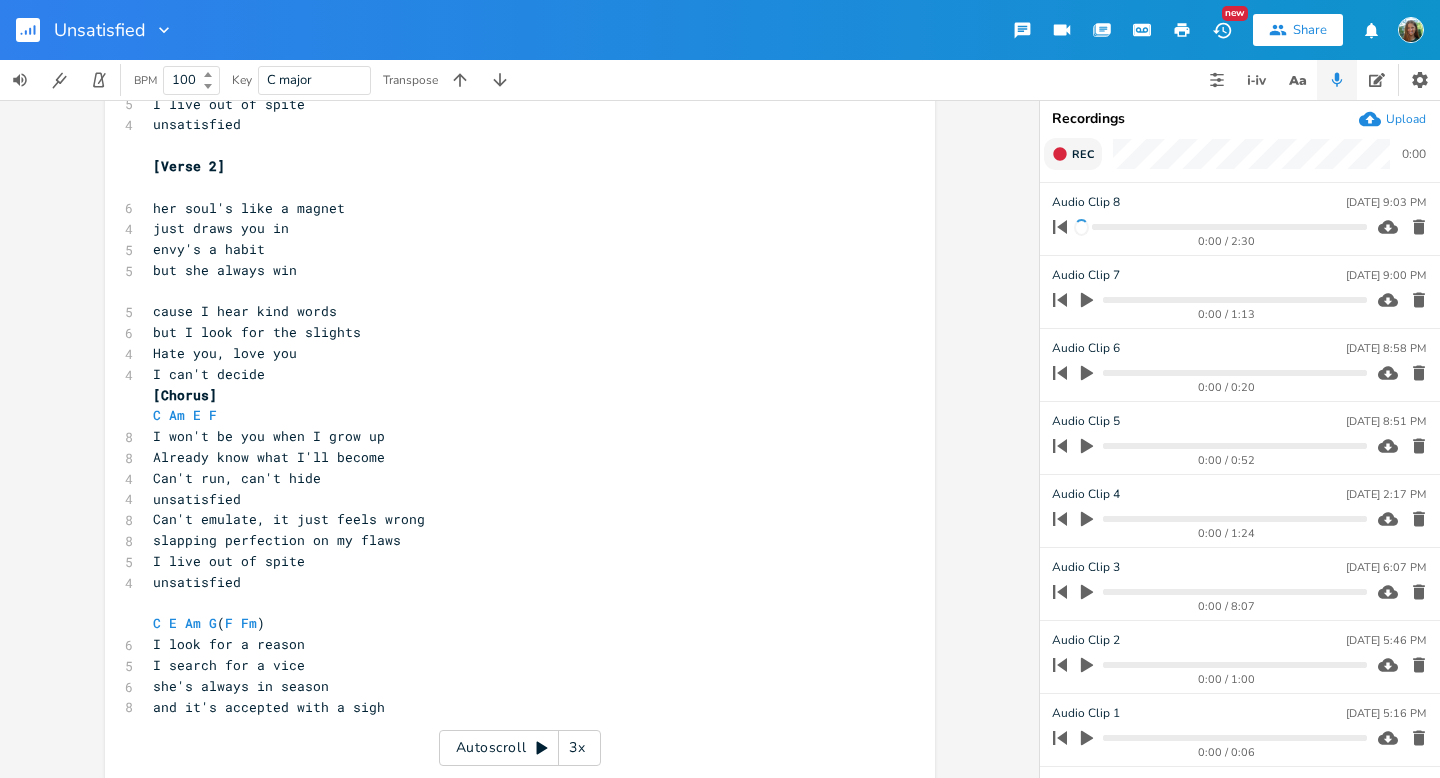 scroll, scrollTop: 768, scrollLeft: 0, axis: vertical 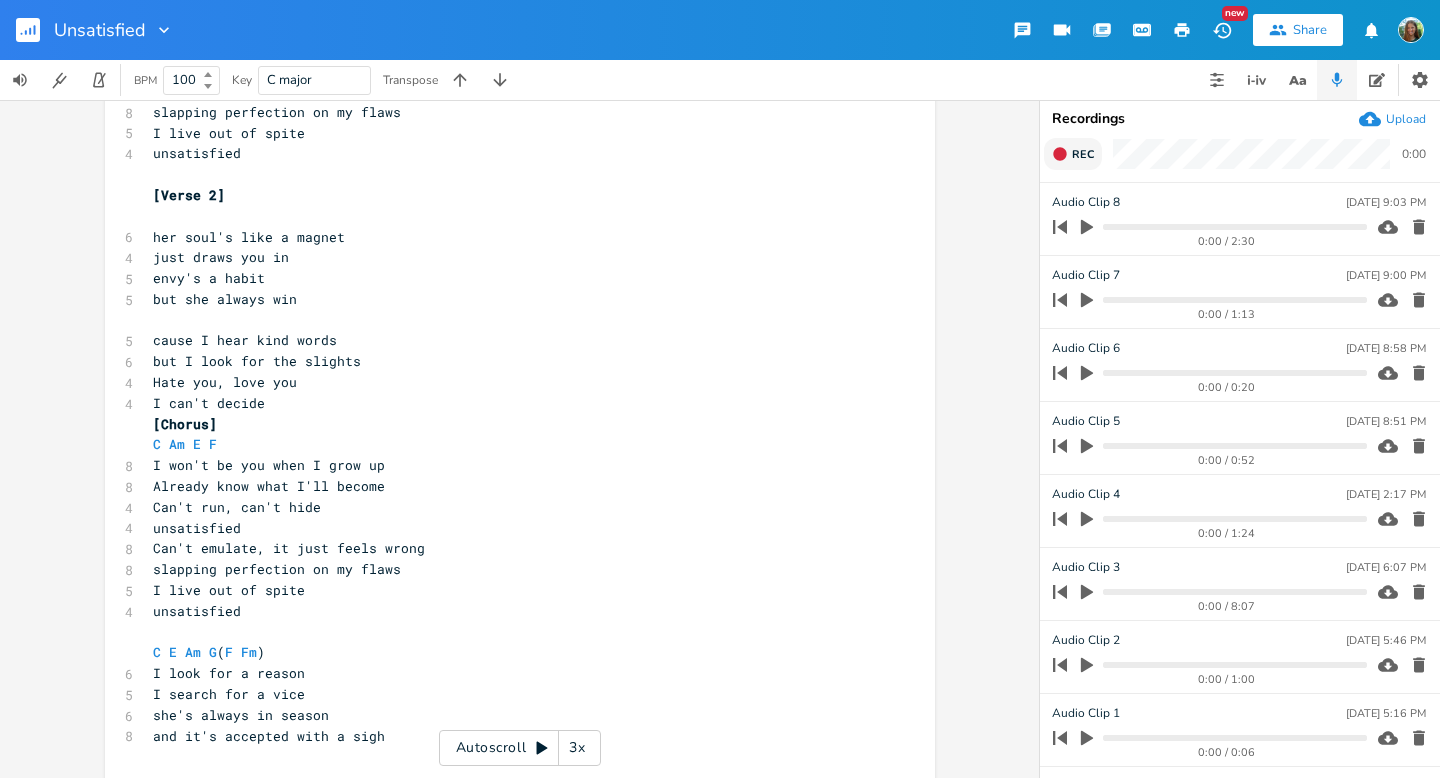 click on "but I look for the slights" at bounding box center (510, 361) 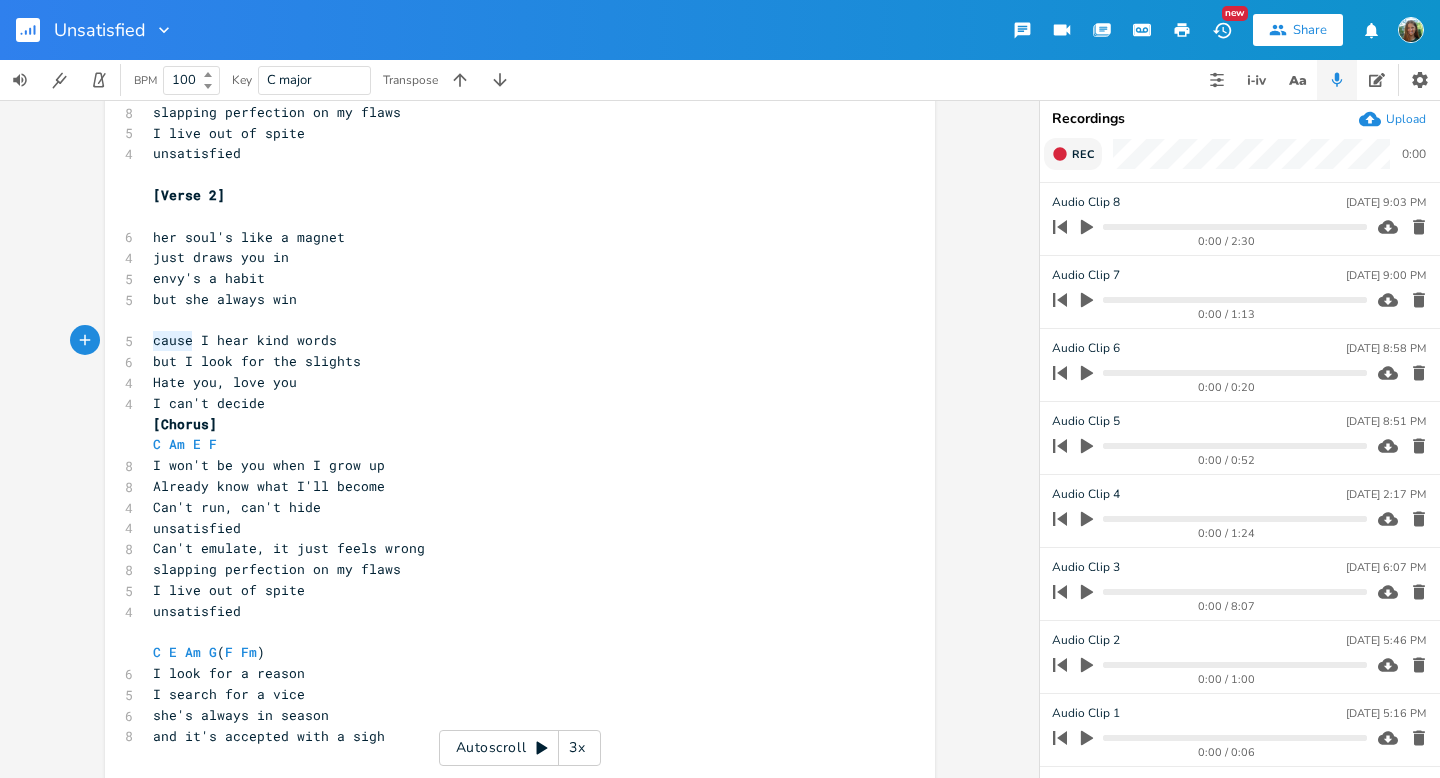 click on "but I look for the slights" at bounding box center [510, 361] 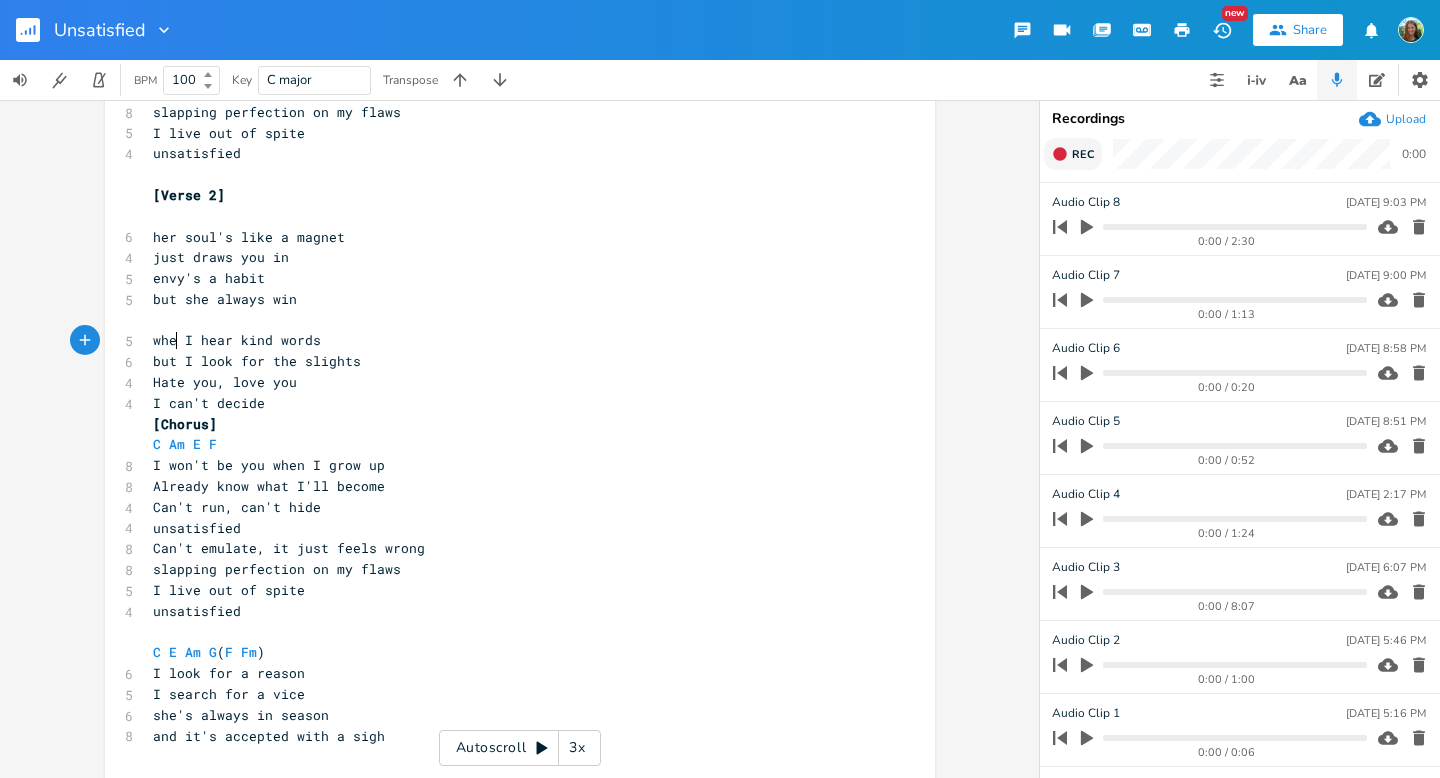 type on "when" 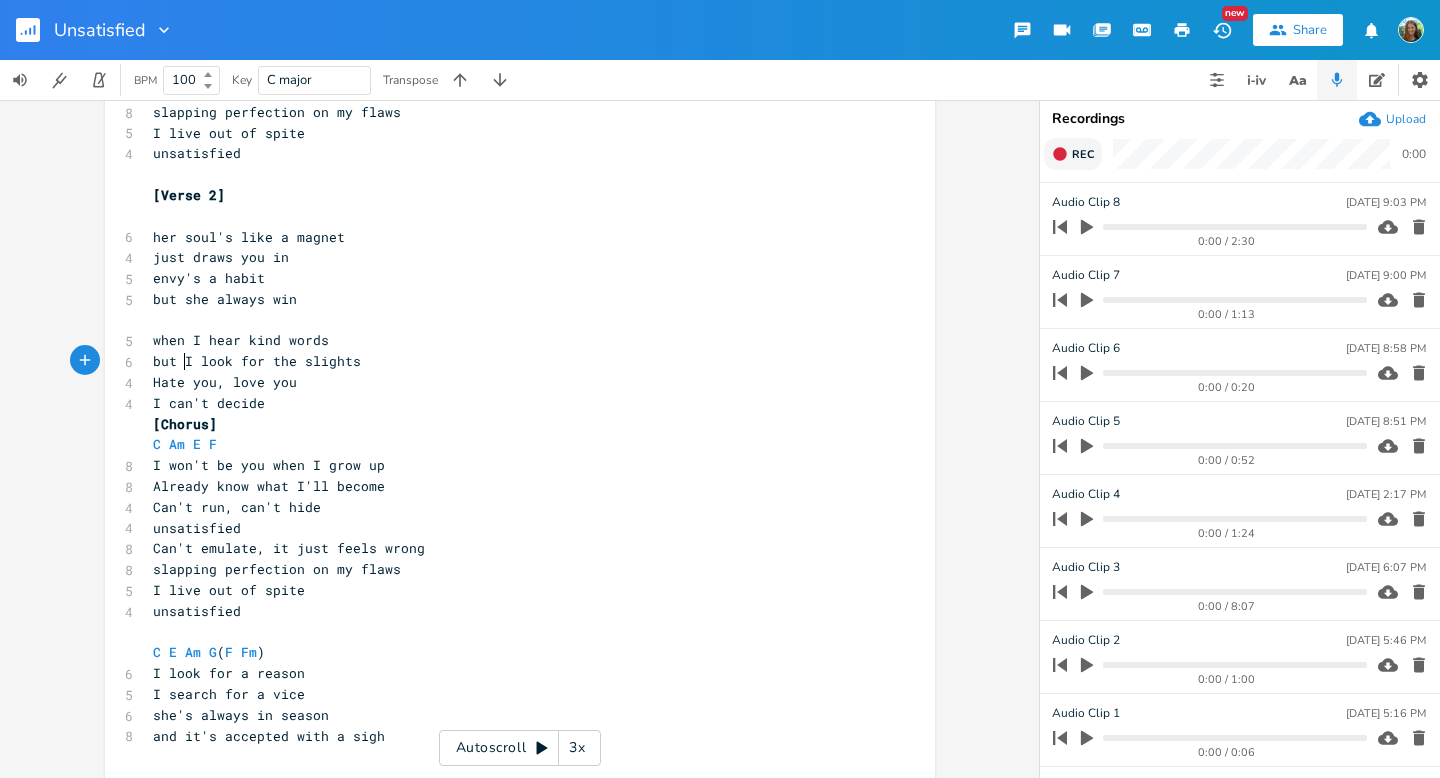 click on "but I look for the slights" at bounding box center (257, 361) 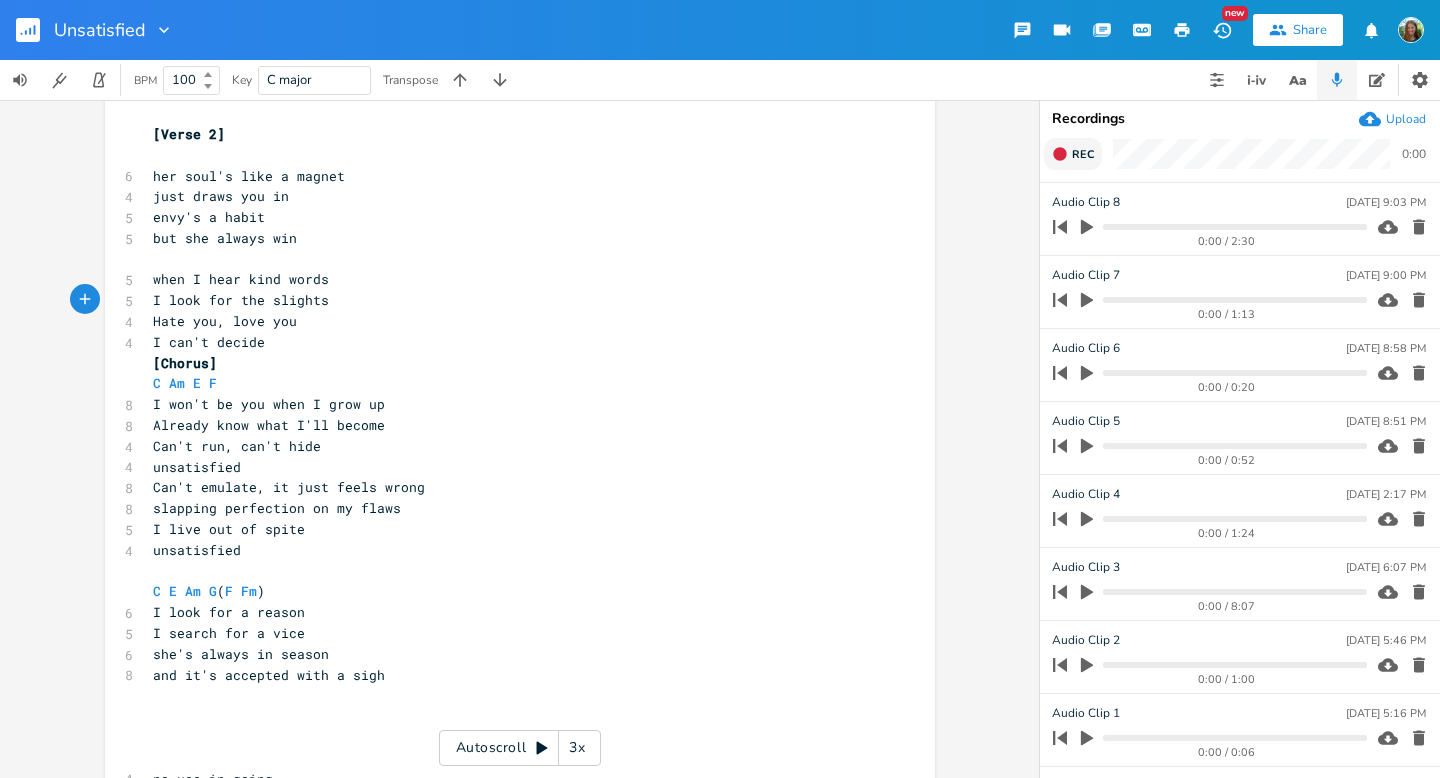 scroll, scrollTop: 842, scrollLeft: 0, axis: vertical 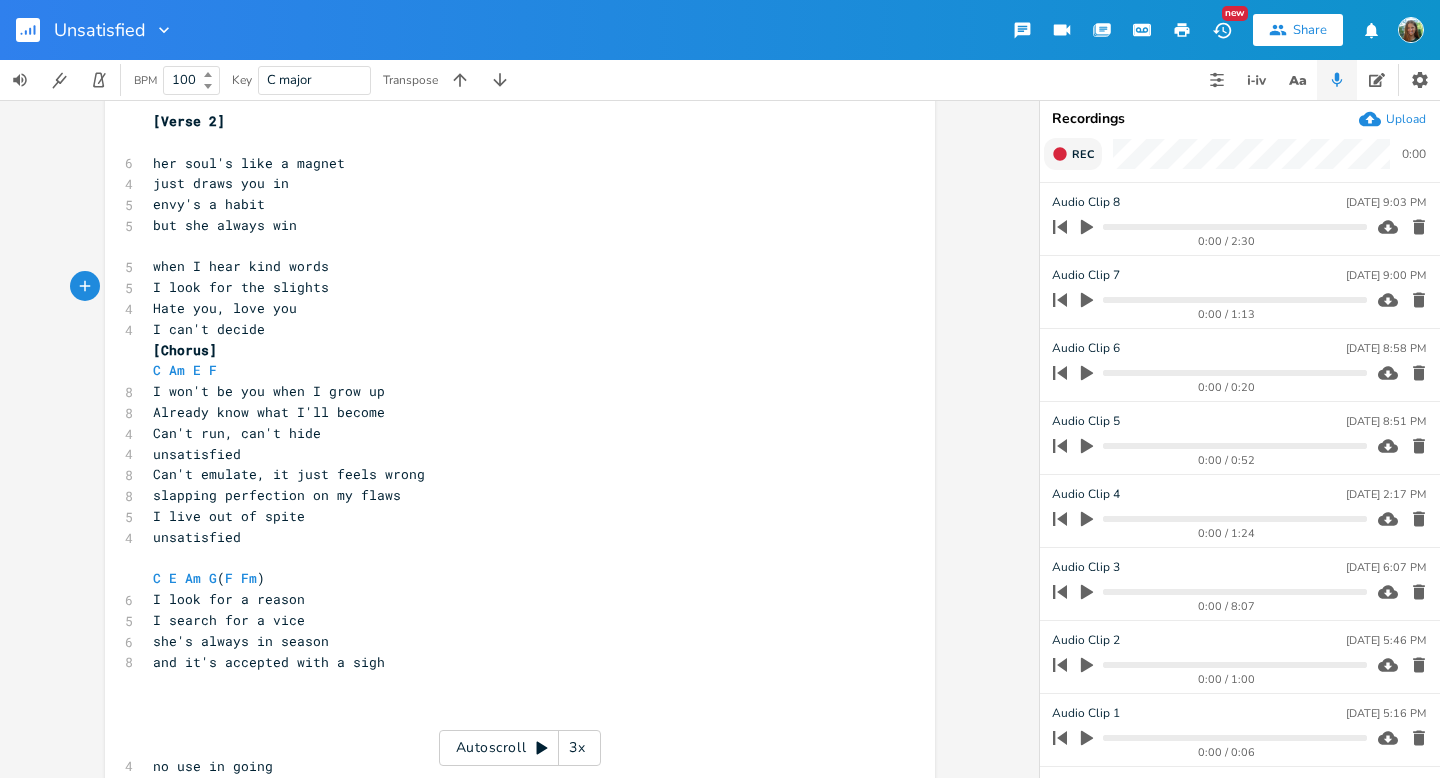 click on "C   E   Am   G  ( F   Fm )" at bounding box center (510, 578) 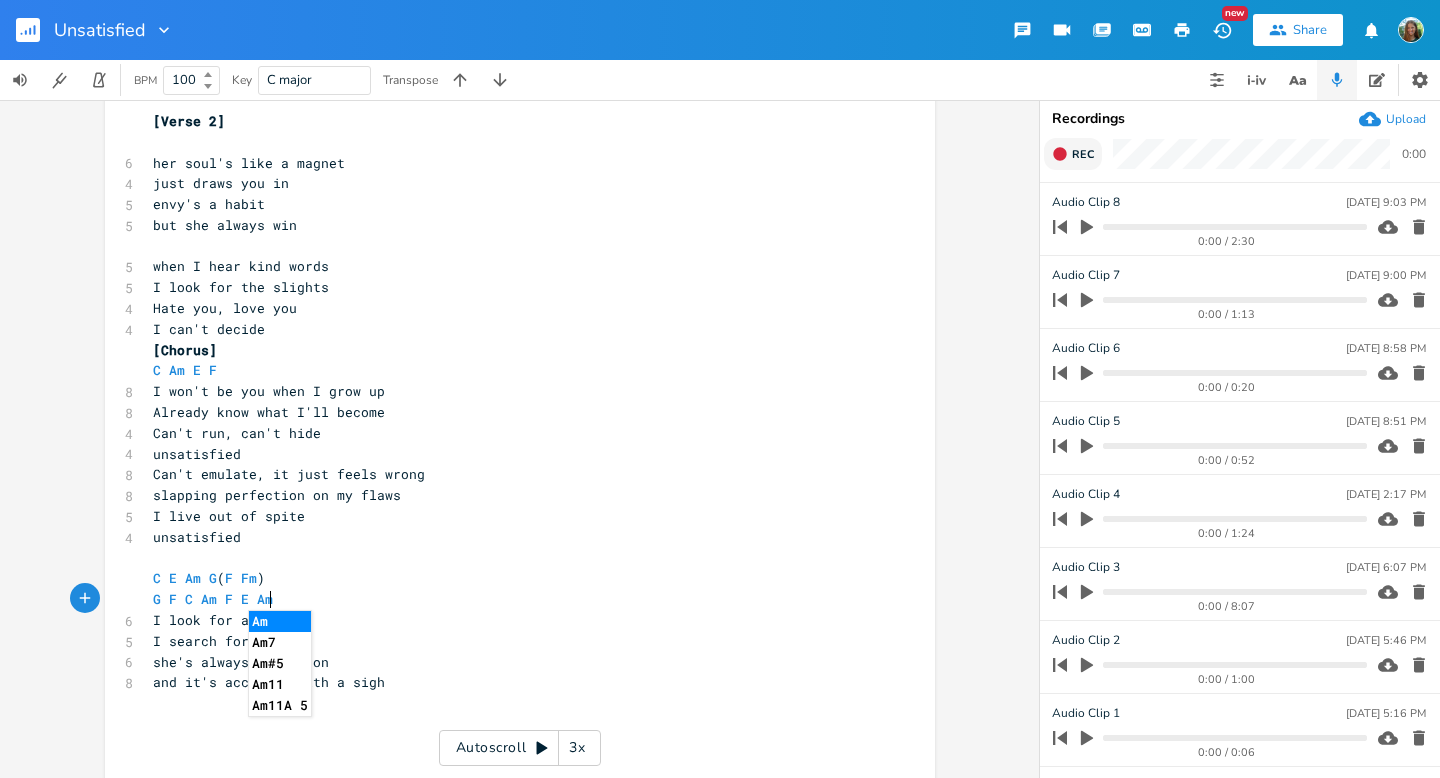 scroll, scrollTop: 0, scrollLeft: 106, axis: horizontal 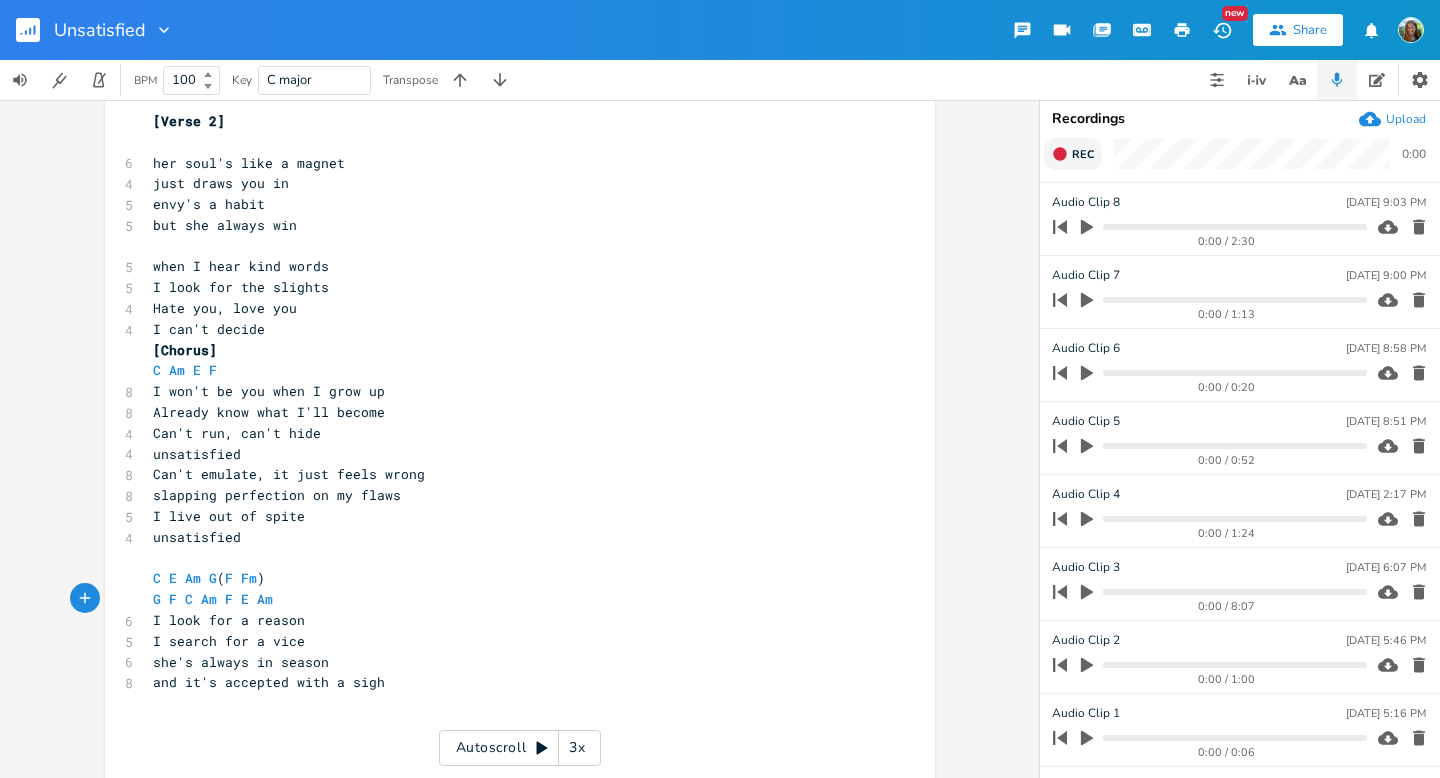type on "G F C Am F E Am F" 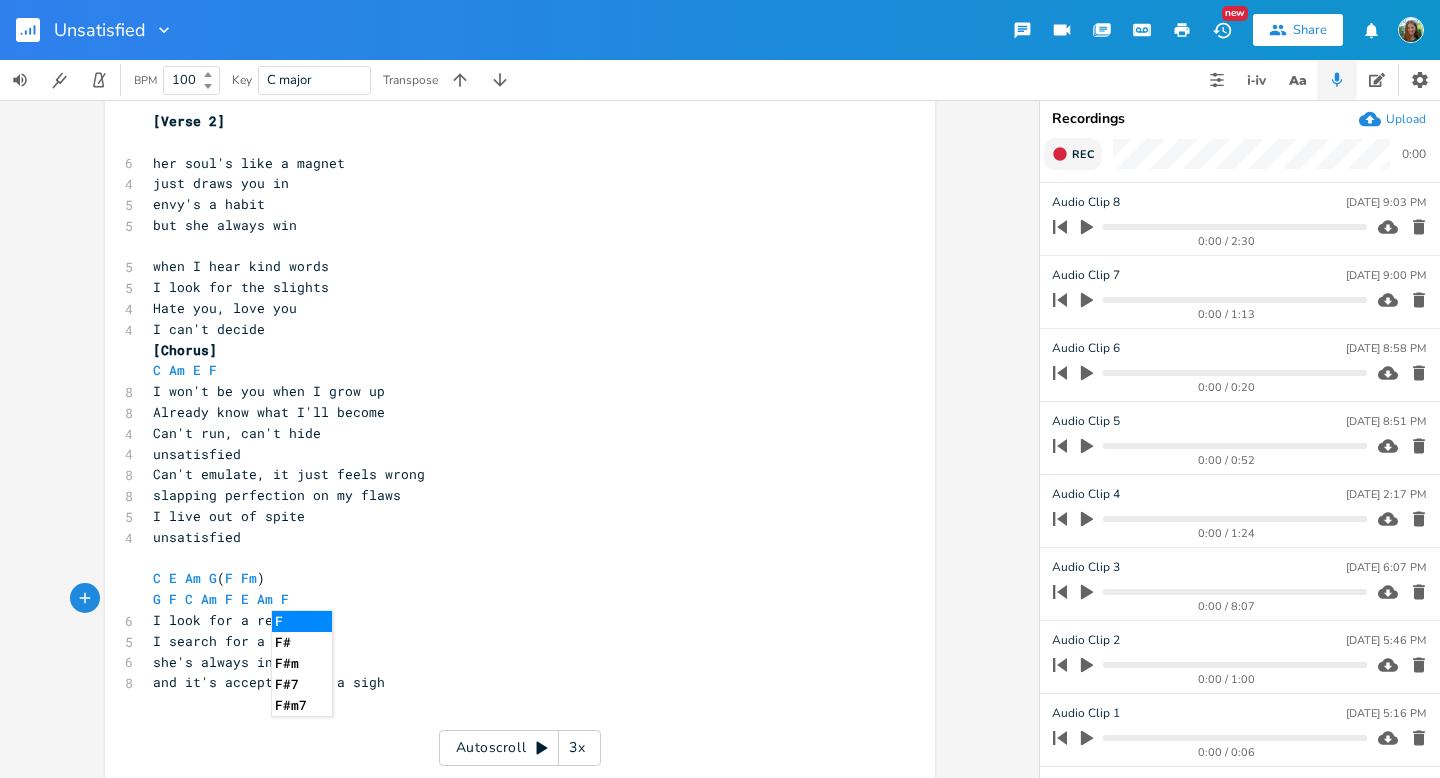 click on "​" at bounding box center [510, 558] 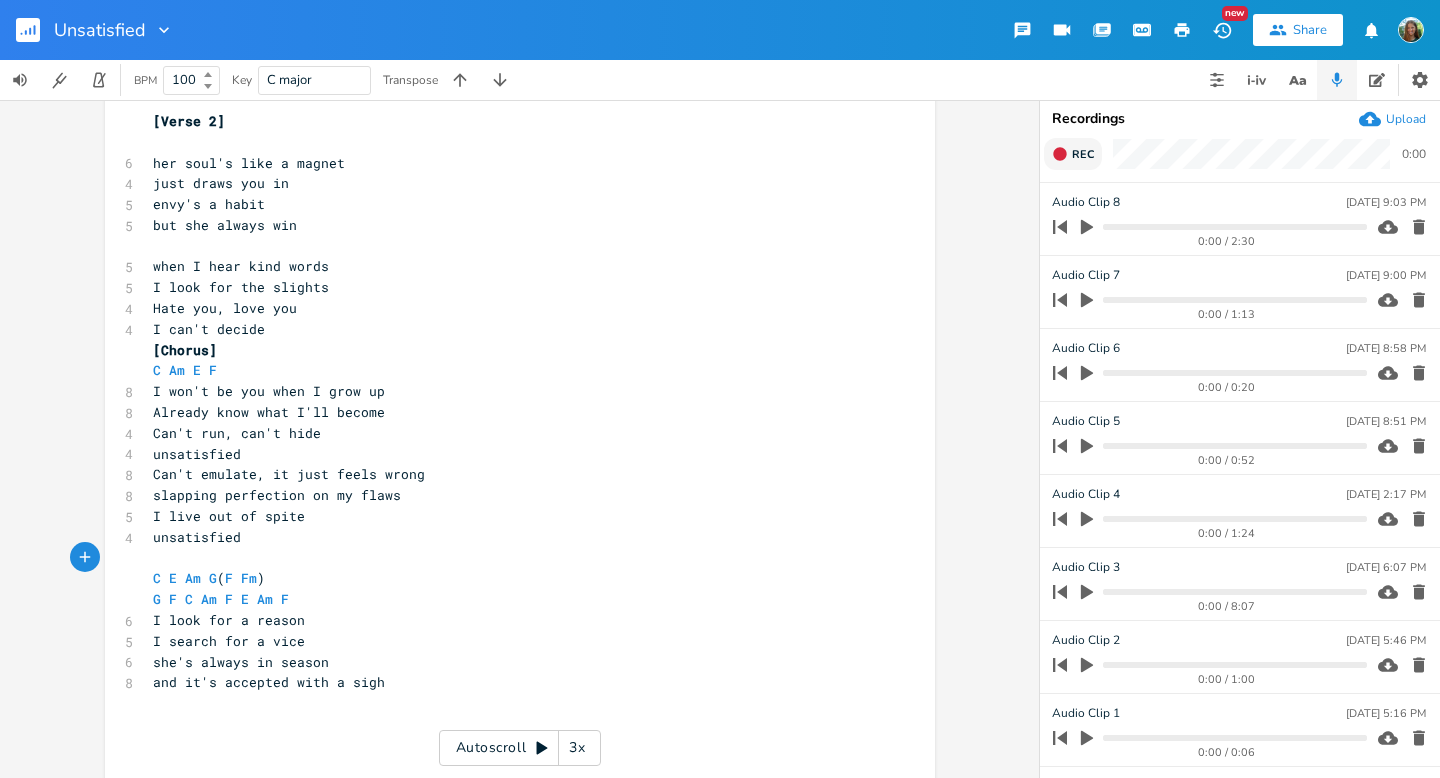 click on "​" at bounding box center [510, 558] 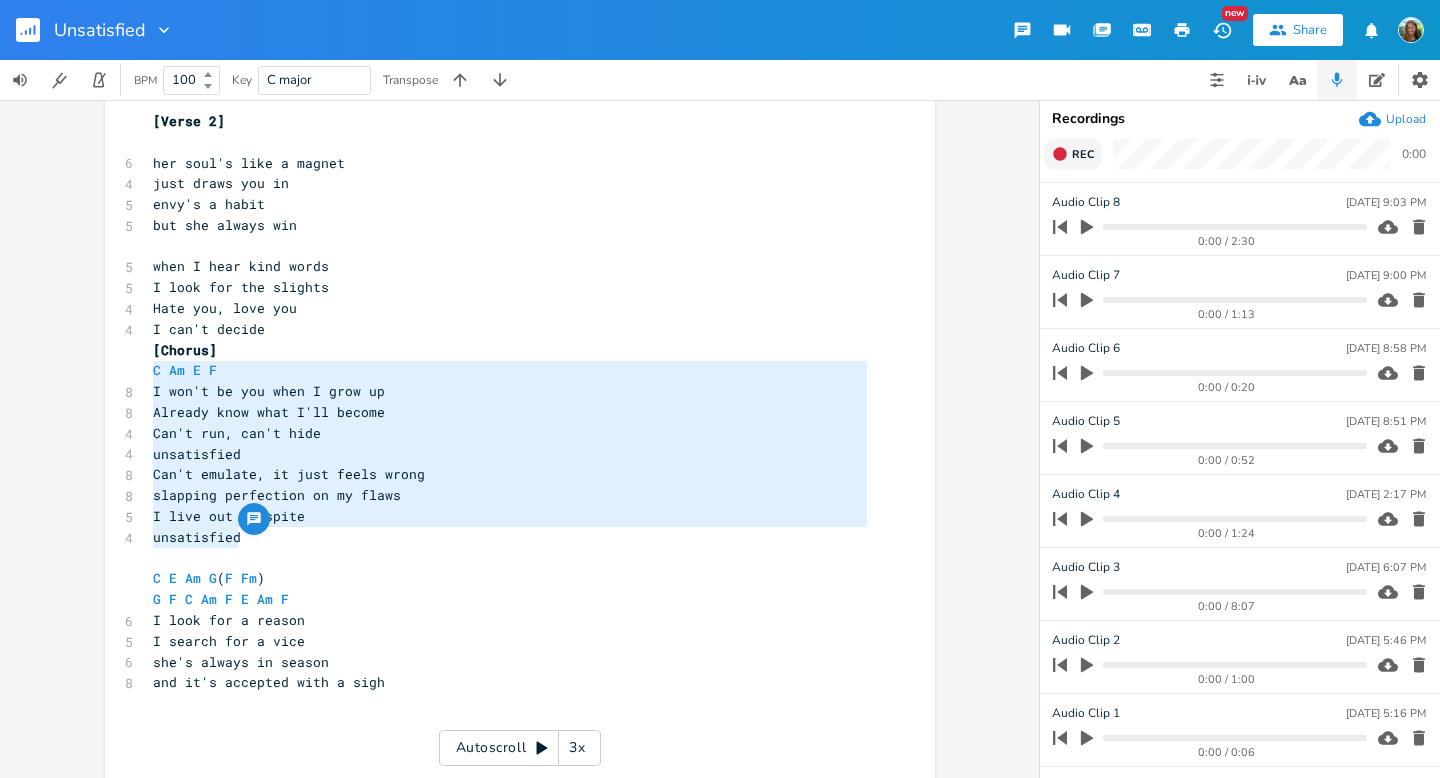 type on "[Chorus]
C Am E F
I won't be you when I grow up
Already know what I'll become
Can't run, can't hide
unsatisfied
Can't emulate, it just feels wrong
slapping perfection on my flaws
I live out of spite
unsatisfied" 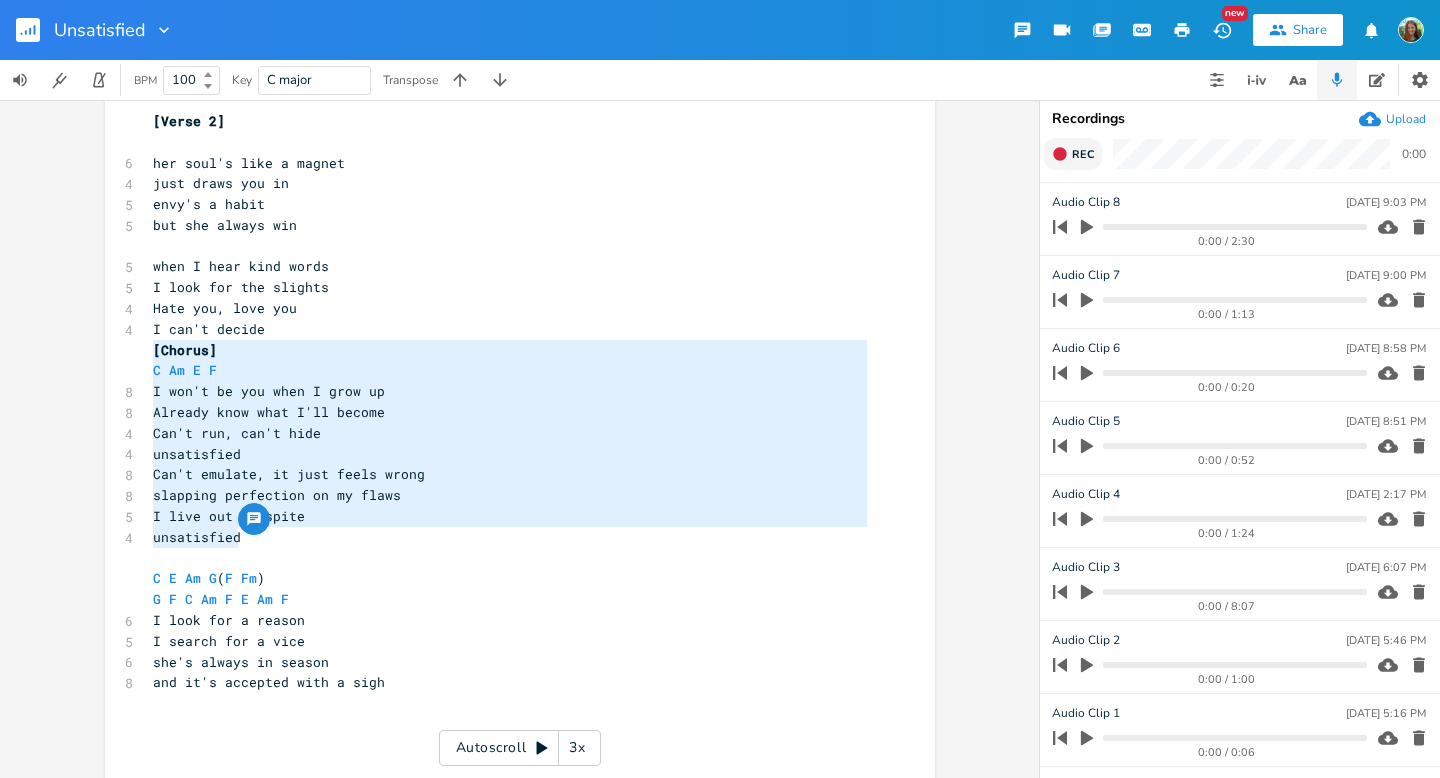 drag, startPoint x: 255, startPoint y: 535, endPoint x: 132, endPoint y: 353, distance: 219.66565 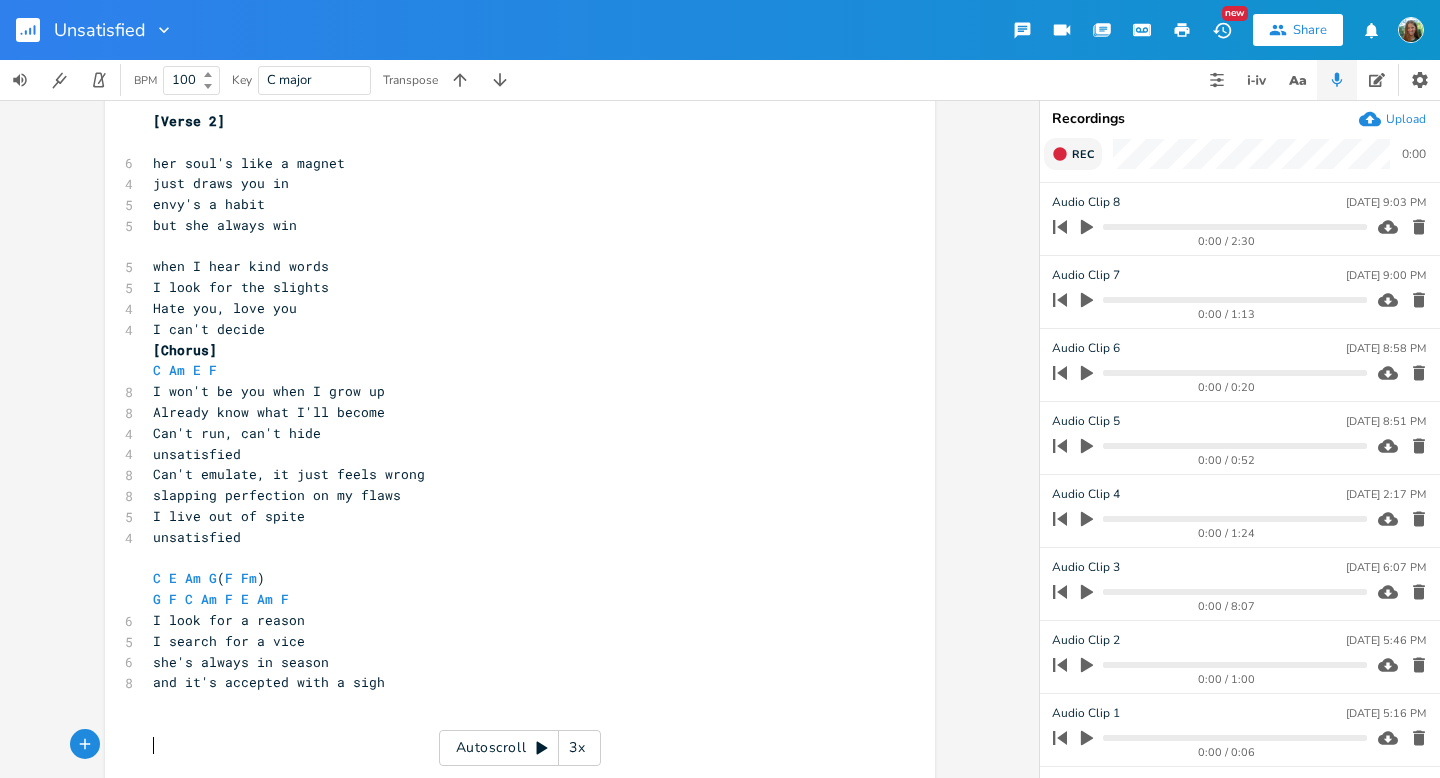 click on "​" at bounding box center (510, 745) 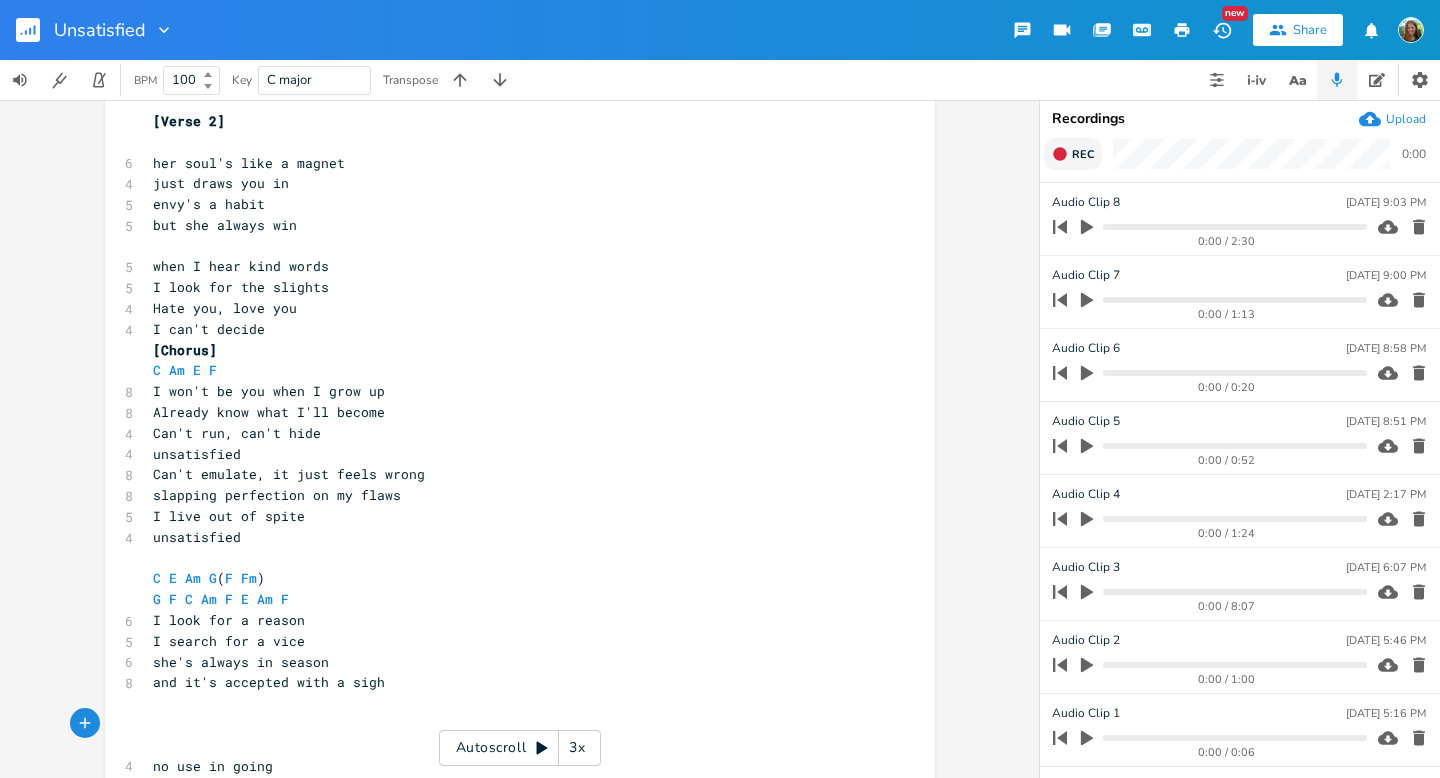 scroll, scrollTop: 1036, scrollLeft: 0, axis: vertical 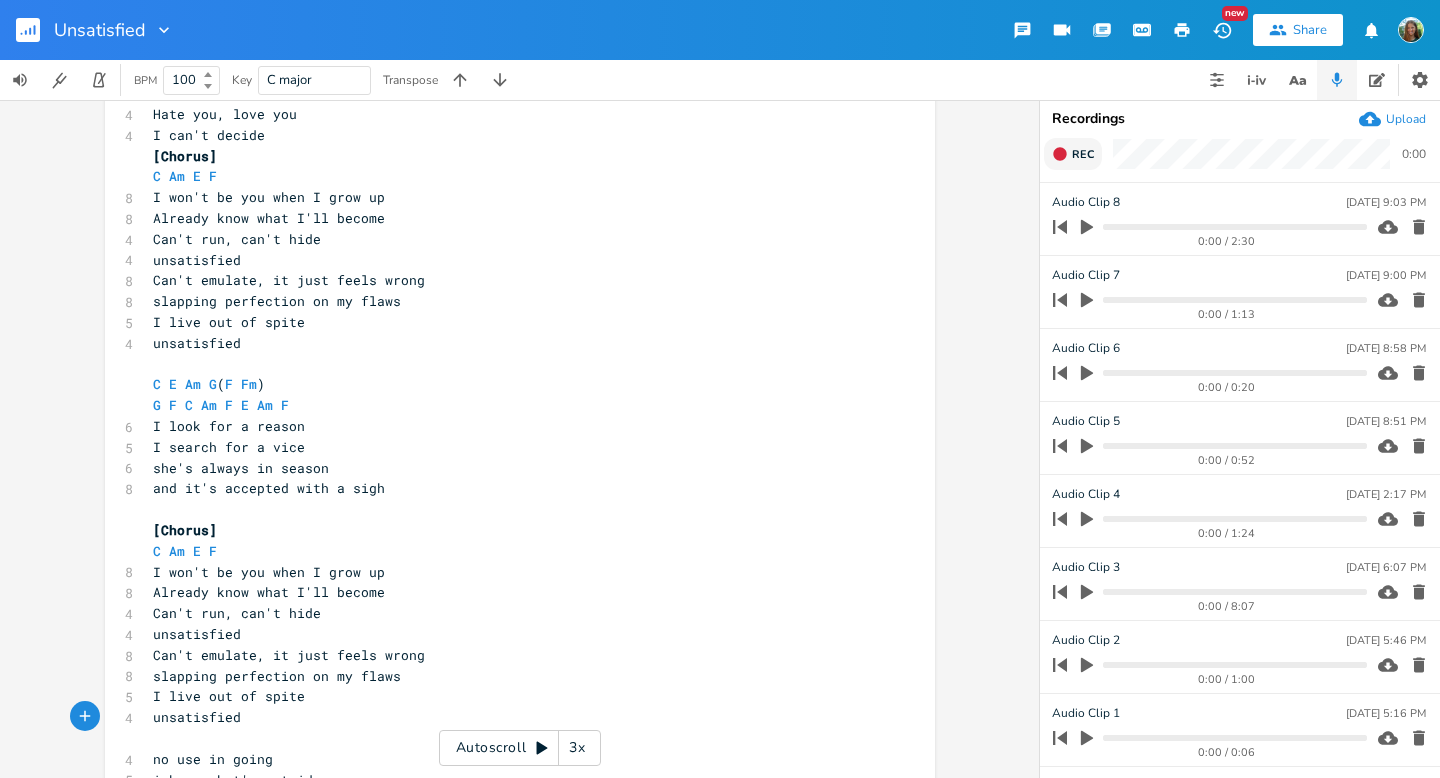 type 